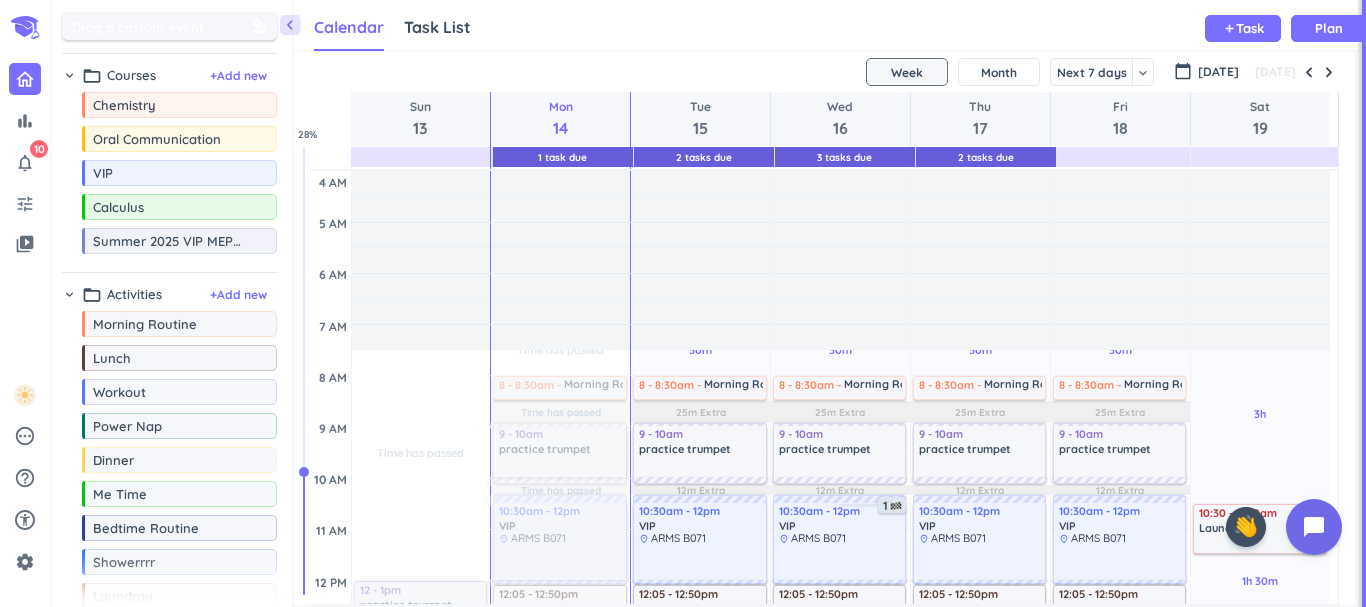 scroll, scrollTop: 0, scrollLeft: 0, axis: both 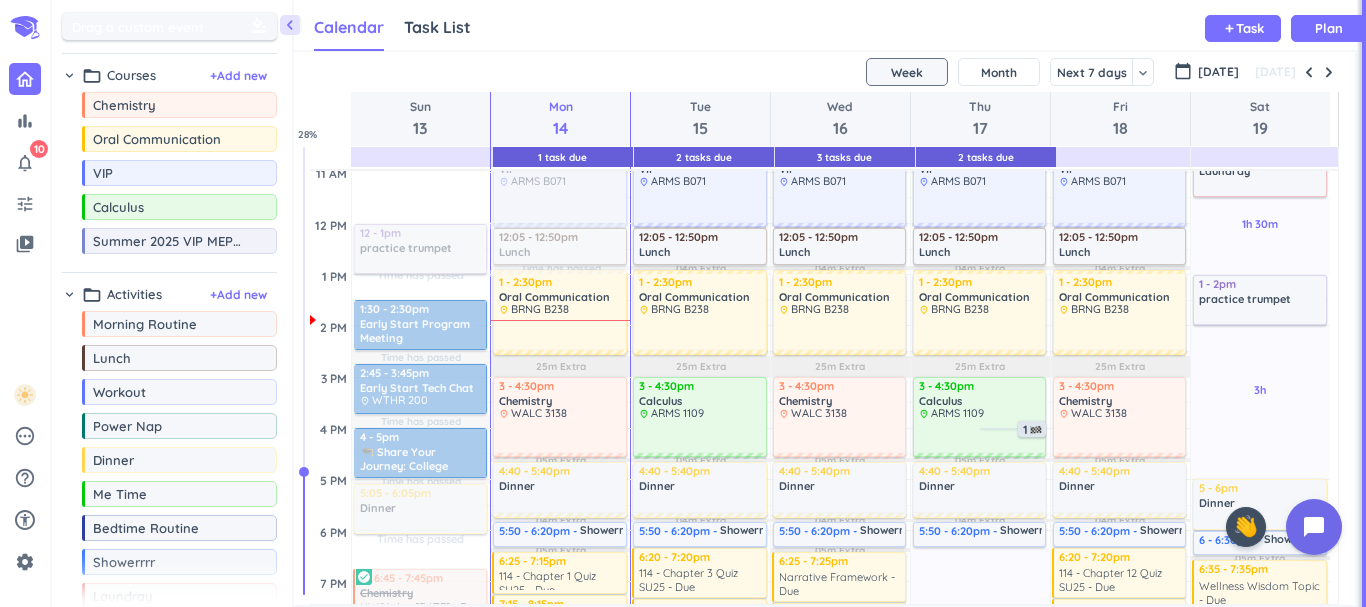 click on "Drag a custom event format_color_fill" at bounding box center [172, 26] 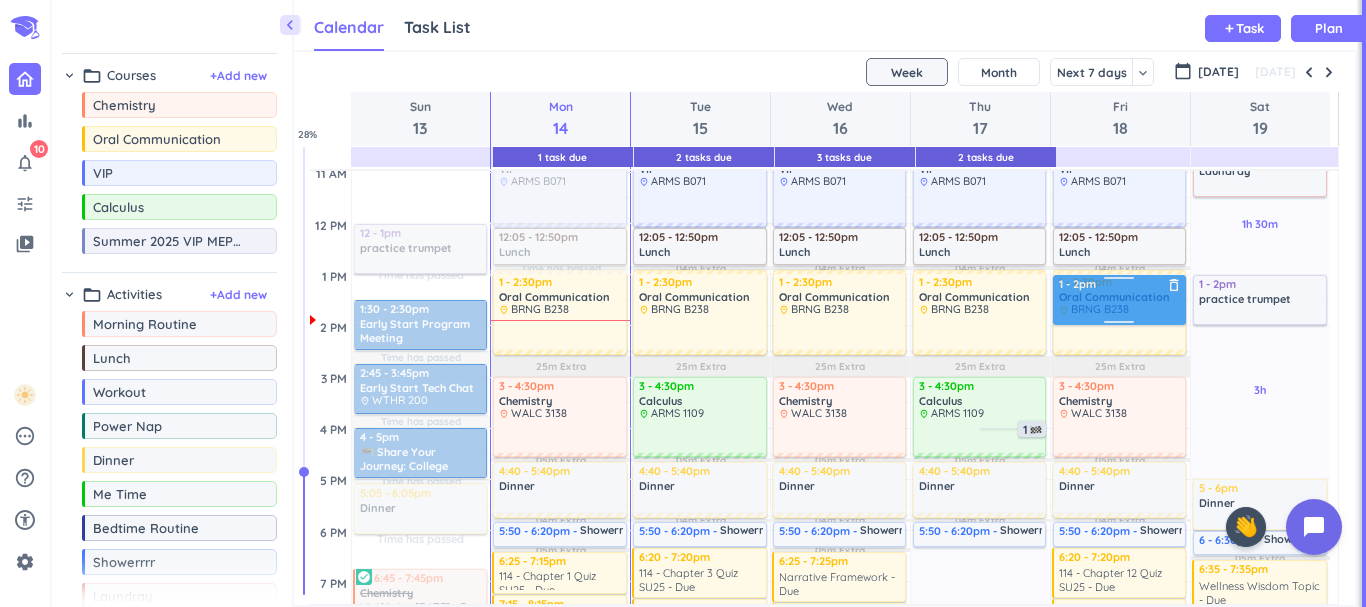 drag, startPoint x: 143, startPoint y: 35, endPoint x: 1118, endPoint y: 277, distance: 1004.584 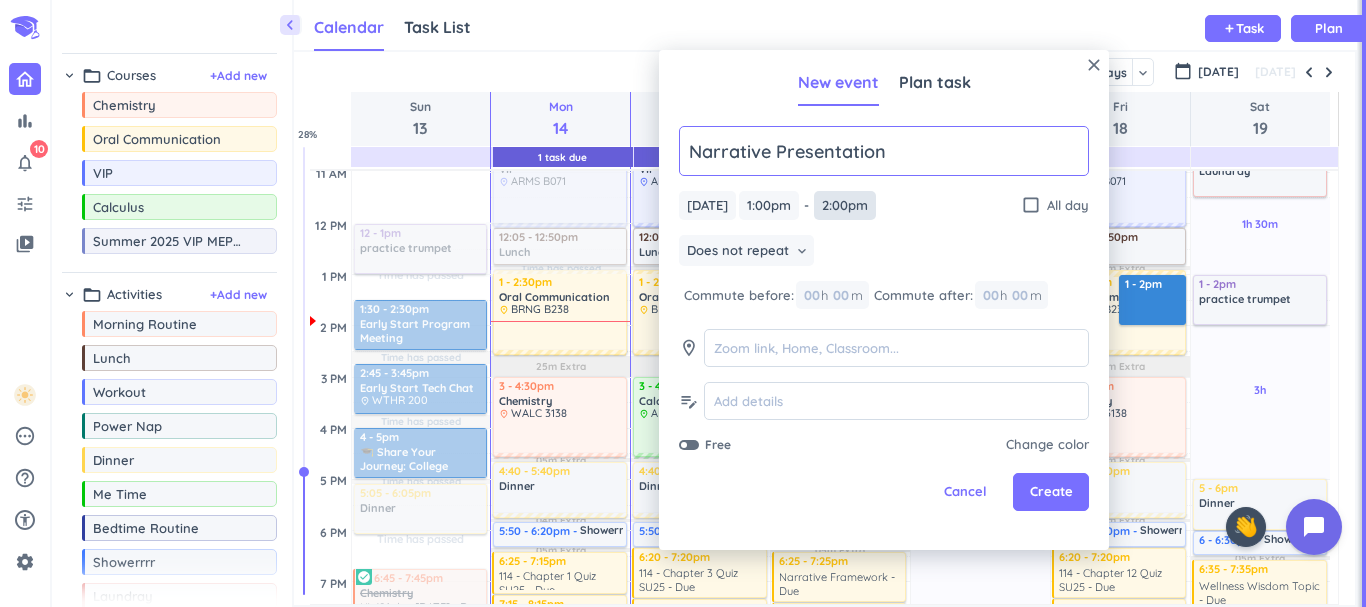 type on "Narrative Presentation" 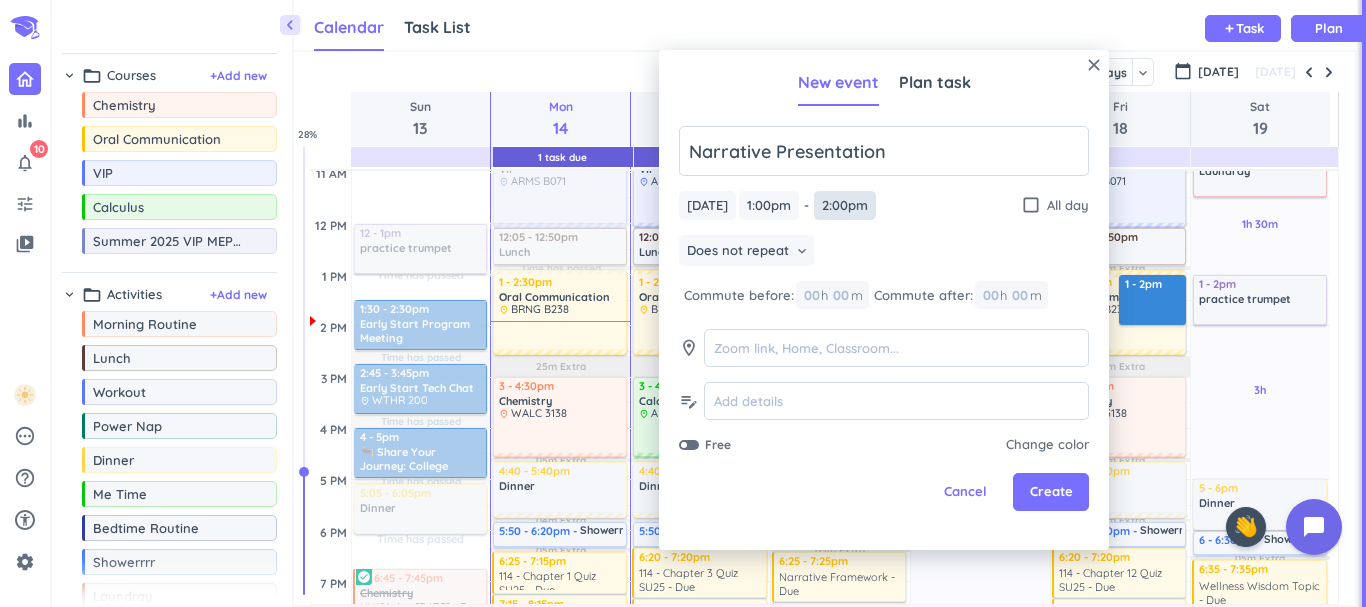 click on "2:00pm" at bounding box center (845, 205) 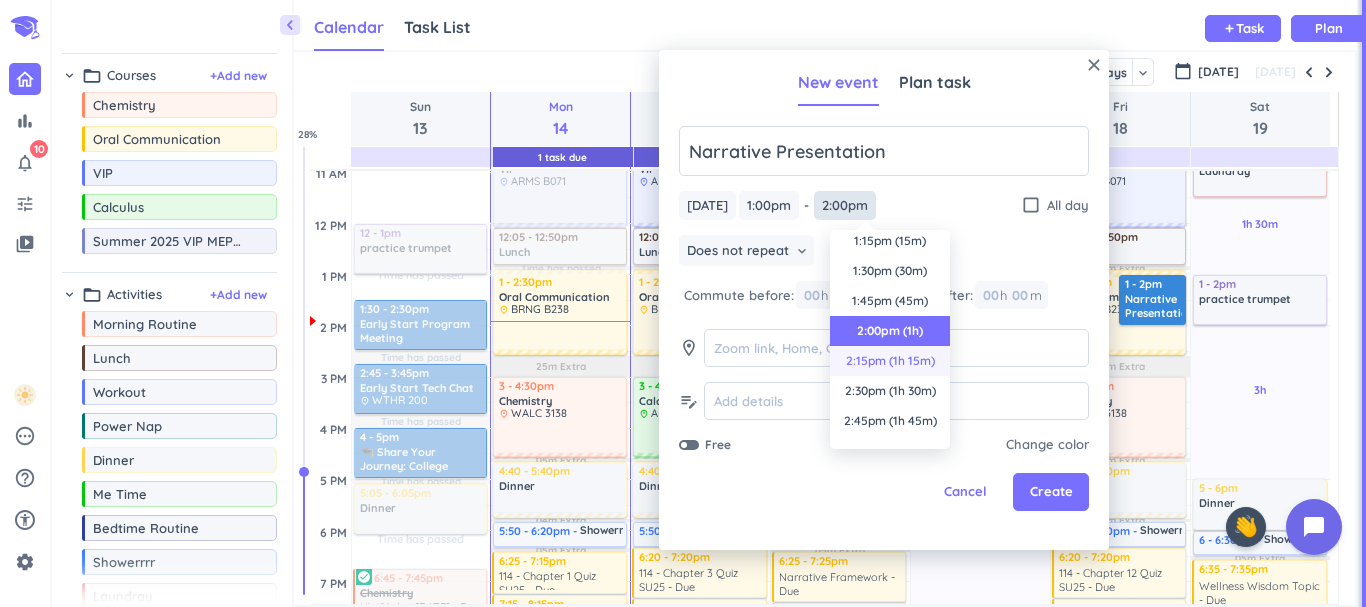 scroll, scrollTop: 0, scrollLeft: 0, axis: both 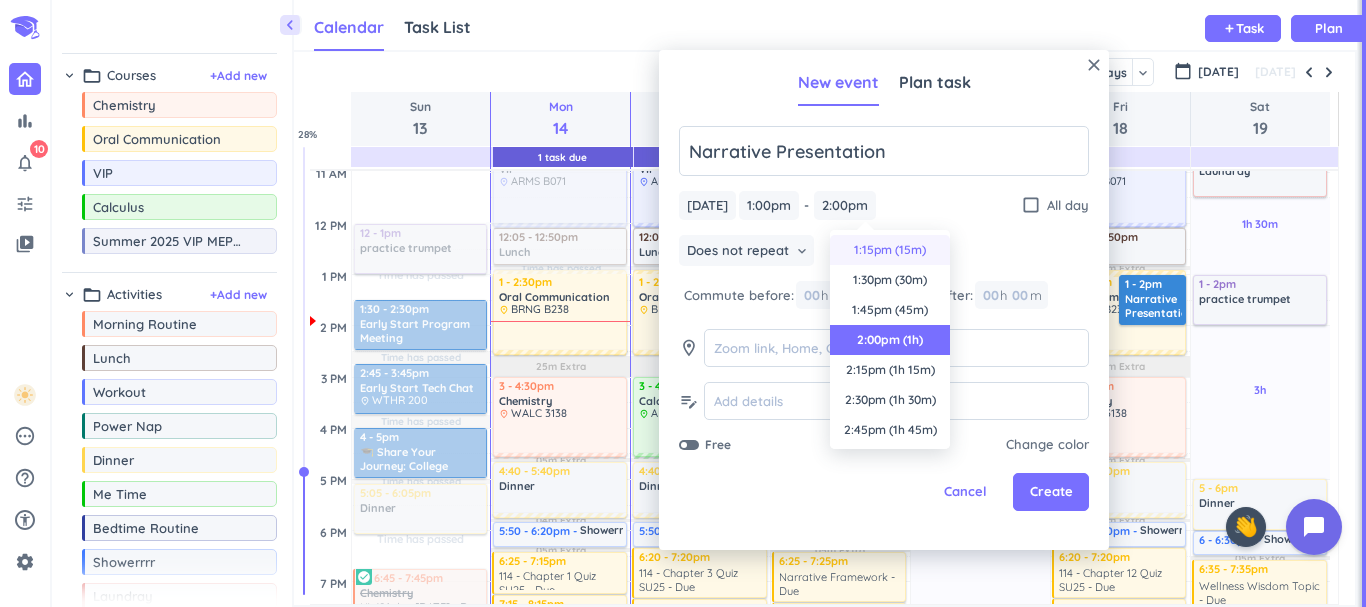 click on "1:15pm (15m)" at bounding box center [890, 250] 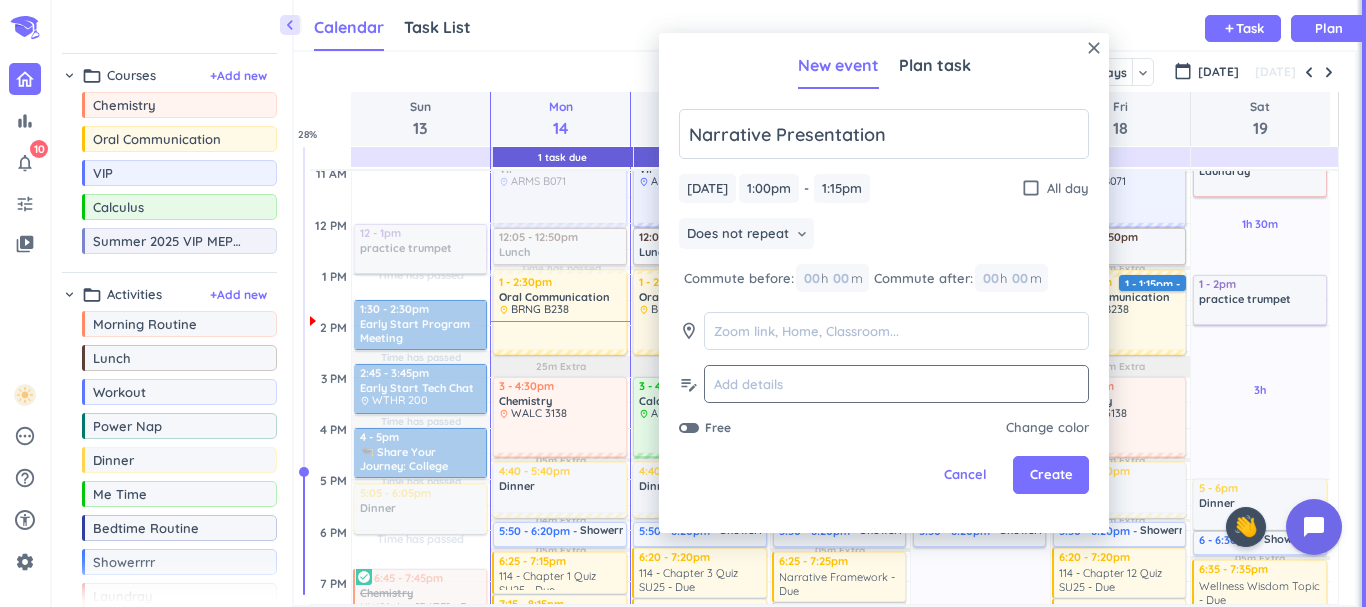 click 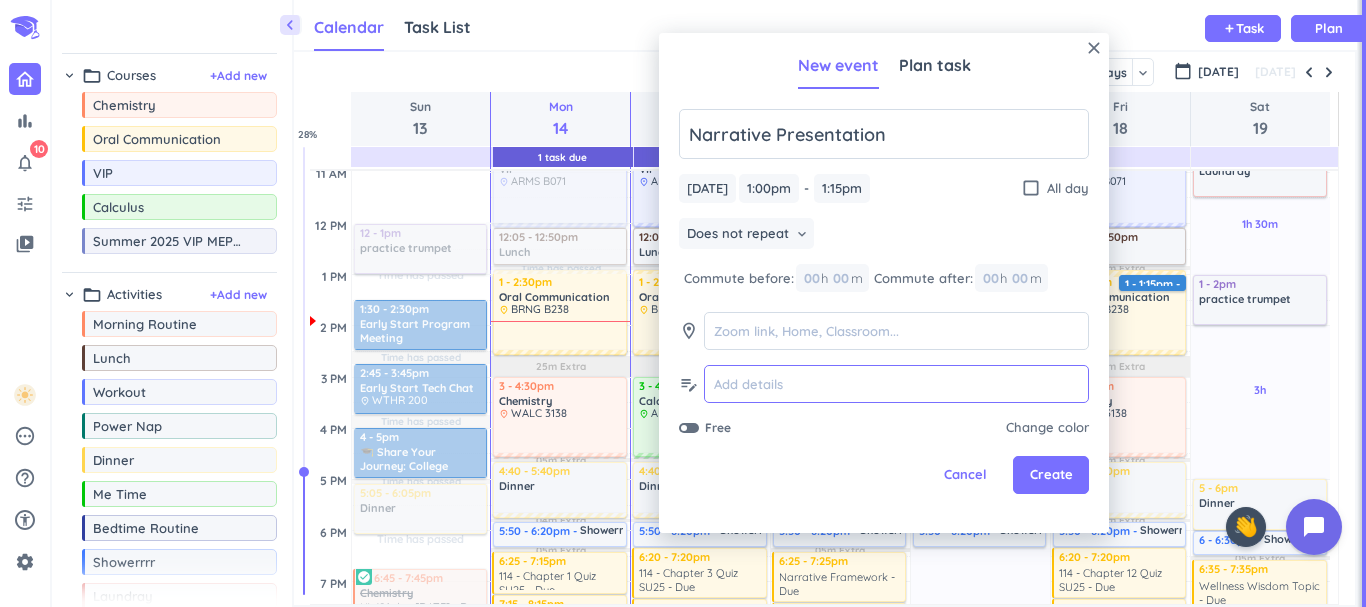 click at bounding box center (896, 384) 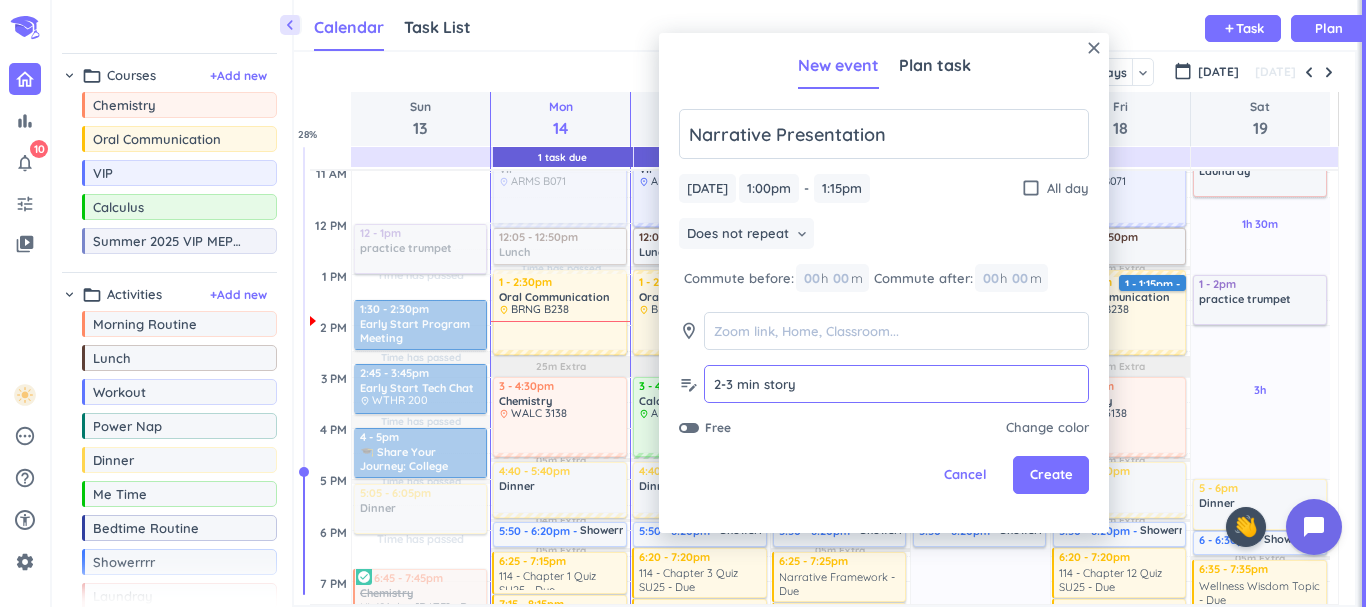 type on "2-3 min story" 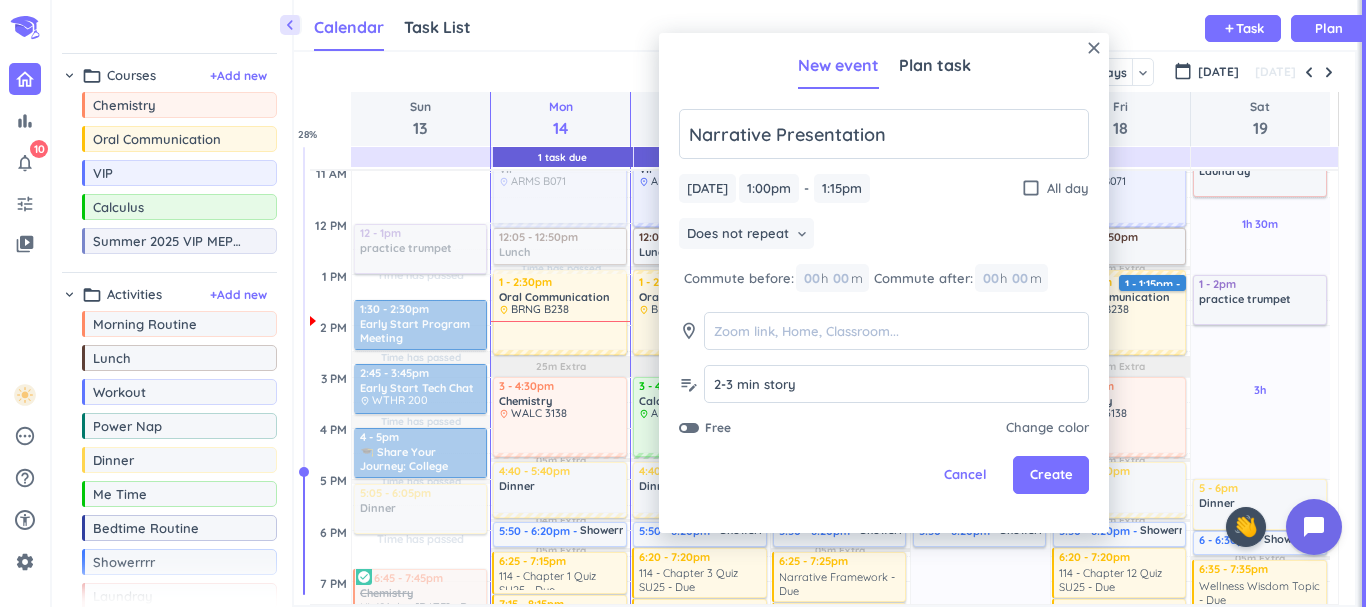click at bounding box center (1038, 428) 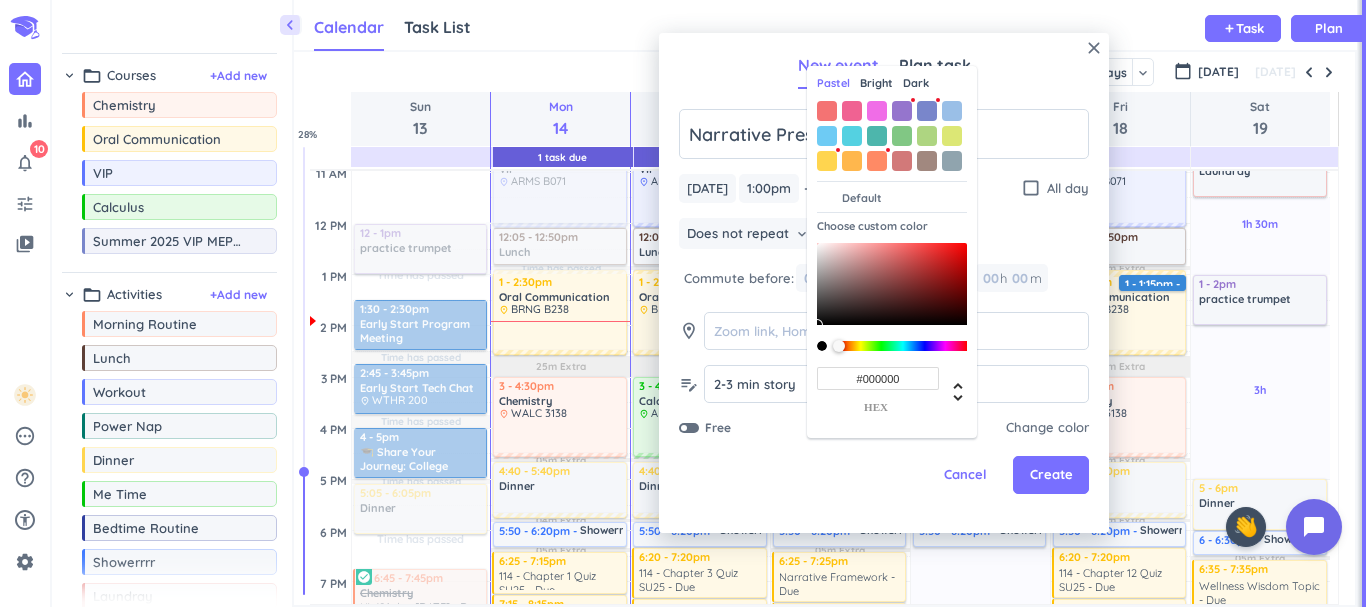 click at bounding box center (827, 161) 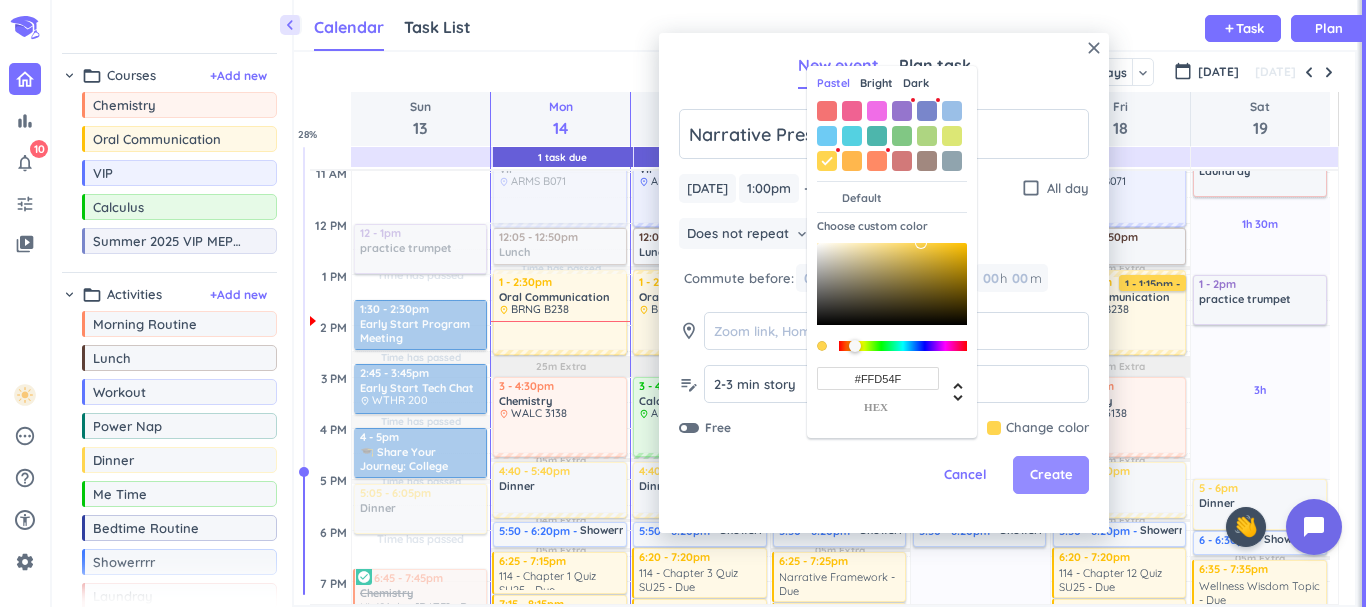 click on "Create" at bounding box center (1051, 475) 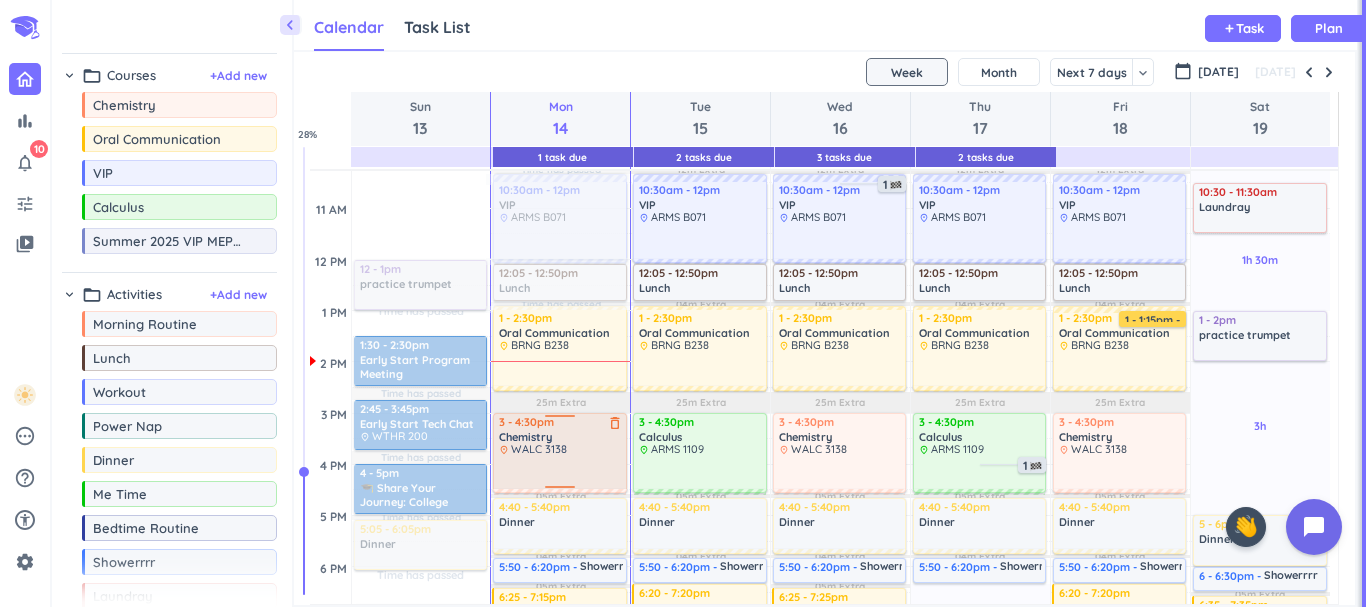 scroll, scrollTop: 349, scrollLeft: 0, axis: vertical 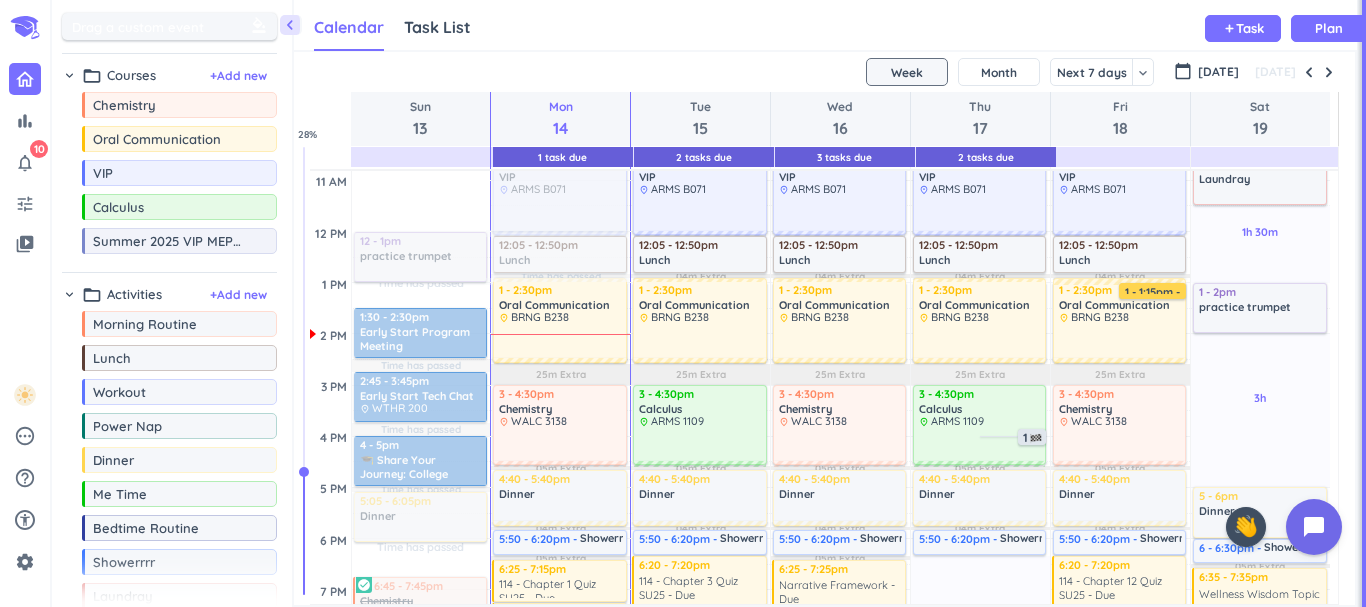 click on "Drag a custom event format_color_fill" at bounding box center [172, 26] 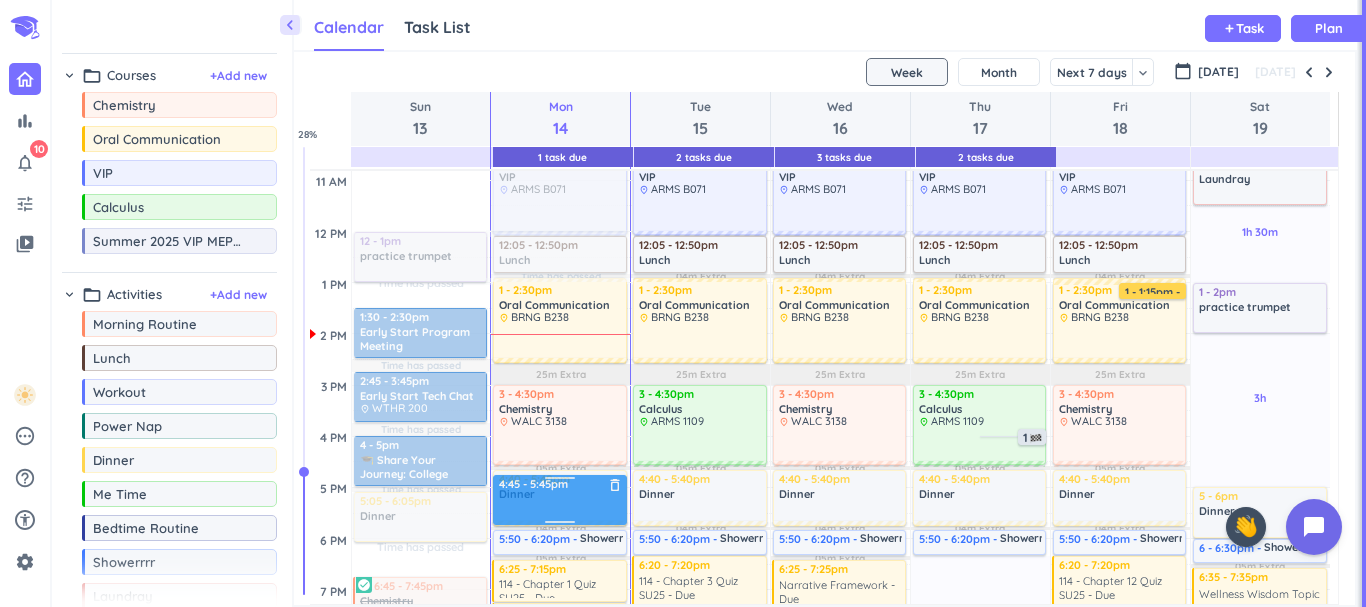 drag, startPoint x: 130, startPoint y: 27, endPoint x: 568, endPoint y: 477, distance: 627.96814 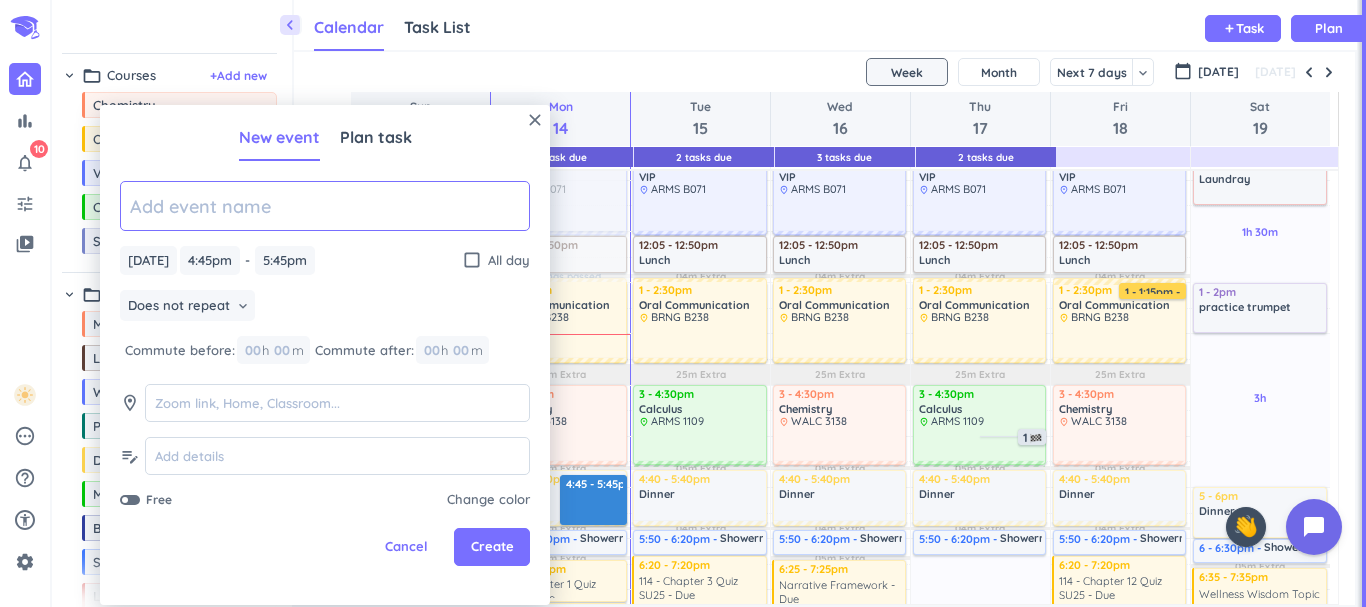 paste on "[PERSON_NAME] Corporate Engagement" 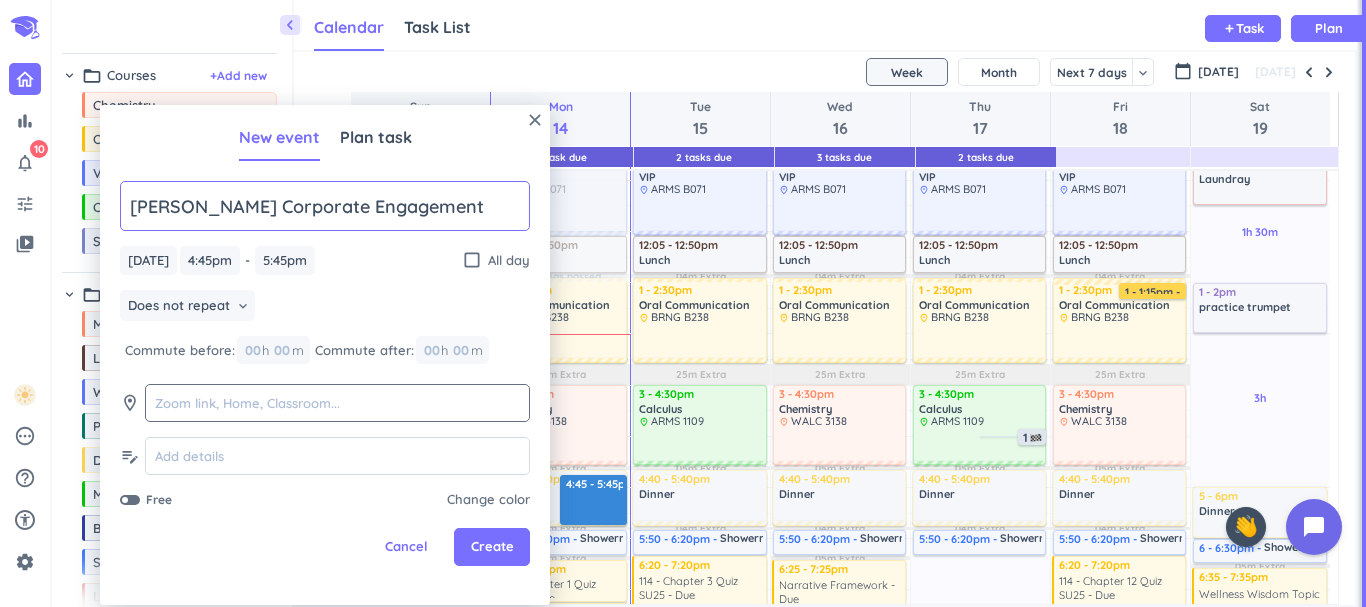 type on "[PERSON_NAME] Corporate Engagement" 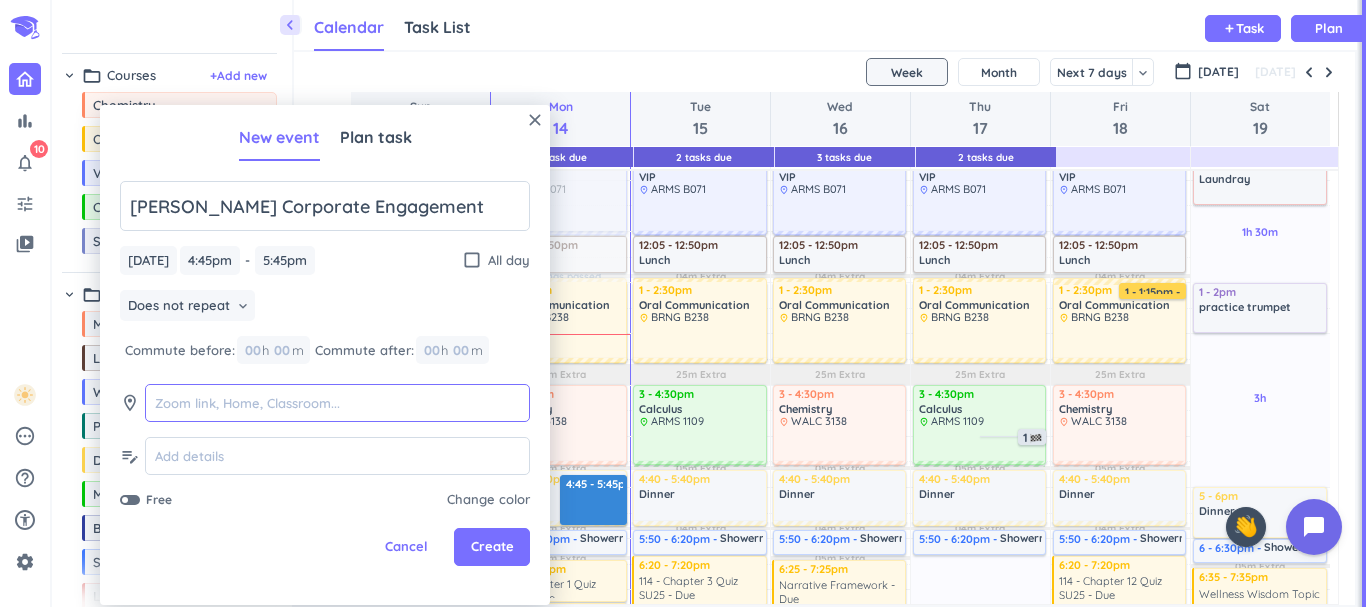 click at bounding box center (337, 403) 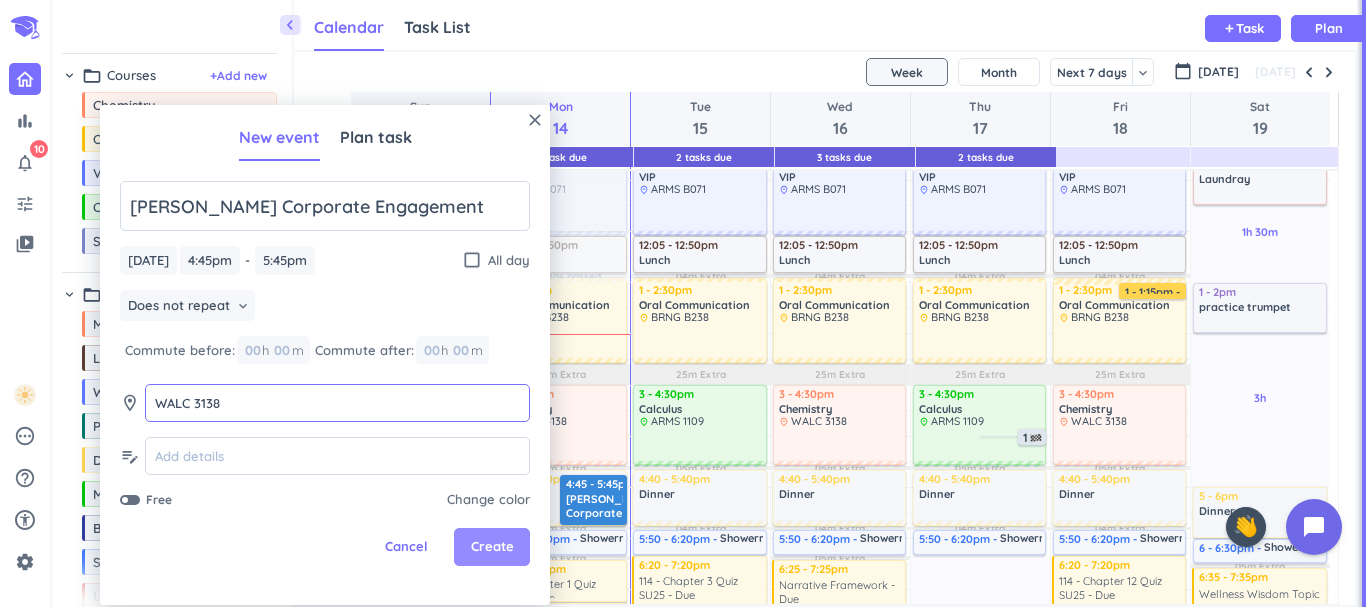 type on "WALC 3138" 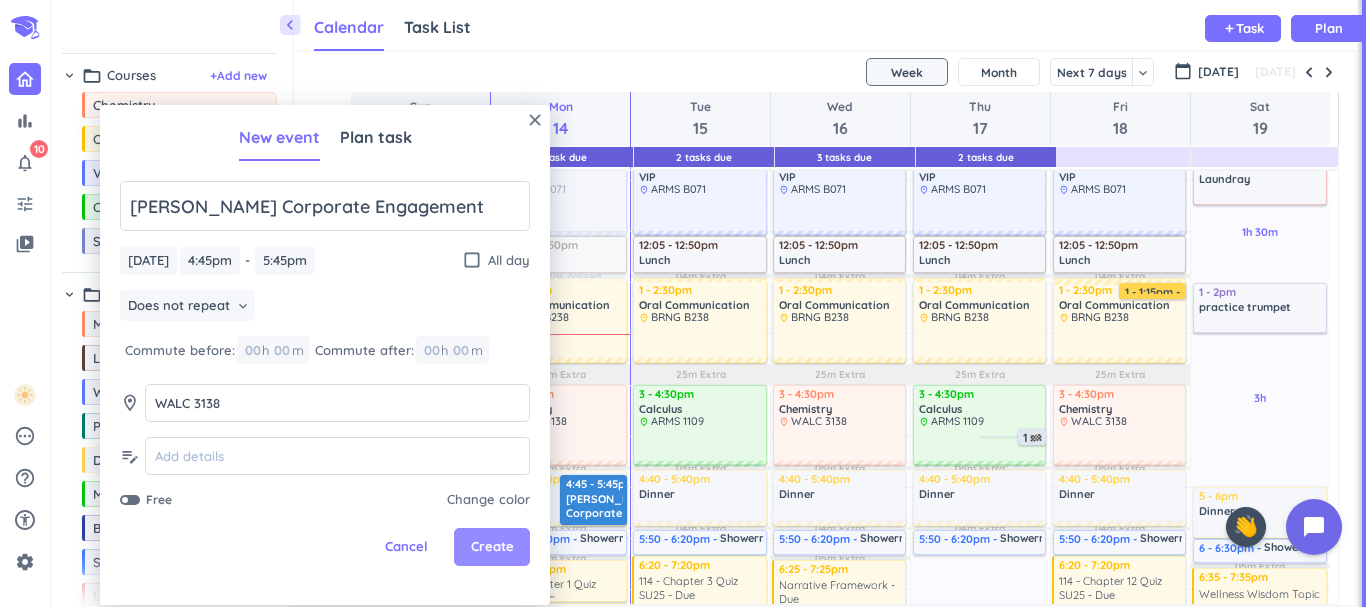 click on "Create" at bounding box center [492, 547] 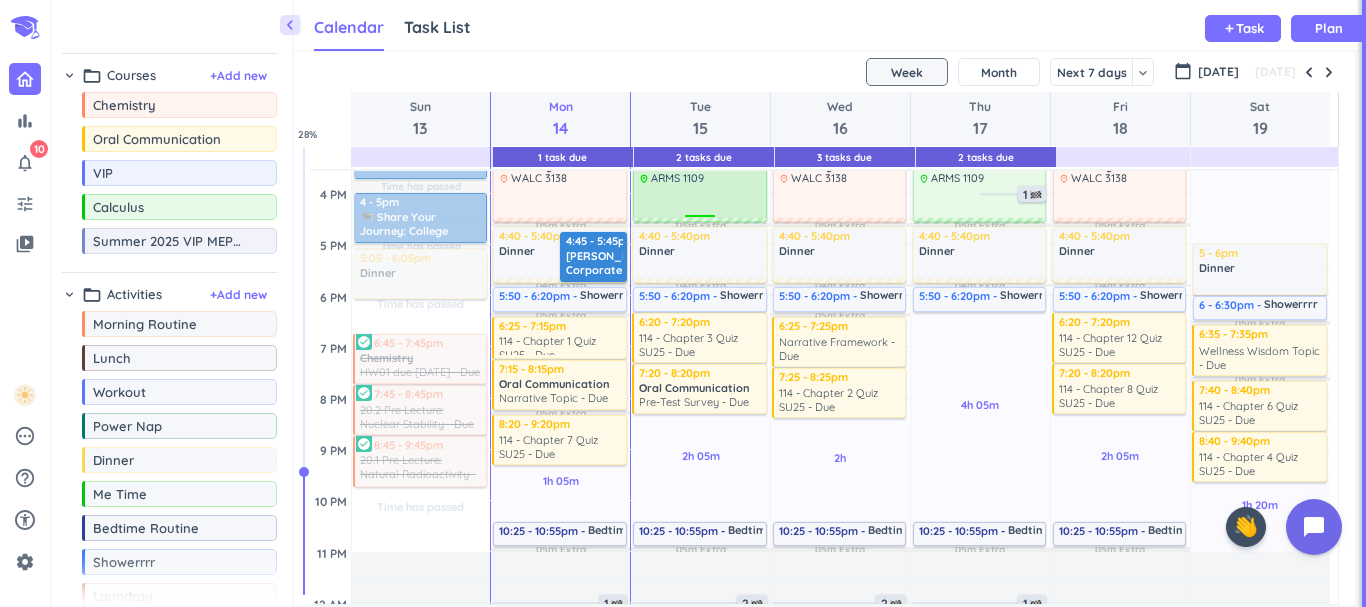 scroll, scrollTop: 594, scrollLeft: 0, axis: vertical 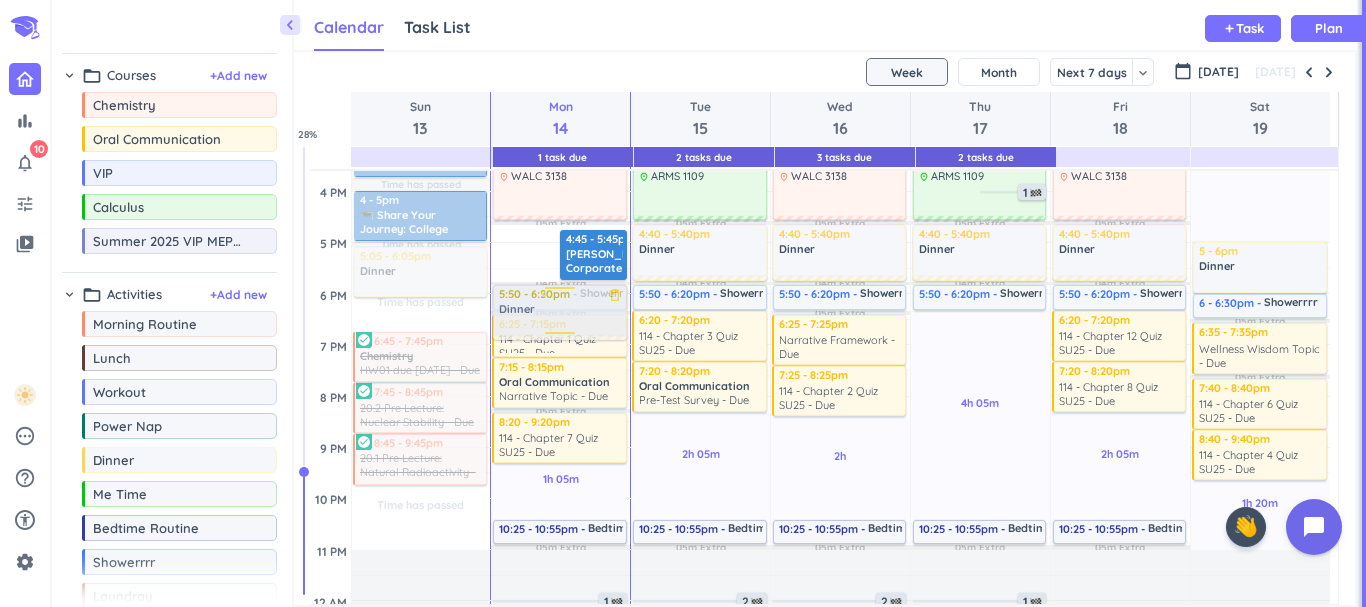 drag, startPoint x: 530, startPoint y: 270, endPoint x: 535, endPoint y: 327, distance: 57.21888 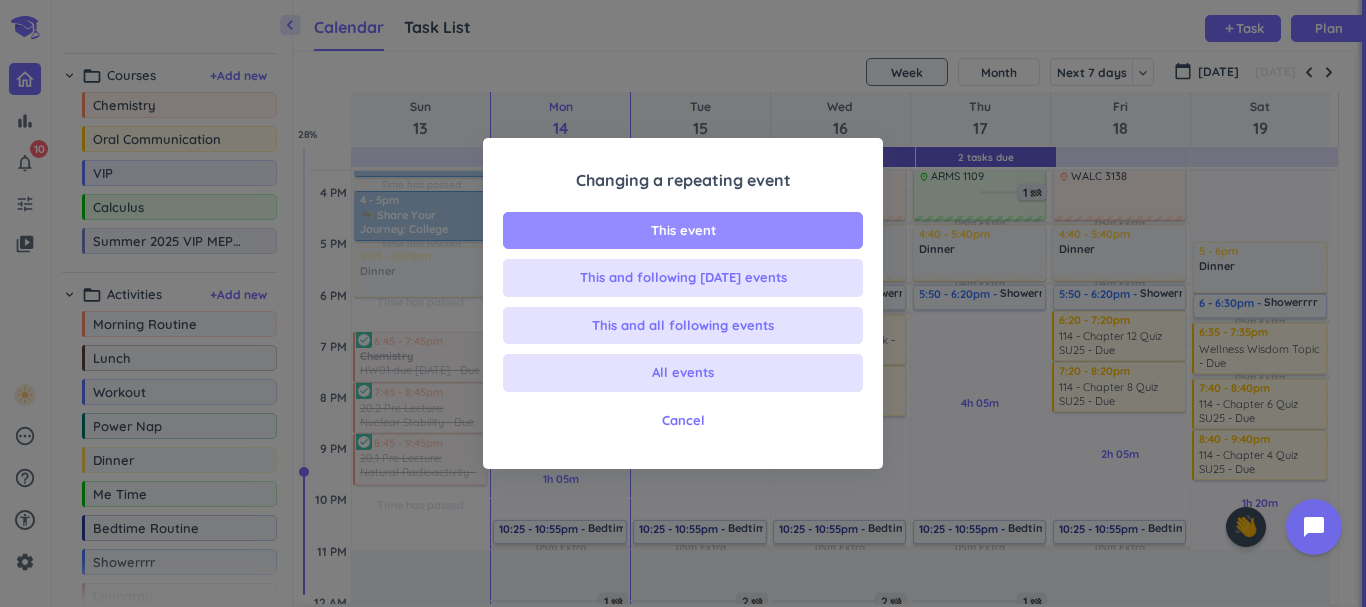 click on "This event" at bounding box center (683, 231) 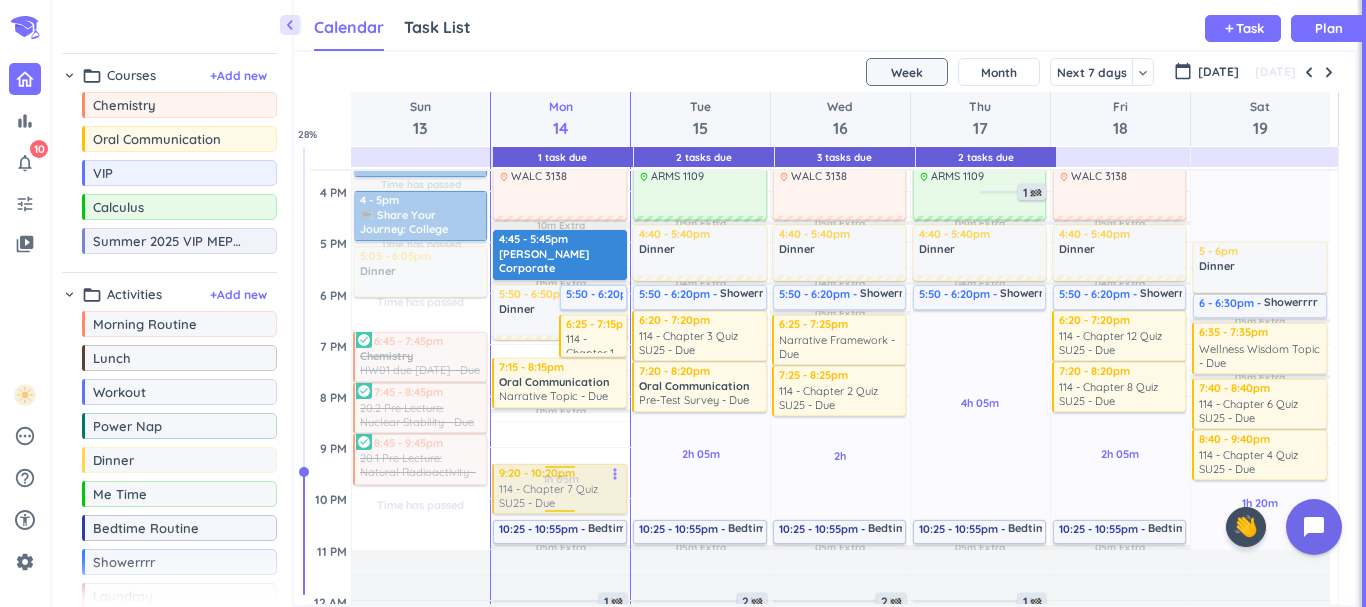 drag, startPoint x: 551, startPoint y: 443, endPoint x: 552, endPoint y: 504, distance: 61.008198 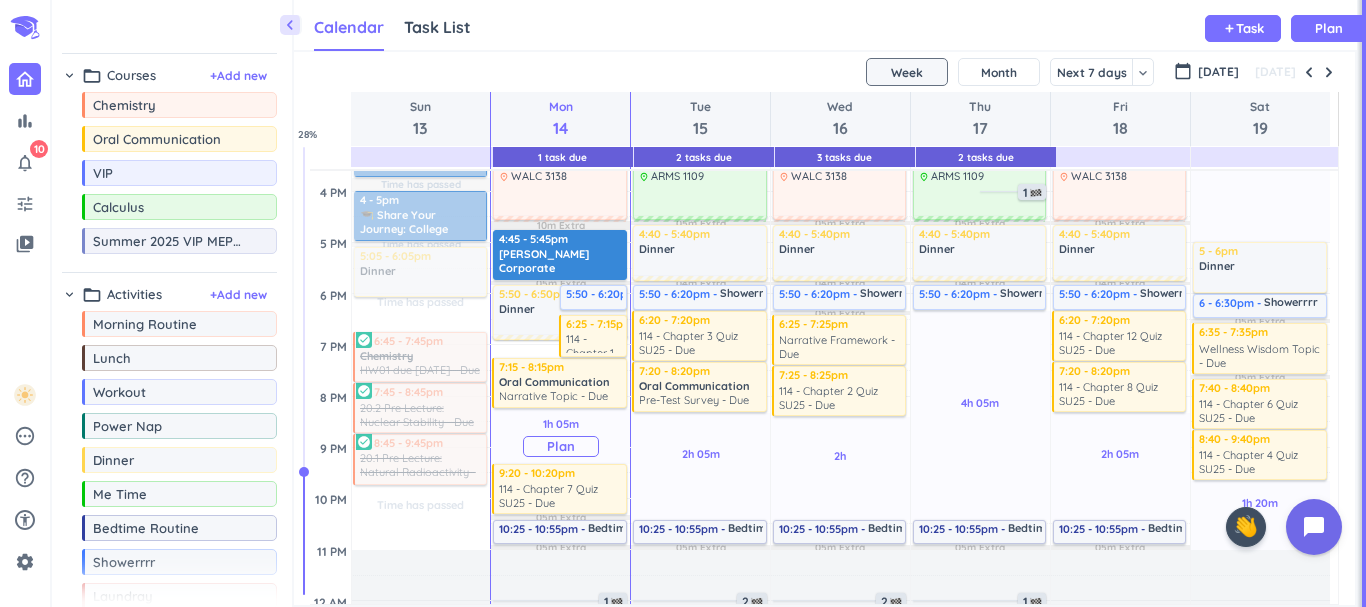 drag, startPoint x: 570, startPoint y: 385, endPoint x: 570, endPoint y: 443, distance: 58 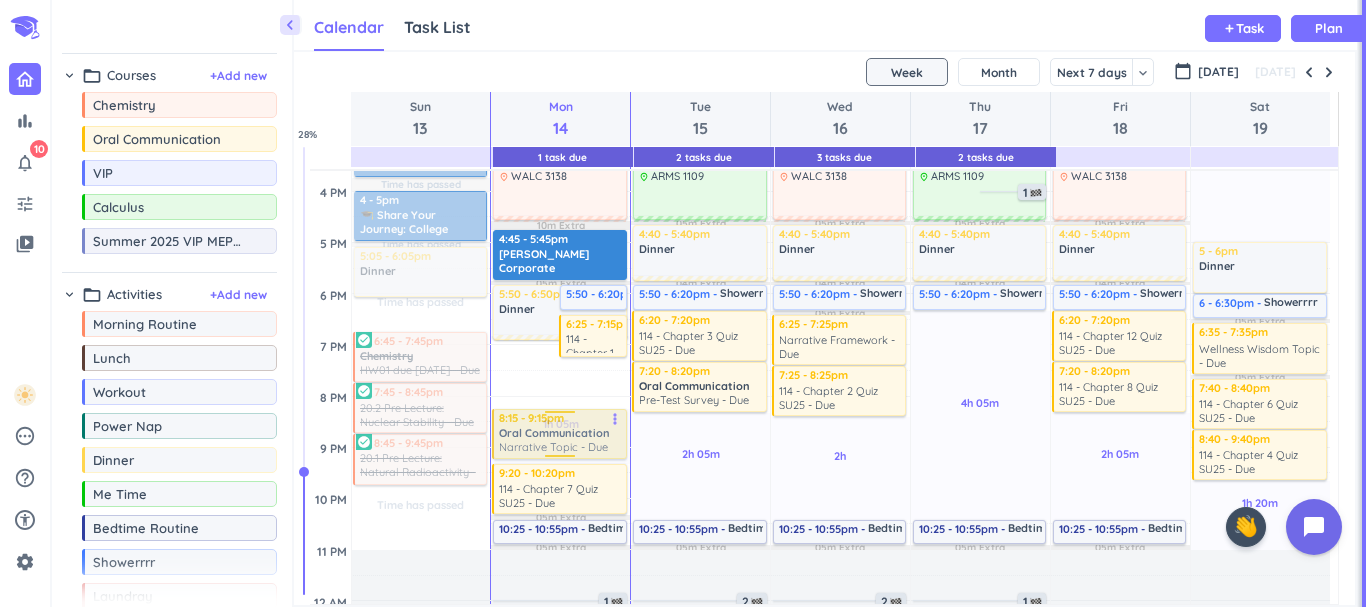 drag, startPoint x: 561, startPoint y: 393, endPoint x: 565, endPoint y: 454, distance: 61.13101 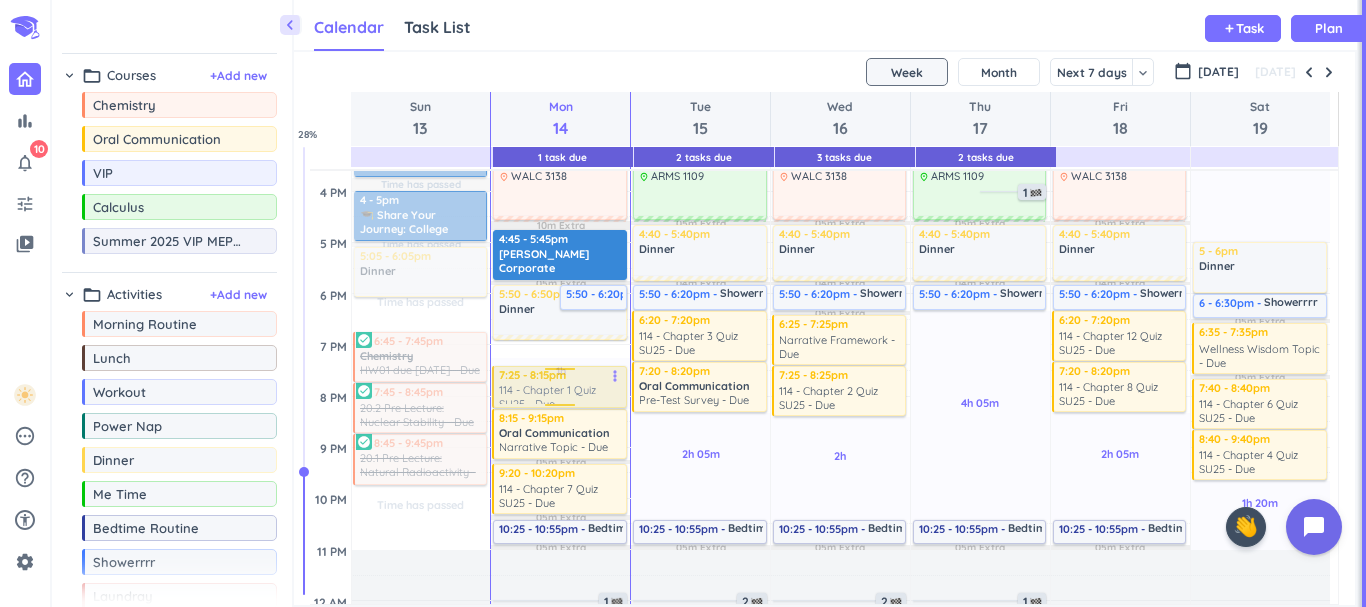 drag, startPoint x: 594, startPoint y: 332, endPoint x: 564, endPoint y: 381, distance: 57.45433 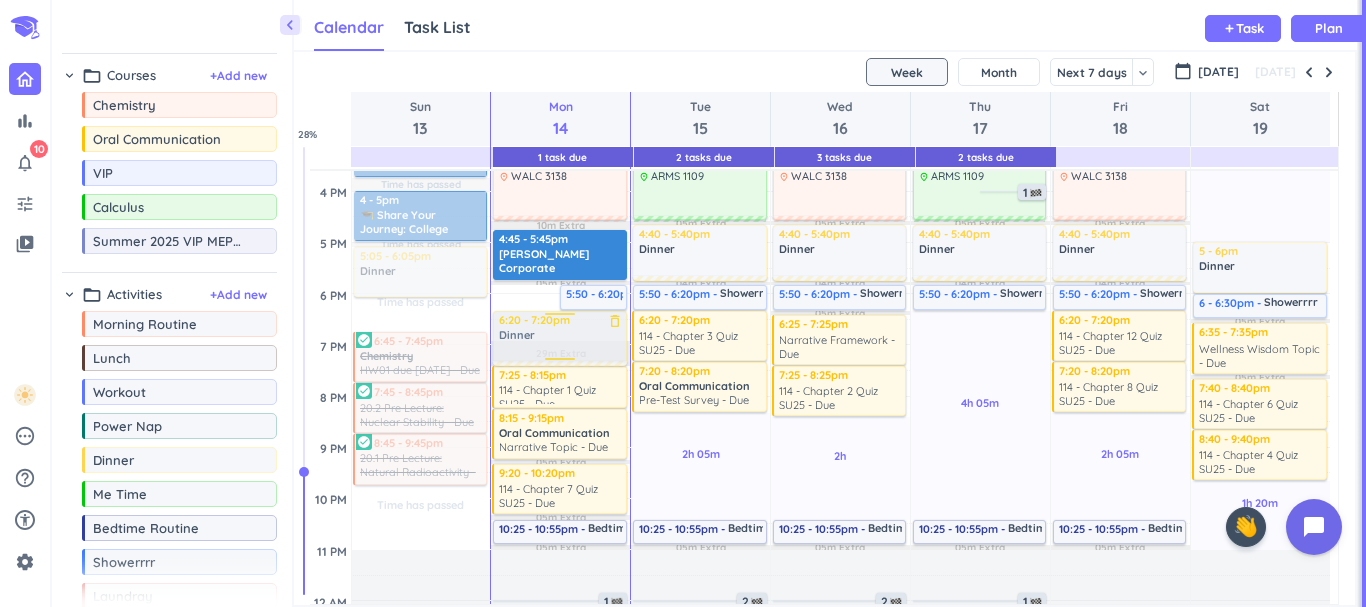 drag, startPoint x: 520, startPoint y: 324, endPoint x: 518, endPoint y: 346, distance: 22.090721 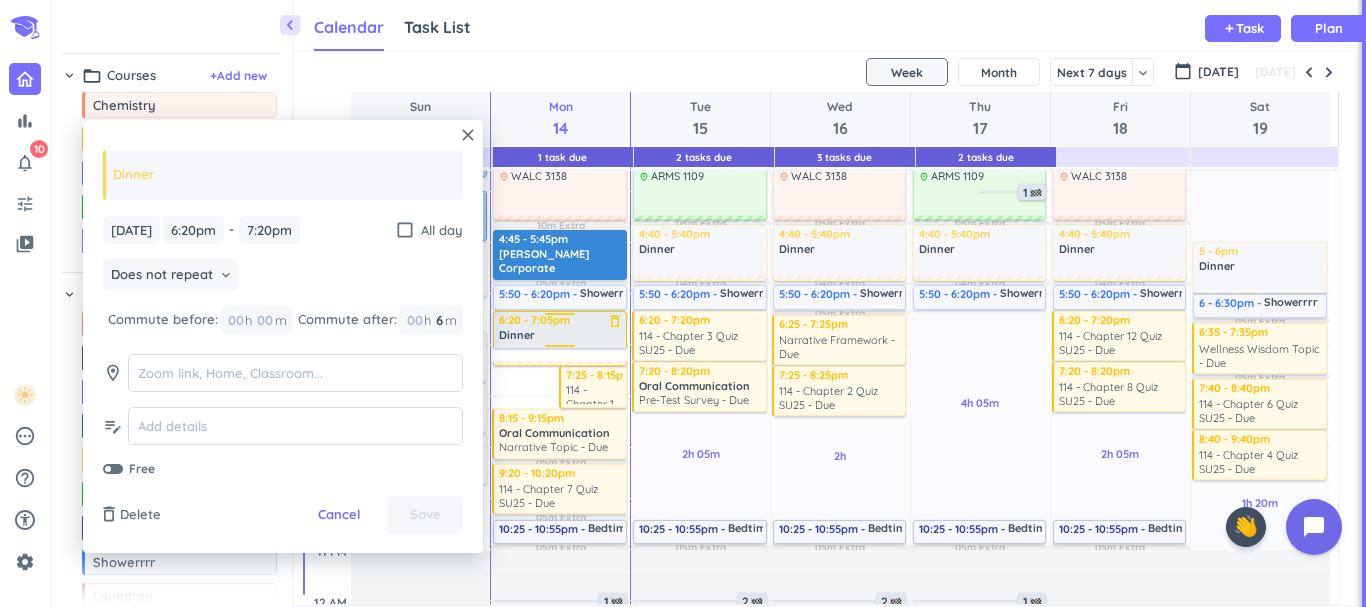 drag, startPoint x: 555, startPoint y: 361, endPoint x: 555, endPoint y: 349, distance: 12 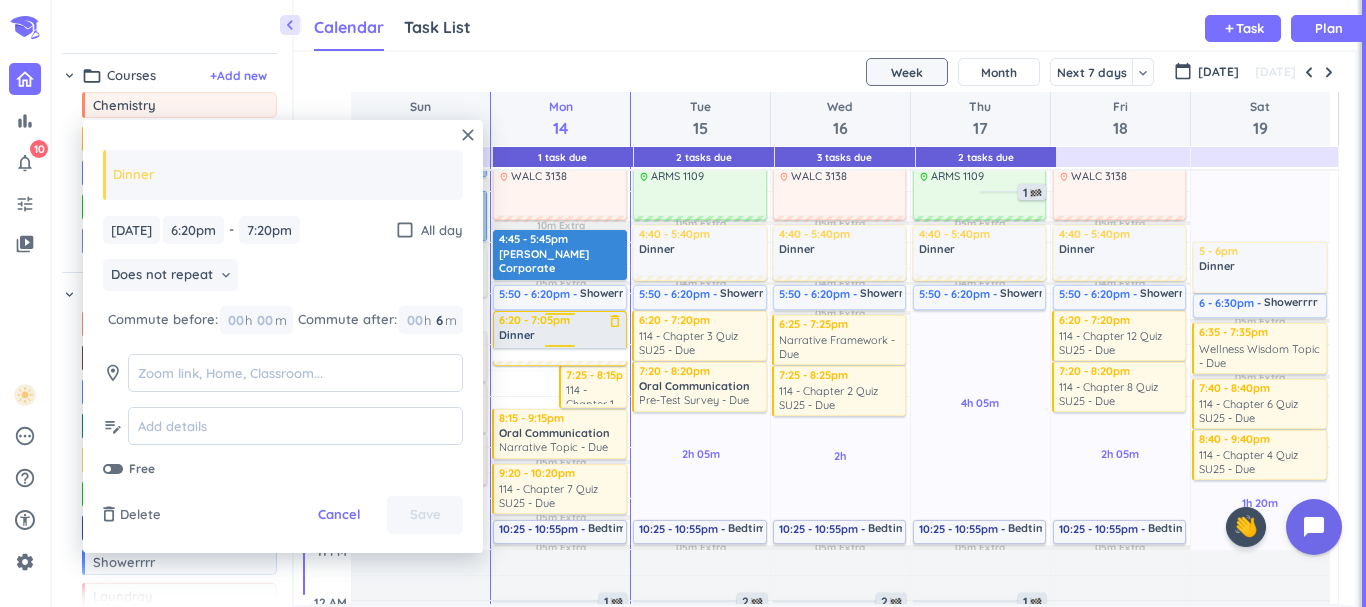 click on "Time has passed Past due Plan Time has passed Time has passed Time has passed 25m Extra 10m Extra 05m Extra 05m Extra 05m Extra 05m Extra Adjust Awake Time Adjust Awake Time 7:25 - 8:15pm 114 - Chapter 1 Quiz SU25 - Due more_vert 8 - 8:30am Morning Routine delete_outline 9 - 10am practice trumpet delete_outline 10:30am - 12pm VIP delete_outline place ARMS B071 12:05 - 12:50pm Lunch delete_outline 1 - 2:30pm Oral Communication delete_outline place BRNG B238 3 - 4:30pm Chemistry delete_outline place WALC 3138 4:45 - 5:45pm [PERSON_NAME] Corporate Engagement  delete_outline place WALC 3138 5:50 - 6:20pm Showerrrr delete_outline 6:20 - 7:20pm Dinner delete_outline 8:15 - 9:15pm Oral Communication Narrative Topic - Due more_vert 9:20 - 10:20pm Oral Communication 114 - Chapter 7 Quiz SU25 - Due more_vert 10:25 - 10:55pm Bedtime Routine delete_outline 1  6:20 - 7:05pm Dinner delete_outline" at bounding box center (560, 191) 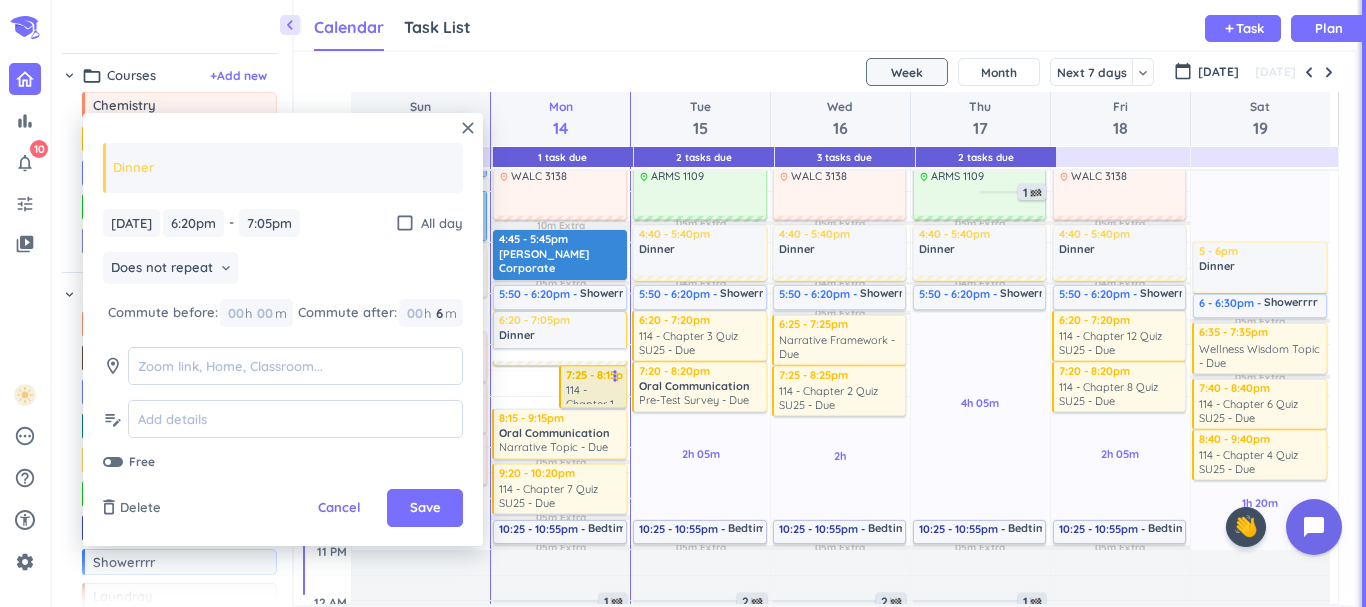 type on "7:05pm" 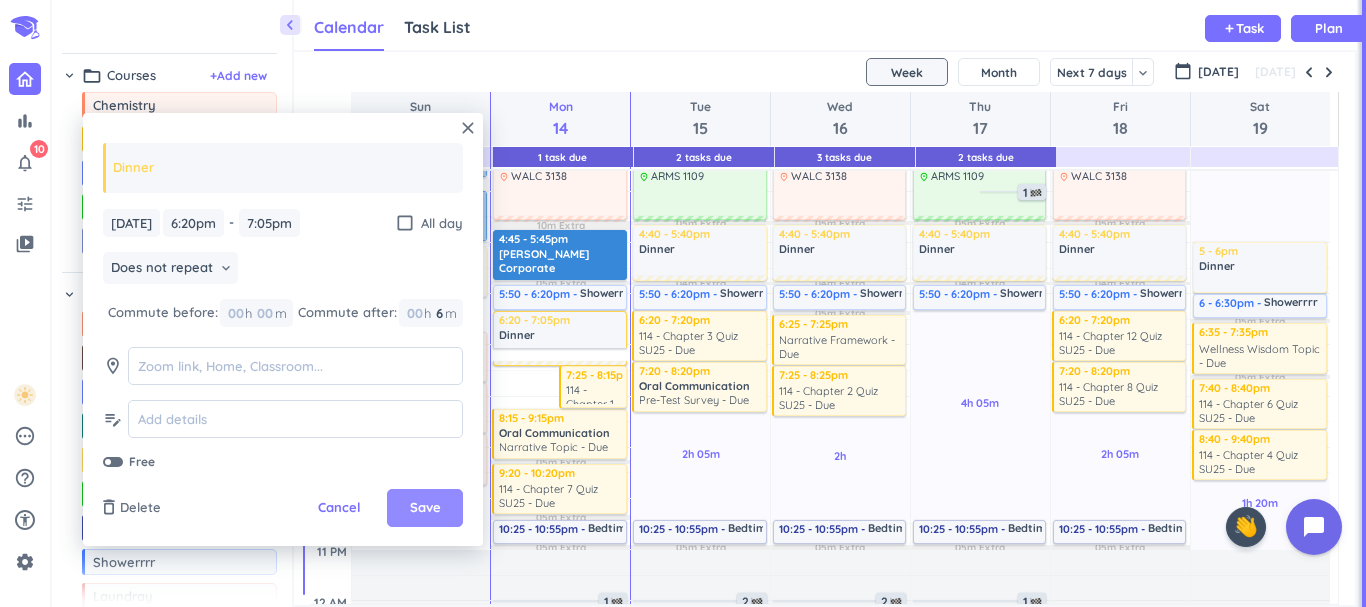 click on "Save" at bounding box center [425, 508] 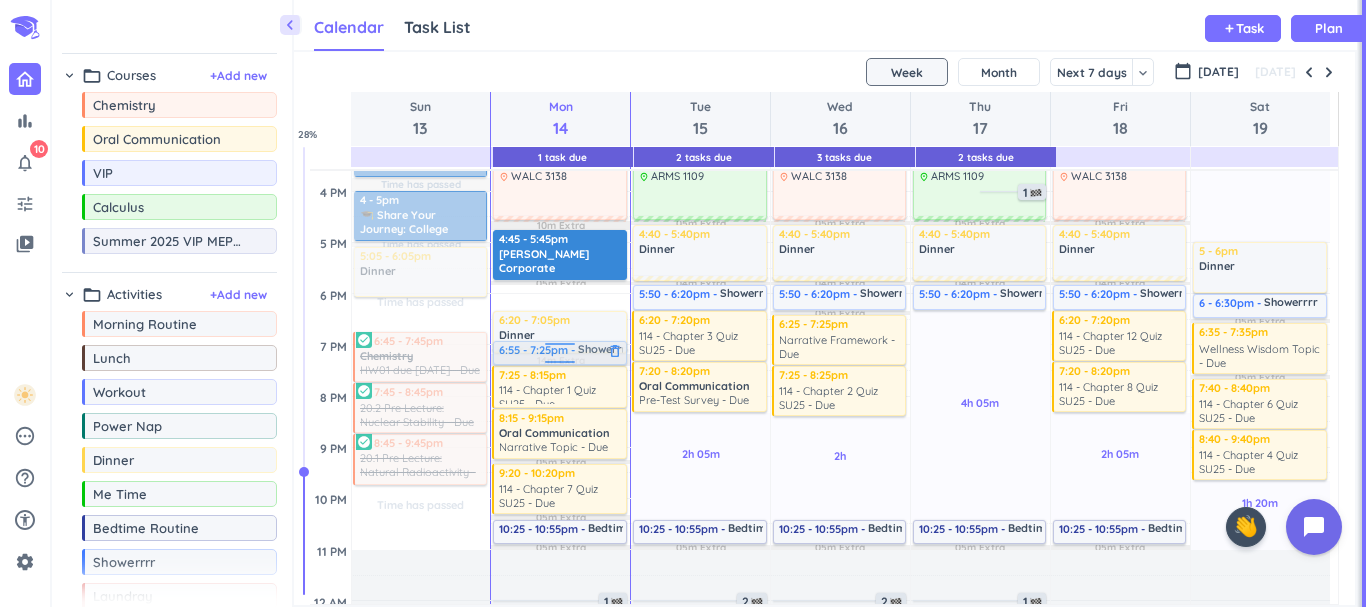 drag, startPoint x: 555, startPoint y: 296, endPoint x: 557, endPoint y: 347, distance: 51.0392 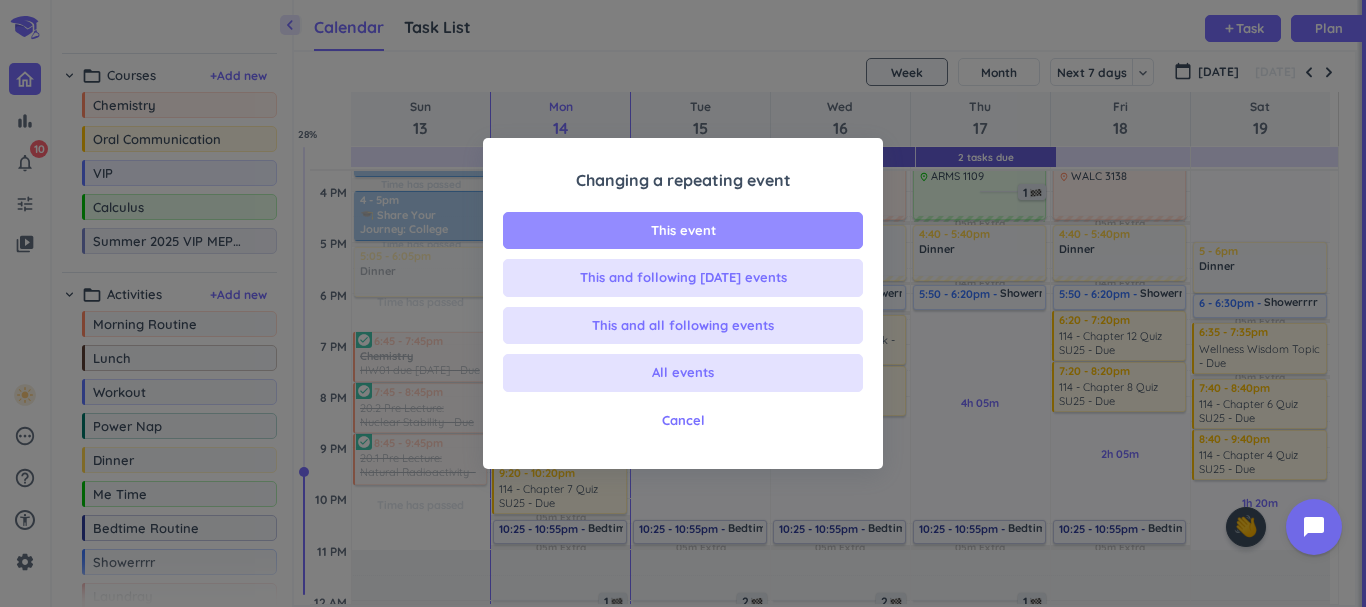 click on "This event" at bounding box center (683, 231) 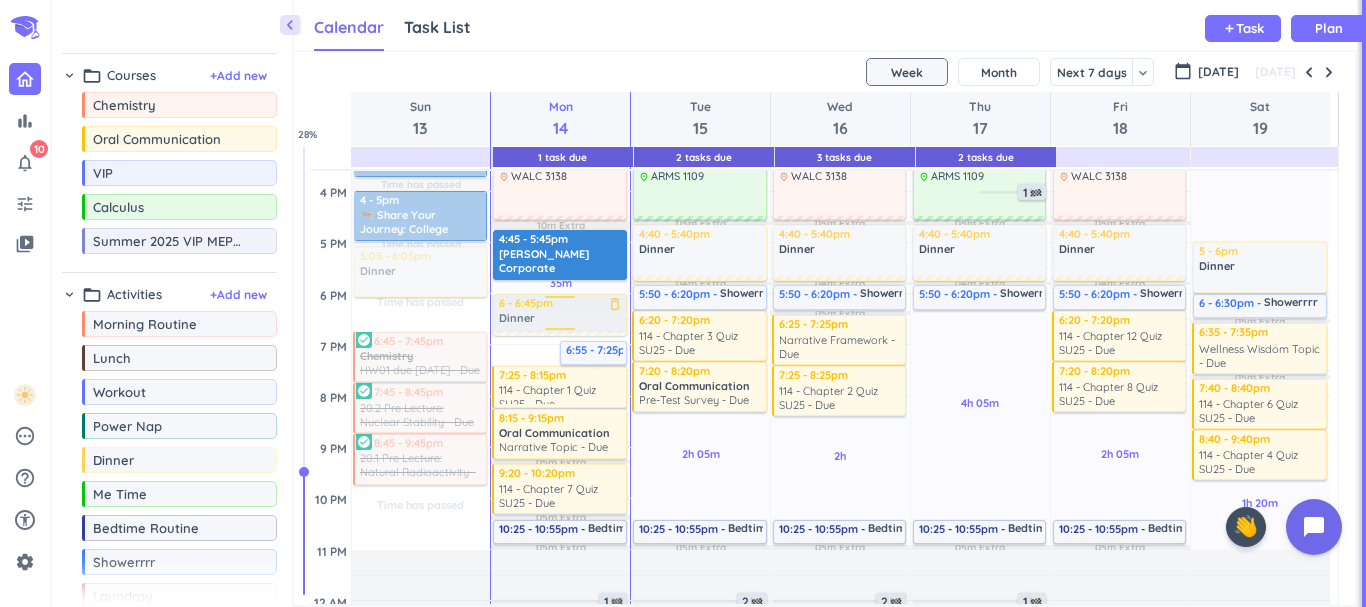 drag, startPoint x: 595, startPoint y: 398, endPoint x: 531, endPoint y: 313, distance: 106.400185 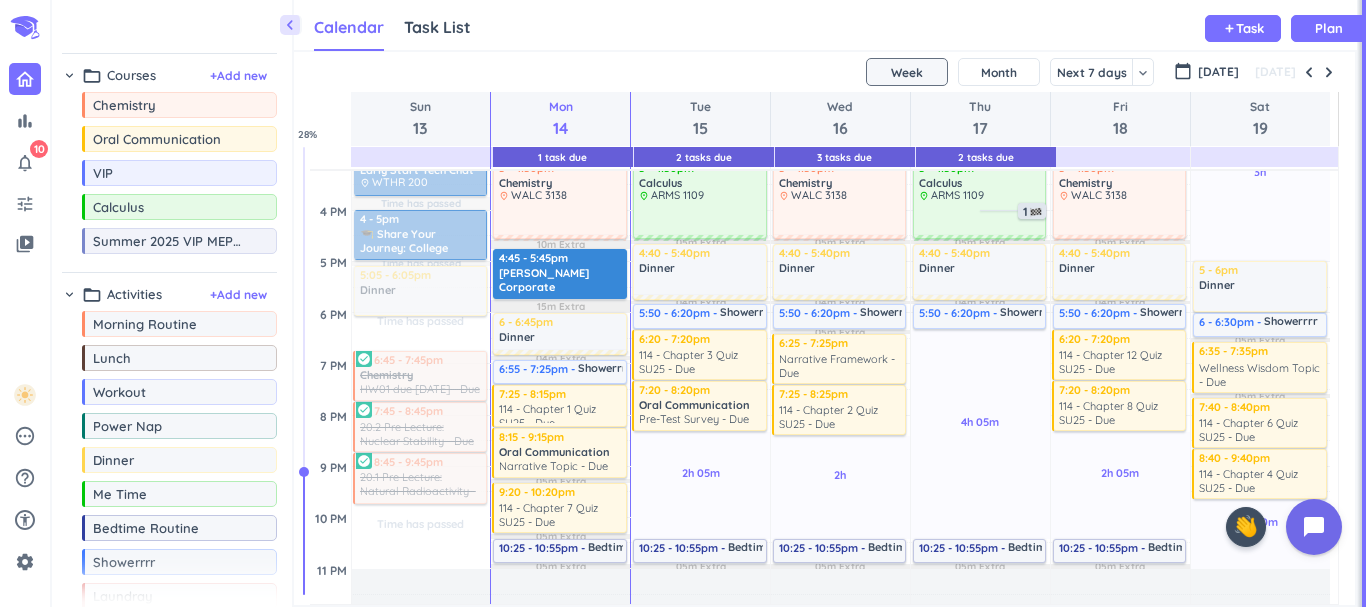 scroll, scrollTop: 576, scrollLeft: 0, axis: vertical 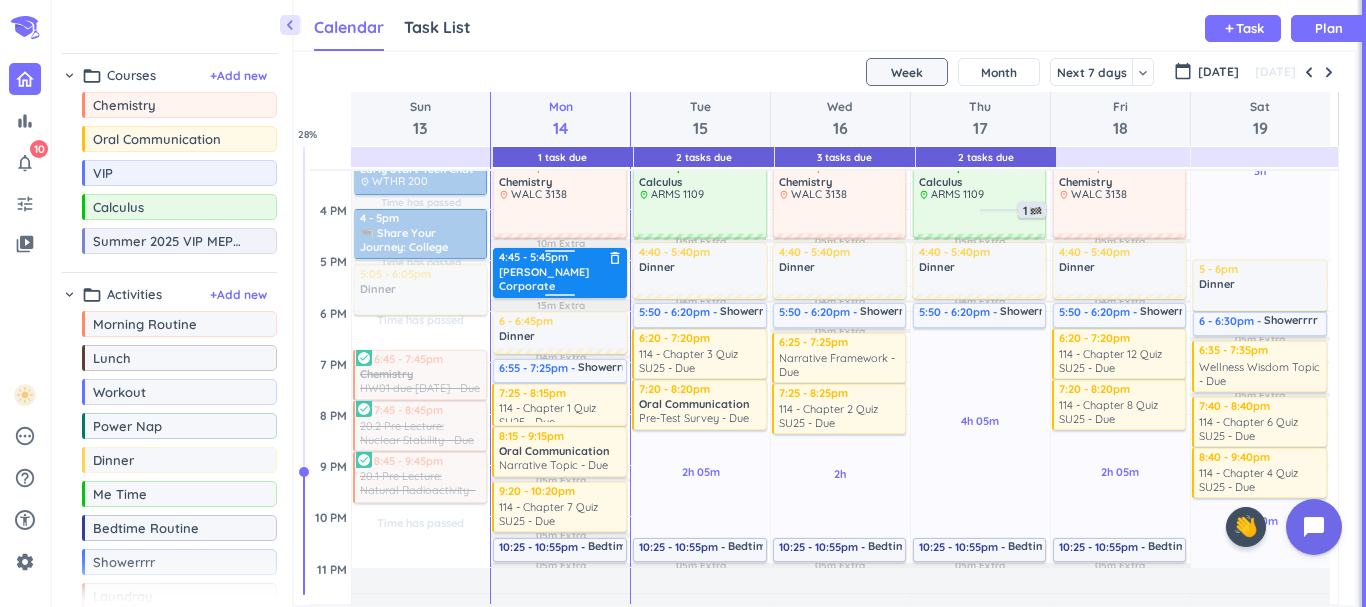 click on "[PERSON_NAME] Corporate Engagement" at bounding box center [560, 279] 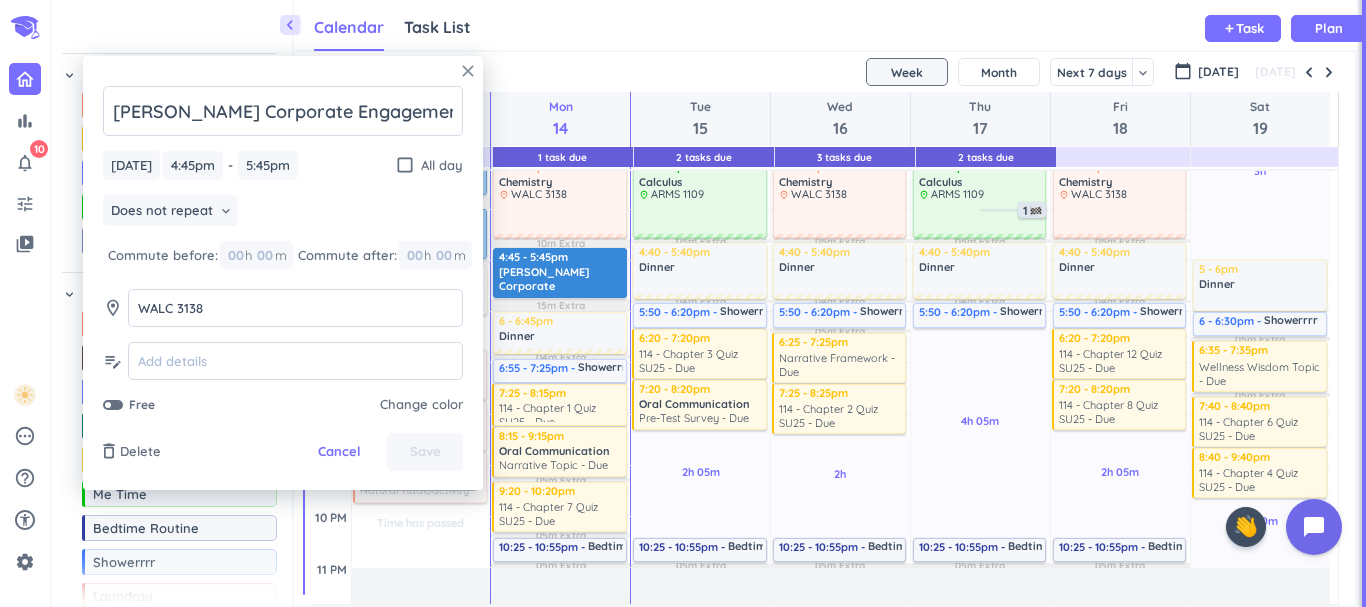 click on "close" at bounding box center (468, 71) 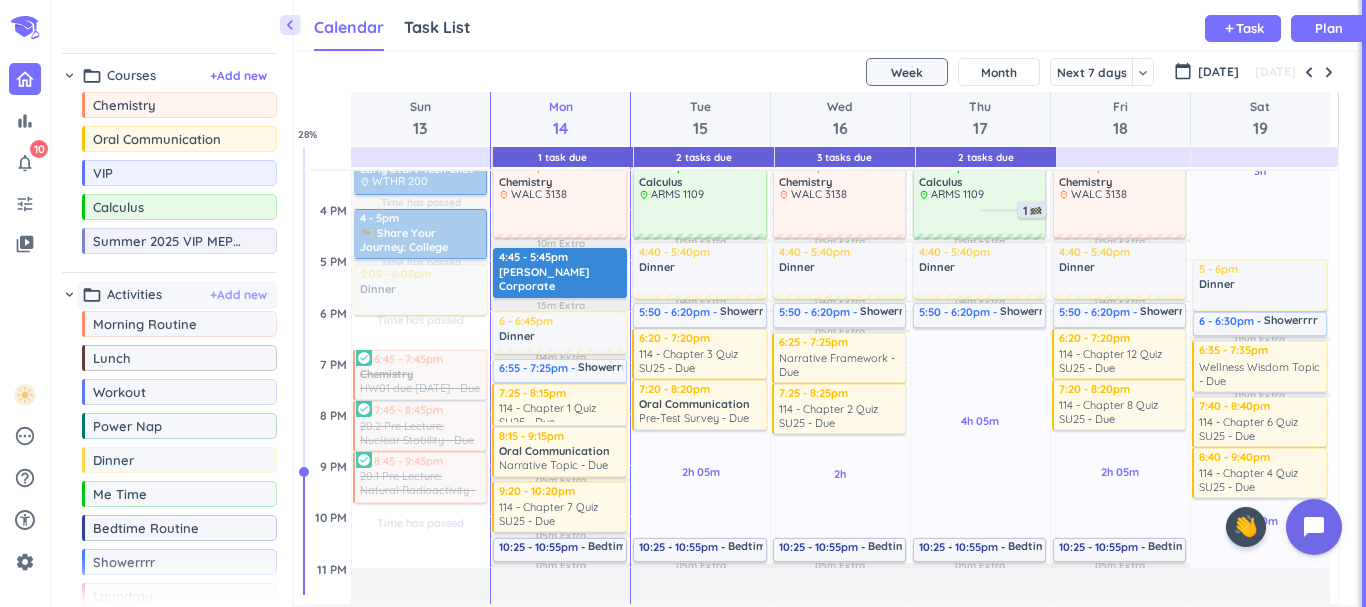 click on "+  Add new" at bounding box center (238, 295) 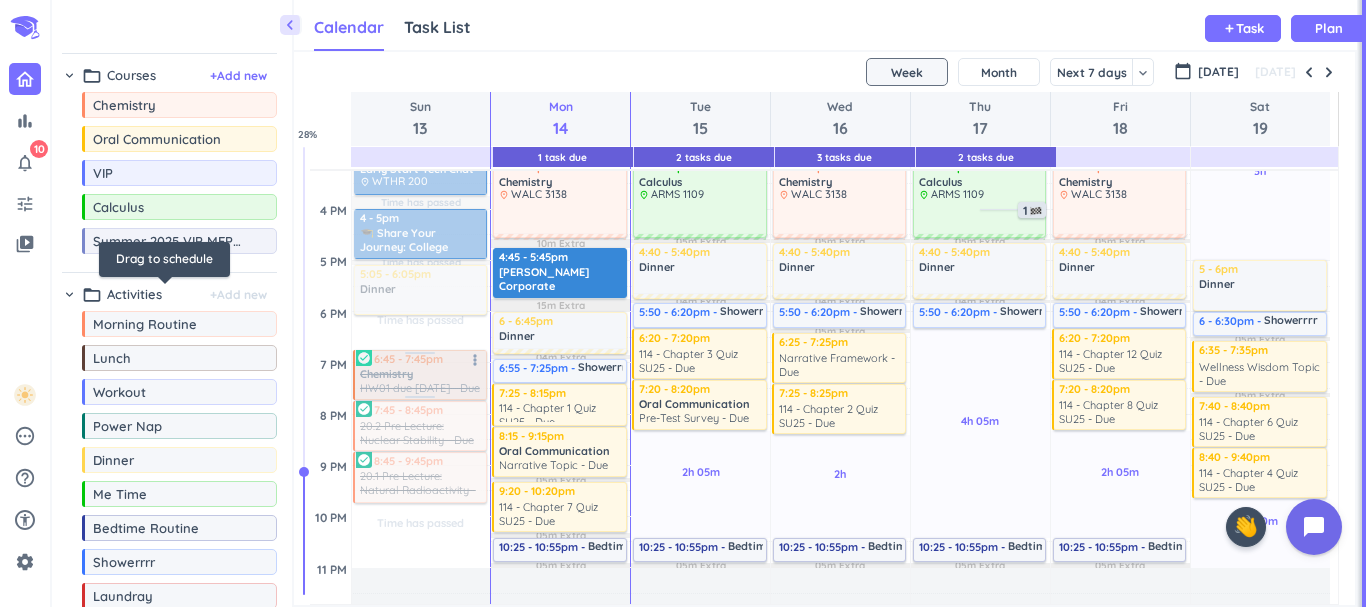 scroll, scrollTop: 161, scrollLeft: 0, axis: vertical 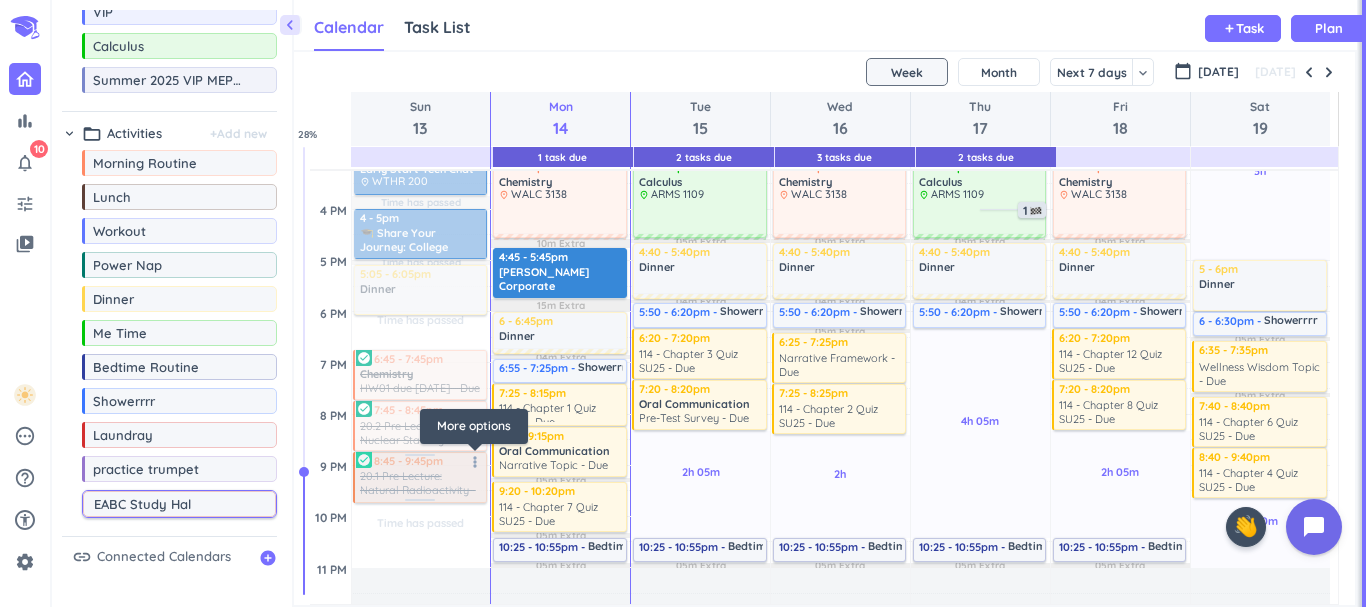 type on "EABC Study Hall" 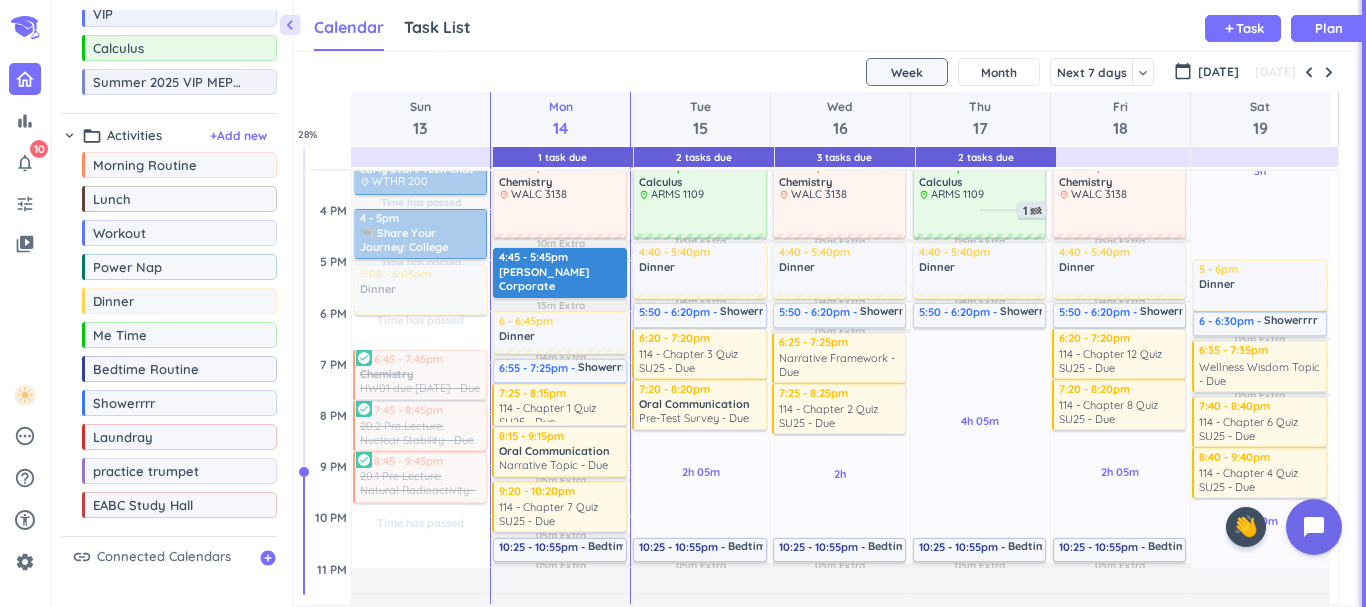 scroll, scrollTop: 159, scrollLeft: 0, axis: vertical 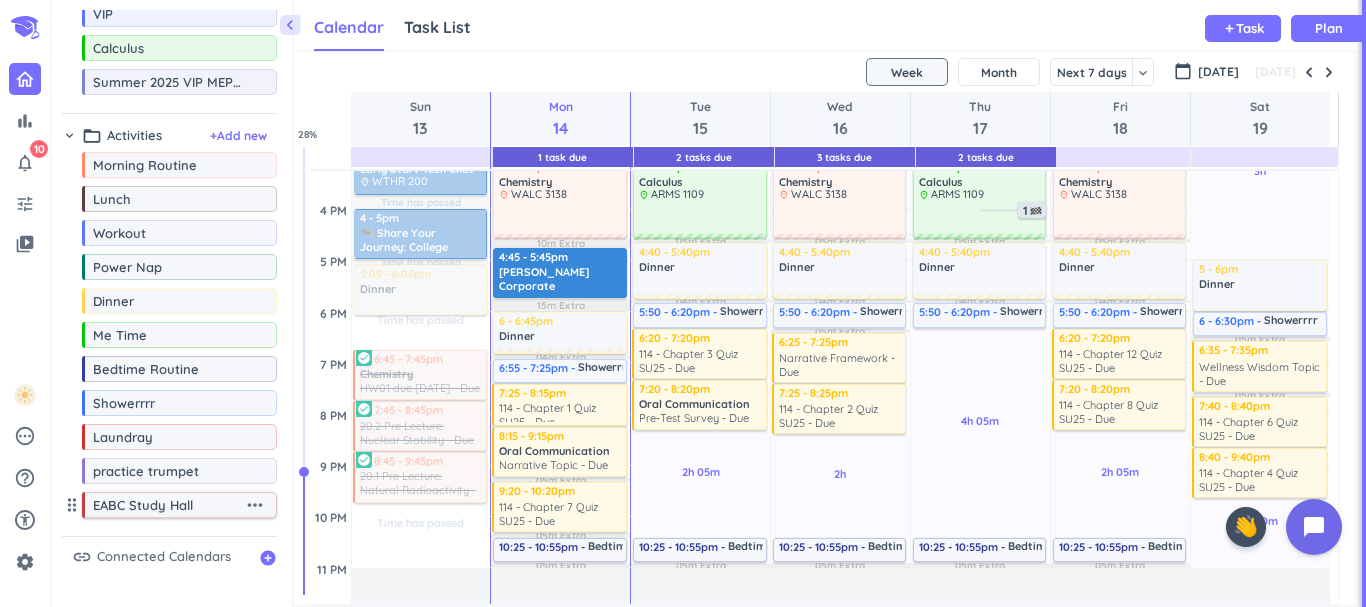 click on "more_horiz" at bounding box center [255, 505] 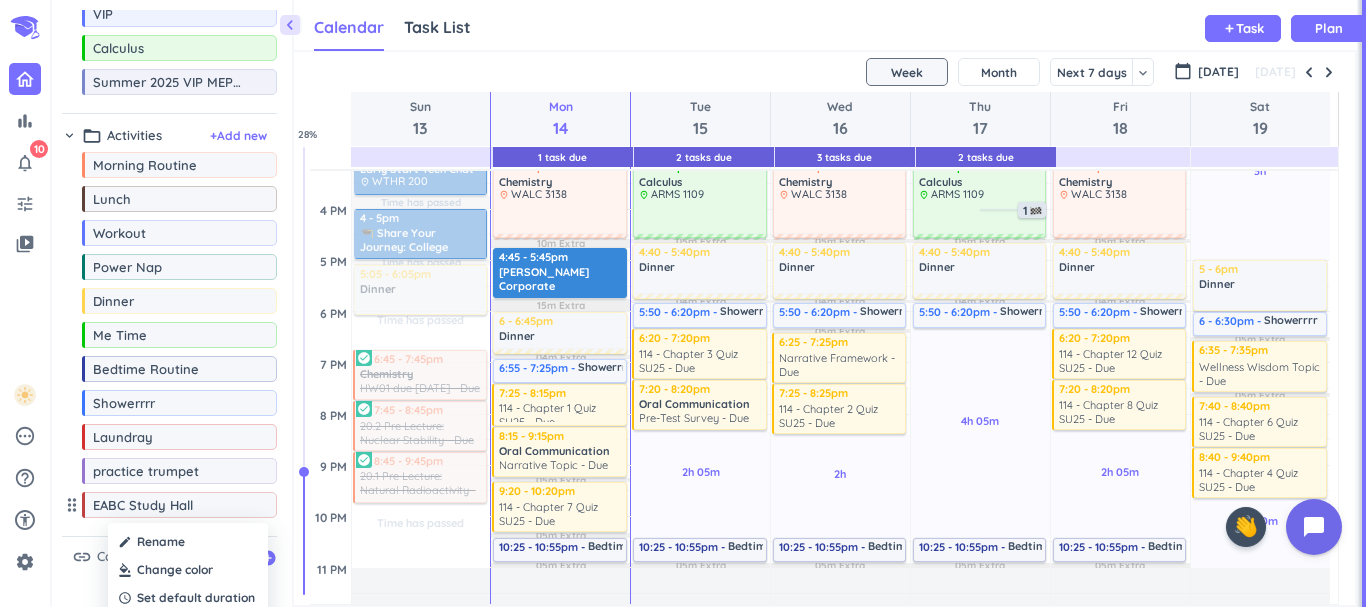 scroll, scrollTop: 161, scrollLeft: 0, axis: vertical 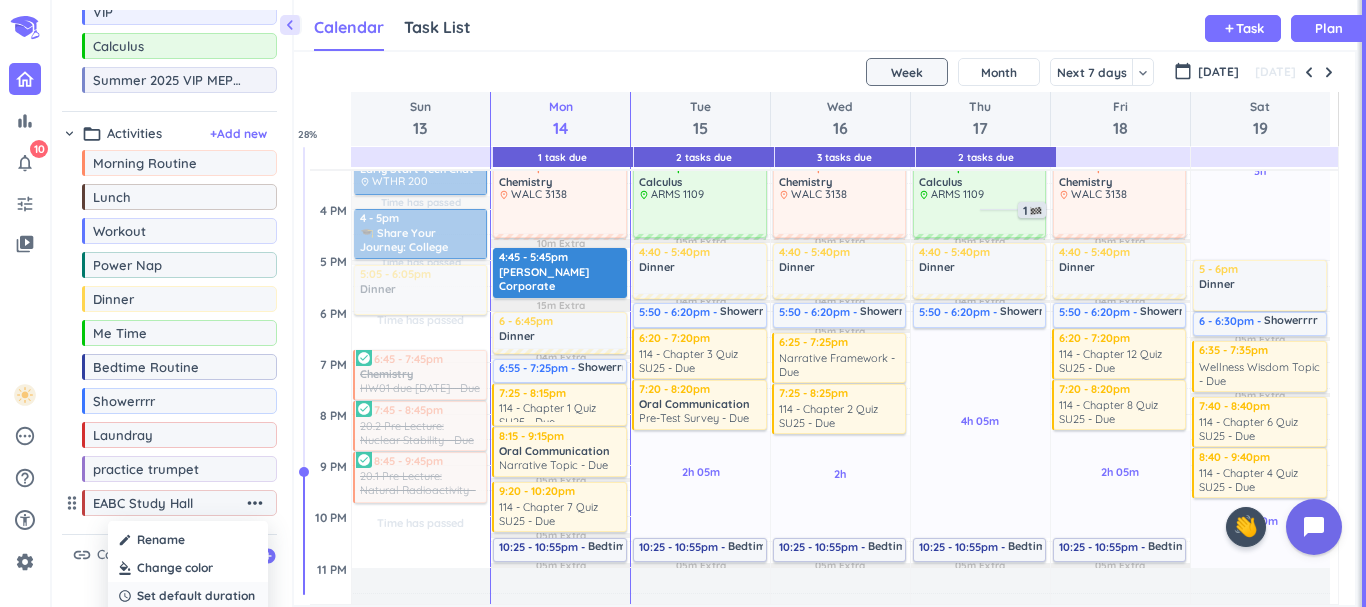 click on "Set default duration" at bounding box center (196, 596) 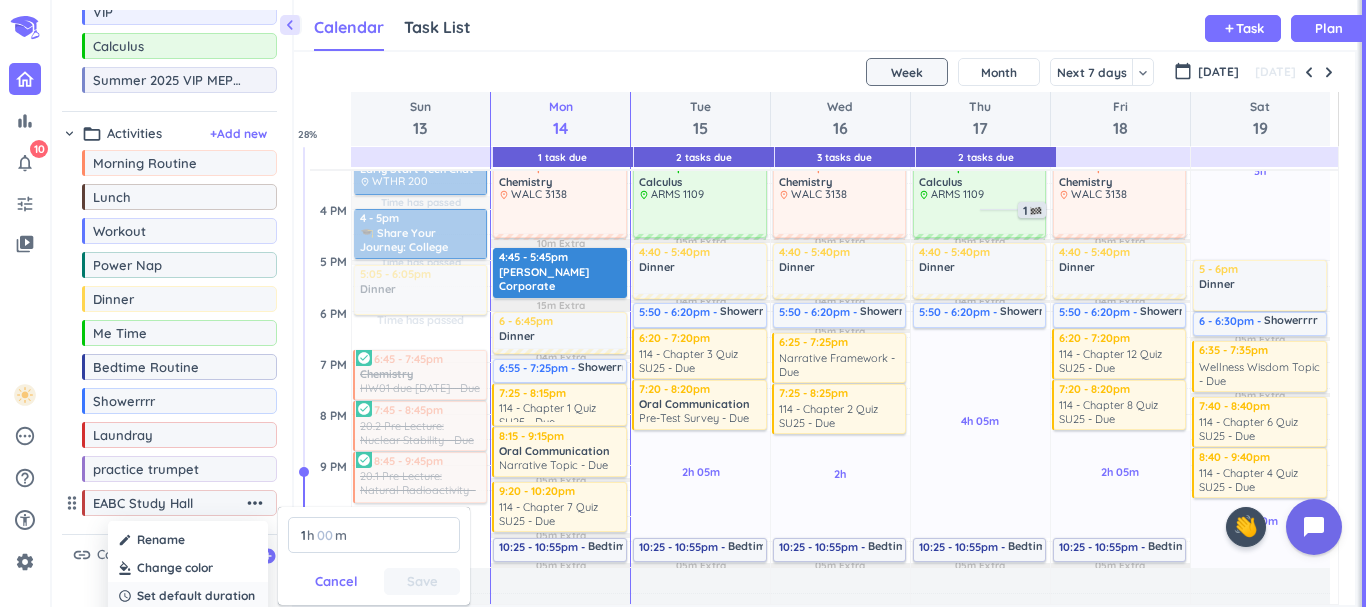 click on "Set default duration" at bounding box center [196, 596] 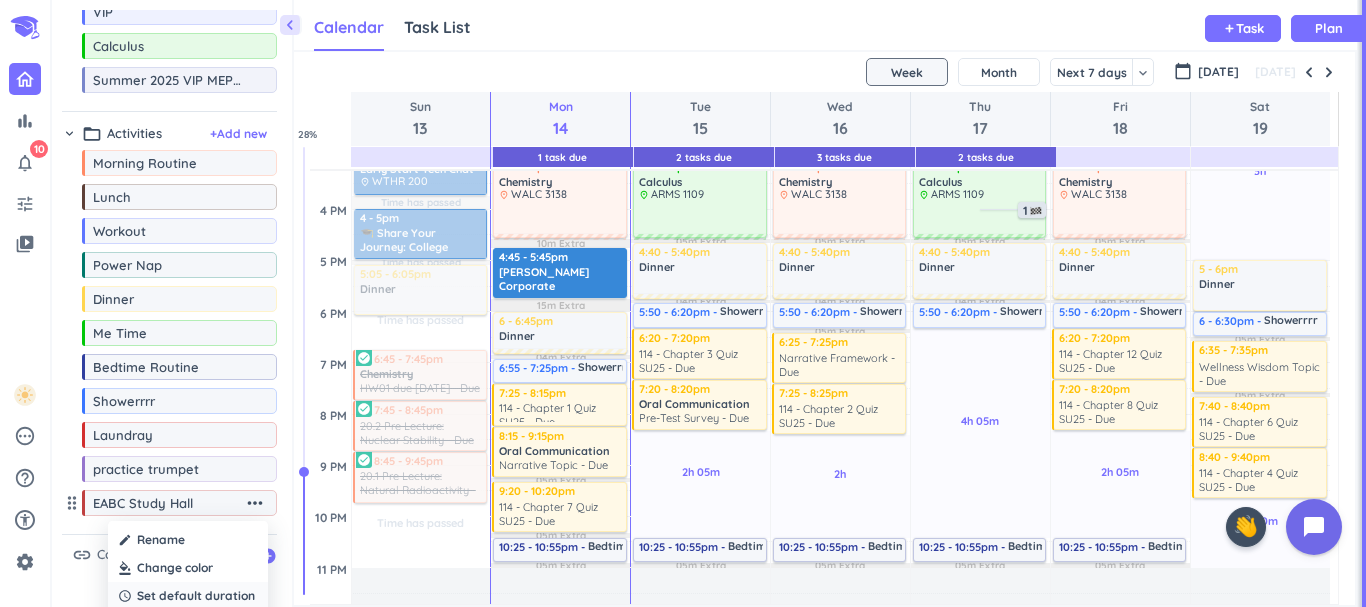 click on "Set default duration" at bounding box center [196, 596] 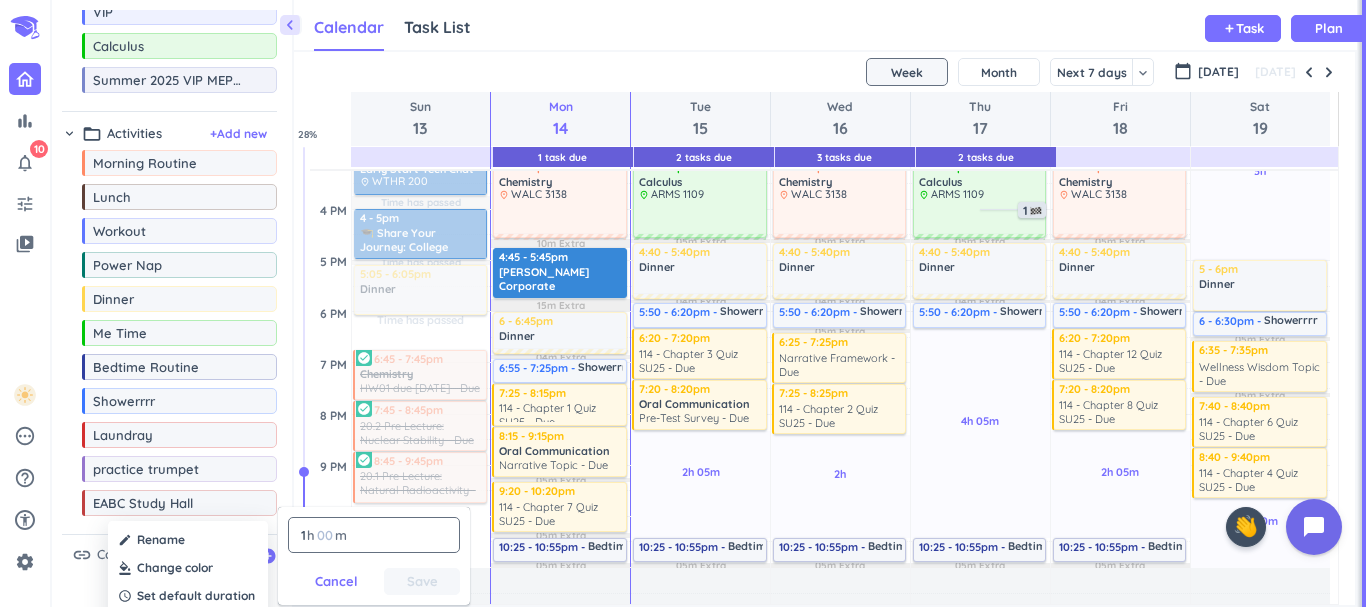click on "1 1 00" at bounding box center (307, 535) 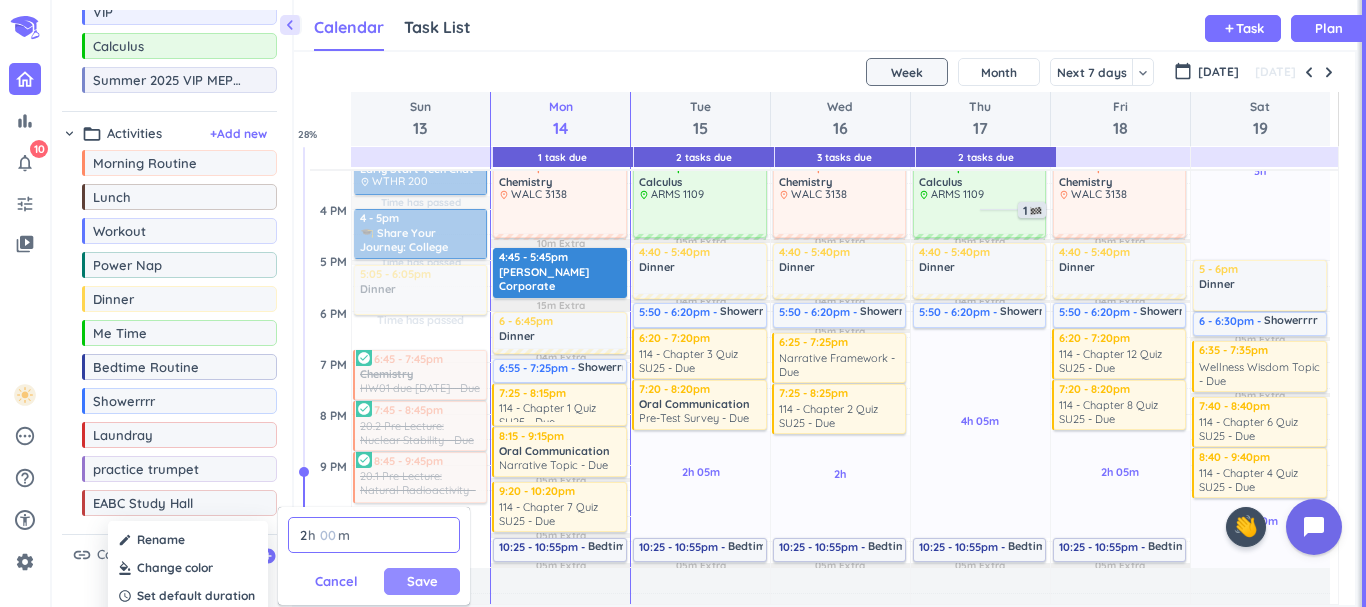 type on "2" 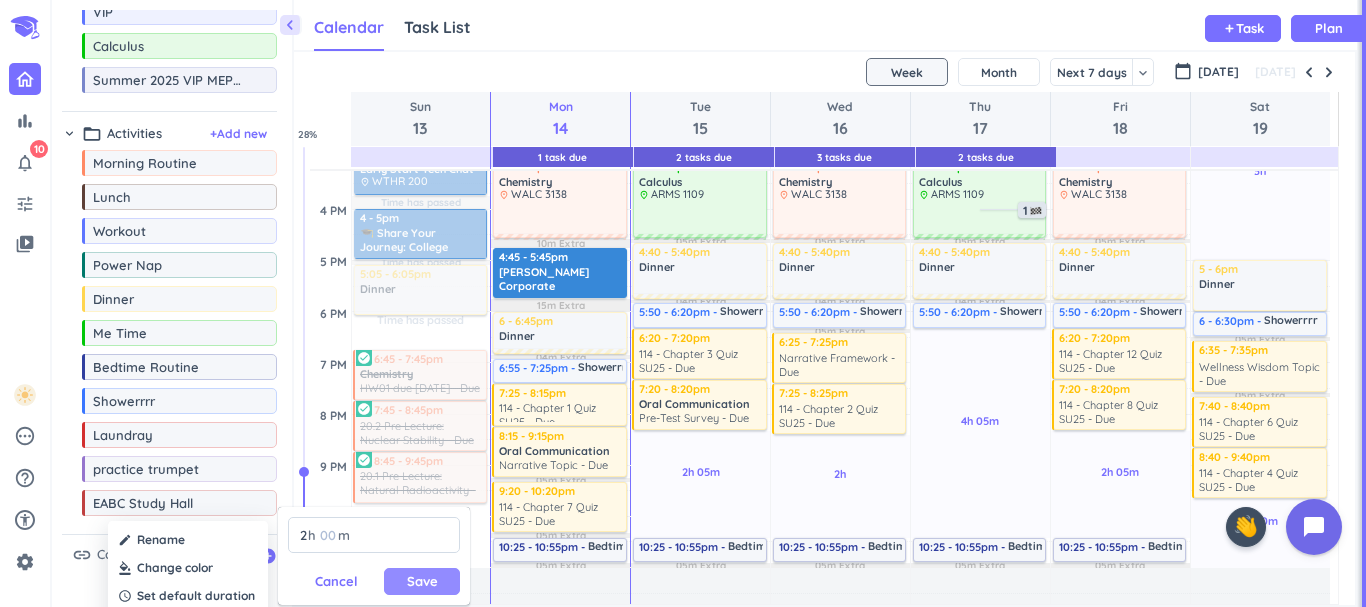click on "Save" at bounding box center [422, 581] 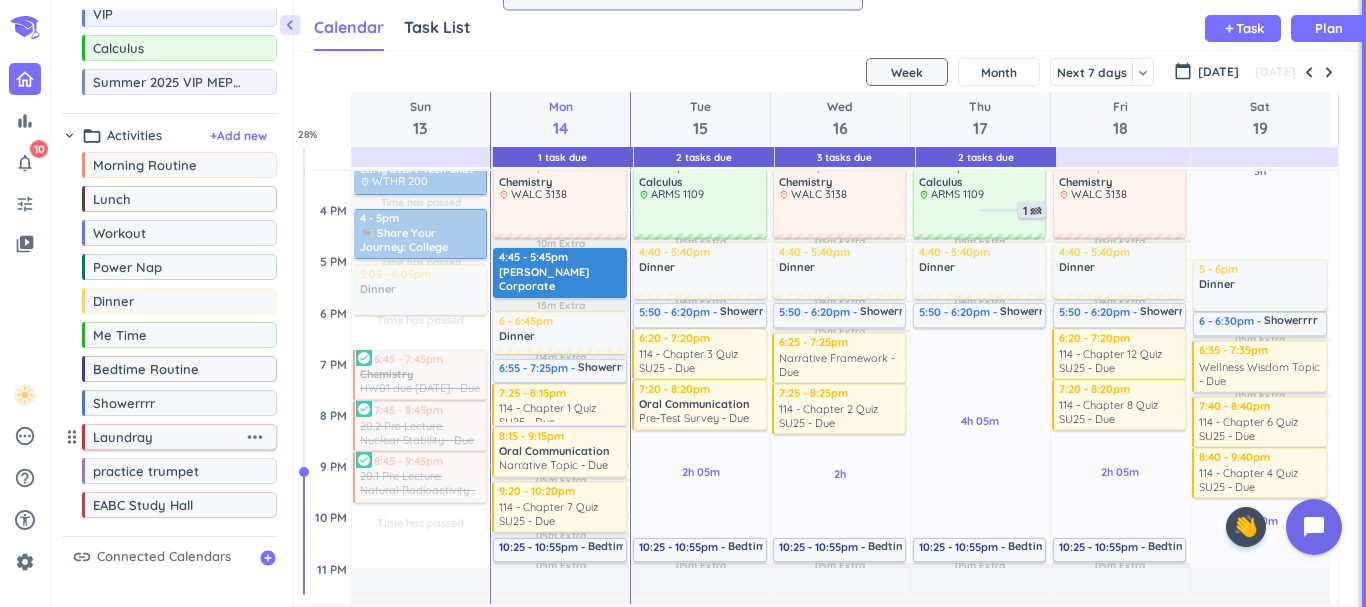 scroll, scrollTop: 159, scrollLeft: 0, axis: vertical 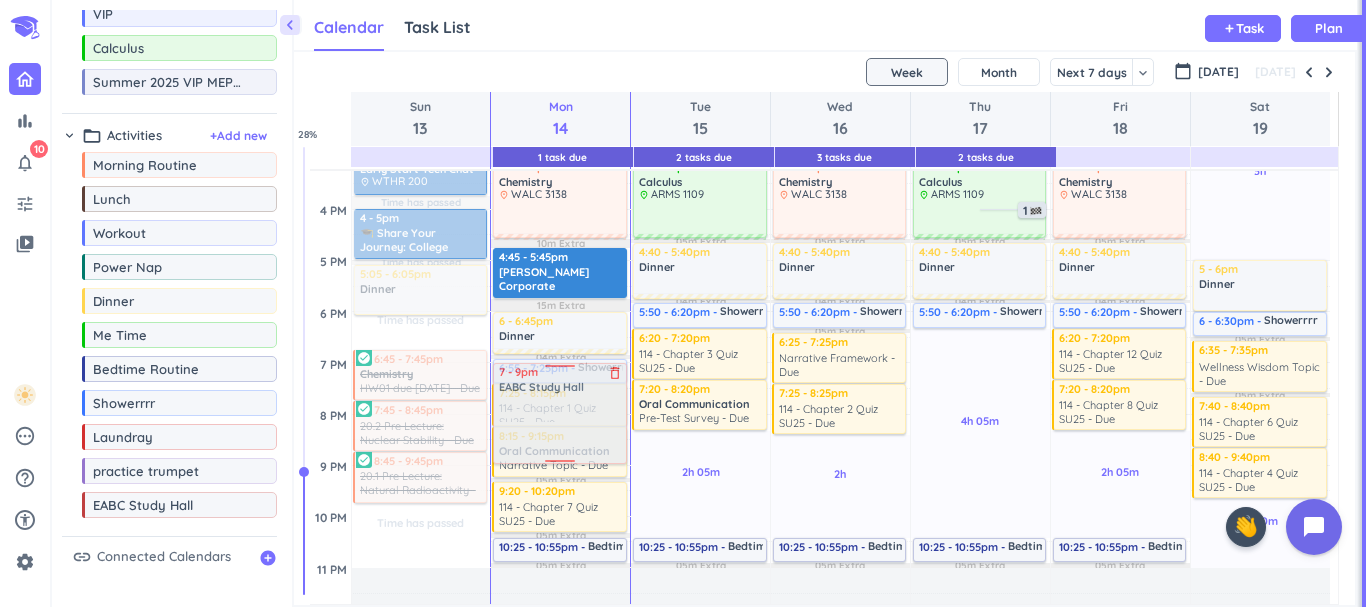 drag, startPoint x: 224, startPoint y: 513, endPoint x: 549, endPoint y: 366, distance: 356.69876 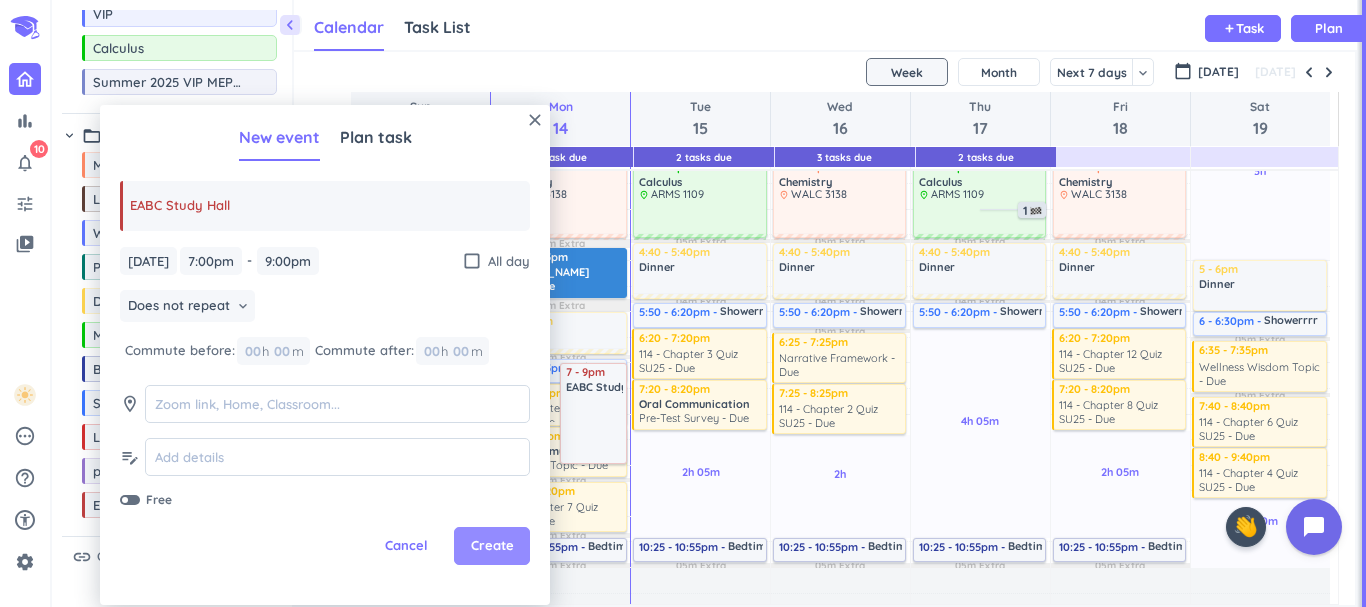 click on "Create" at bounding box center [492, 546] 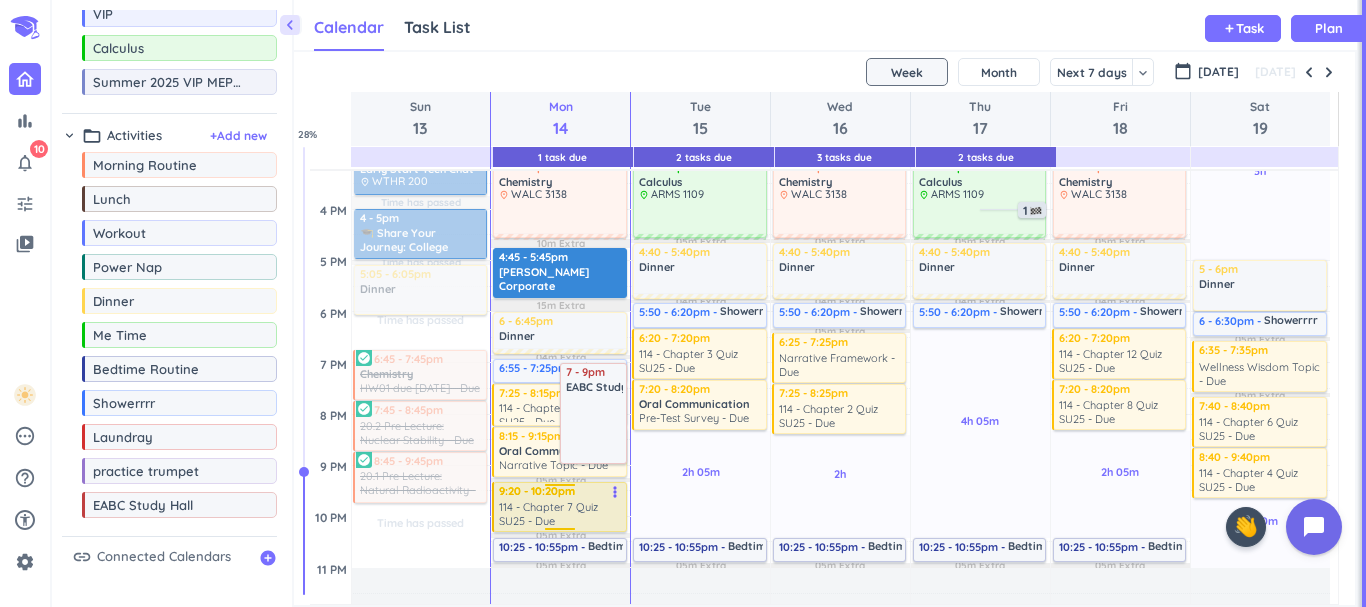 click on "114 - Chapter 7 Quiz SU25 - Due" at bounding box center (560, 514) 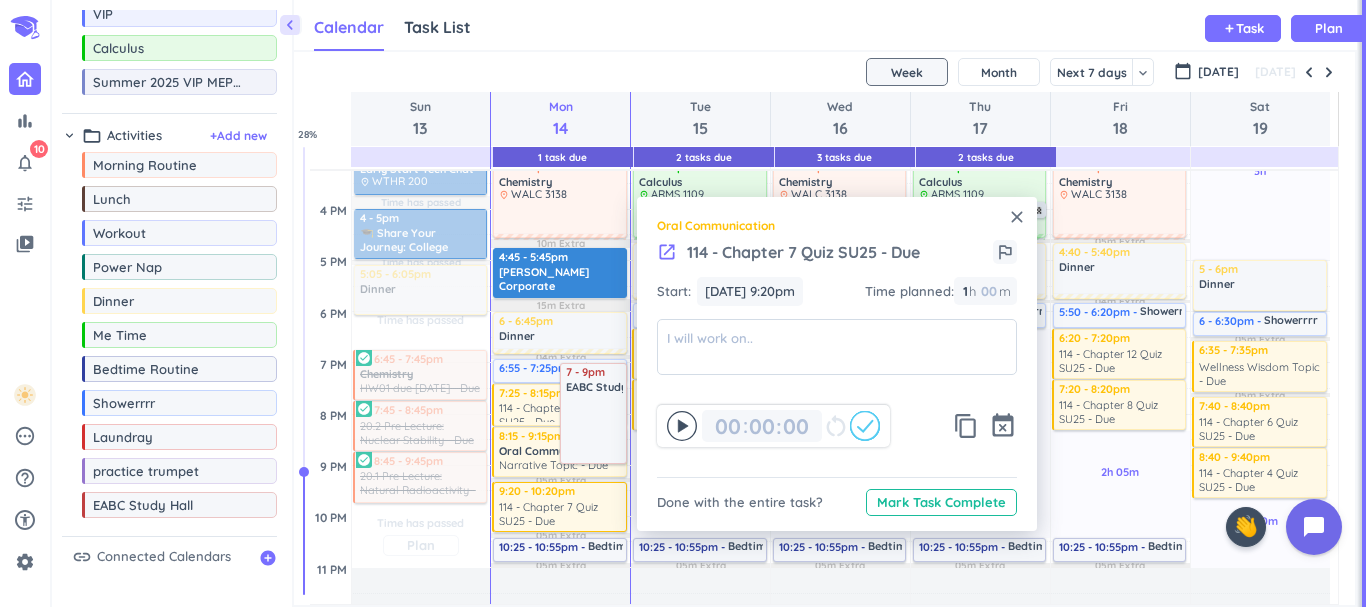 click on "Time has passed Past due Plan" at bounding box center (421, 536) 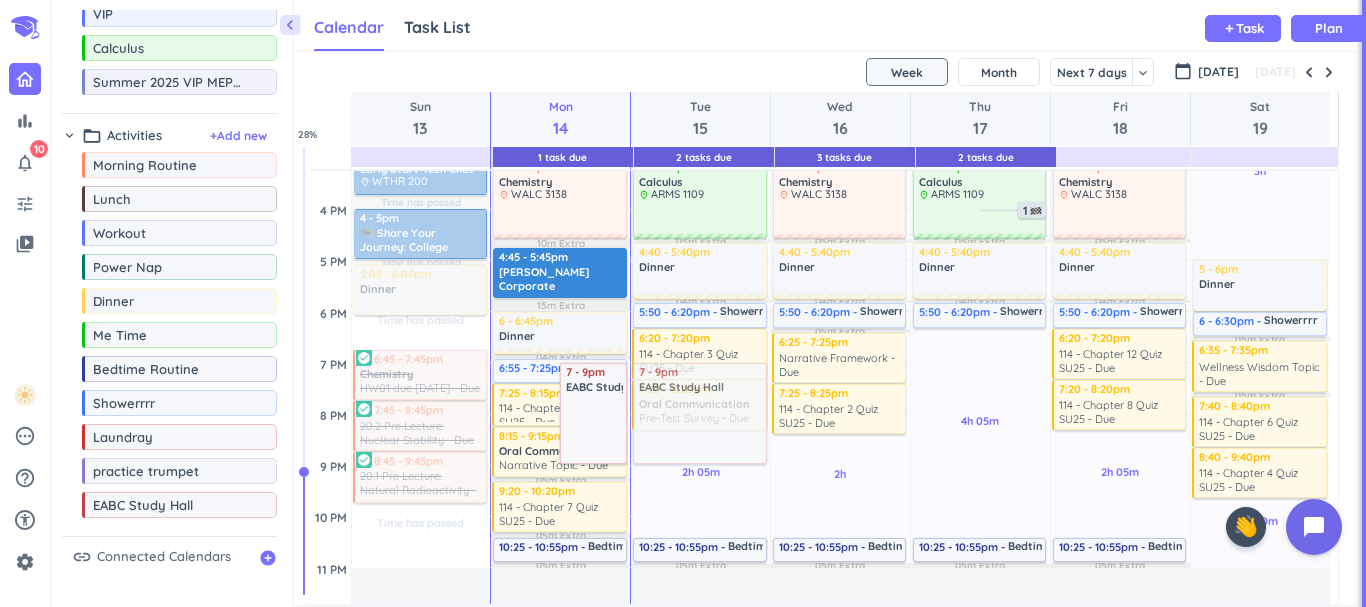 drag, startPoint x: 148, startPoint y: 509, endPoint x: 687, endPoint y: 367, distance: 557.39124 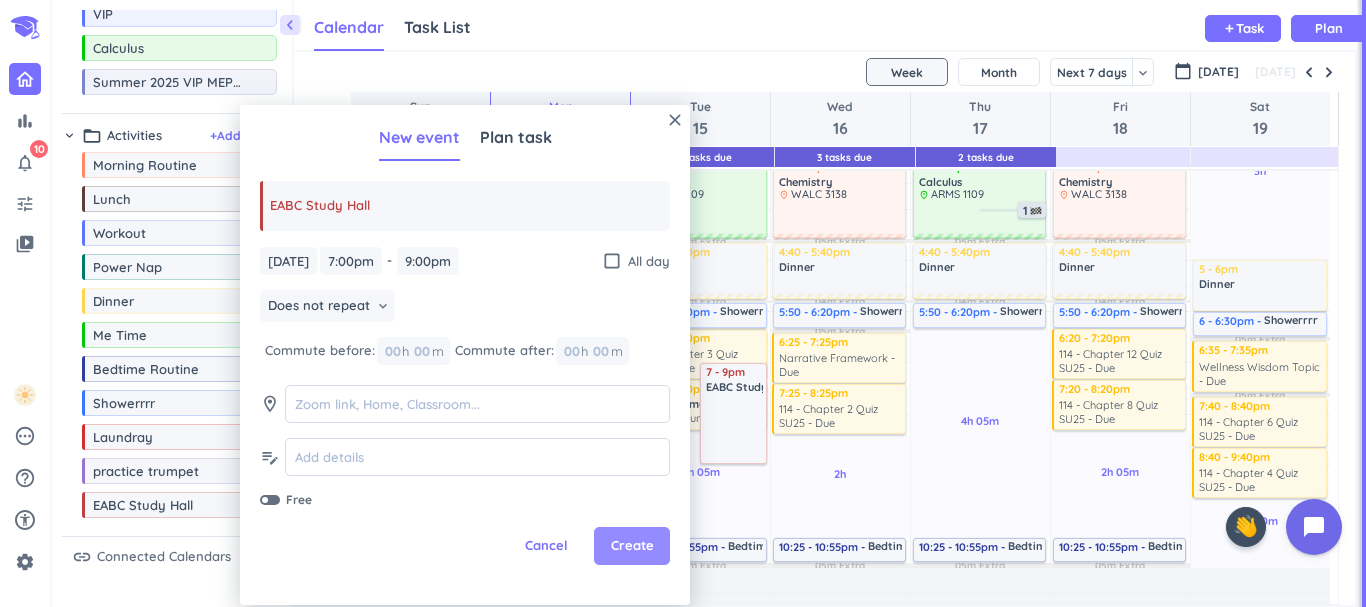 click on "Create" at bounding box center [632, 546] 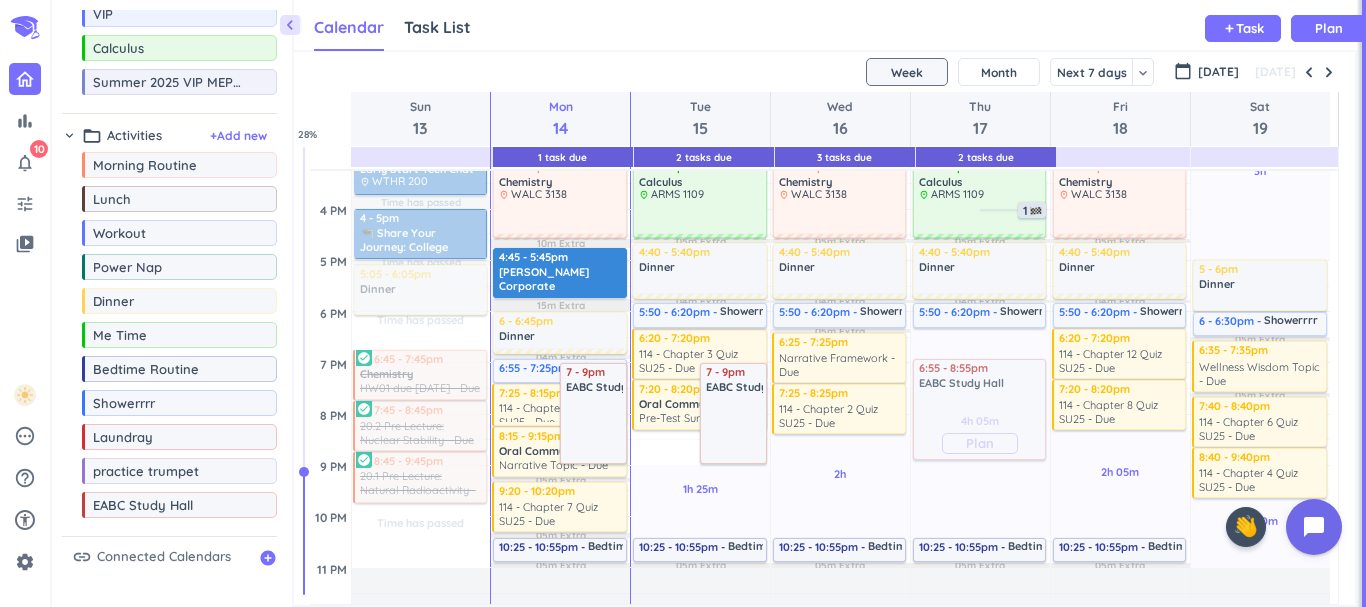 drag, startPoint x: 201, startPoint y: 507, endPoint x: 1013, endPoint y: 362, distance: 824.84485 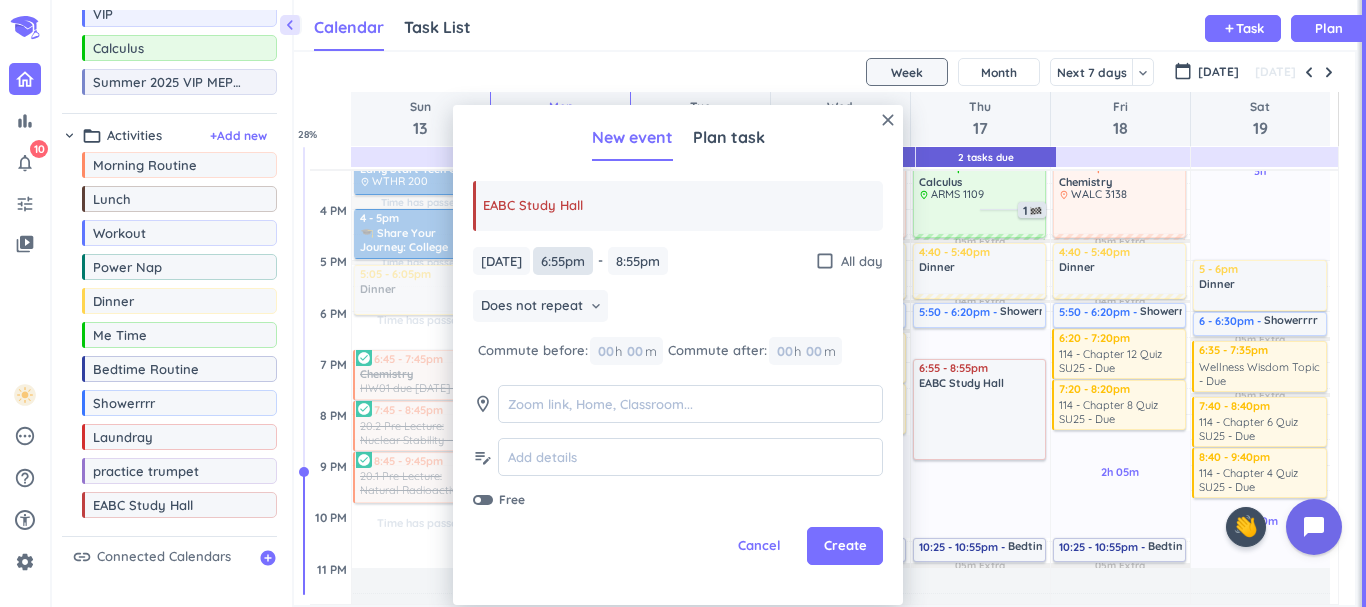 click on "6:55pm" at bounding box center (563, 261) 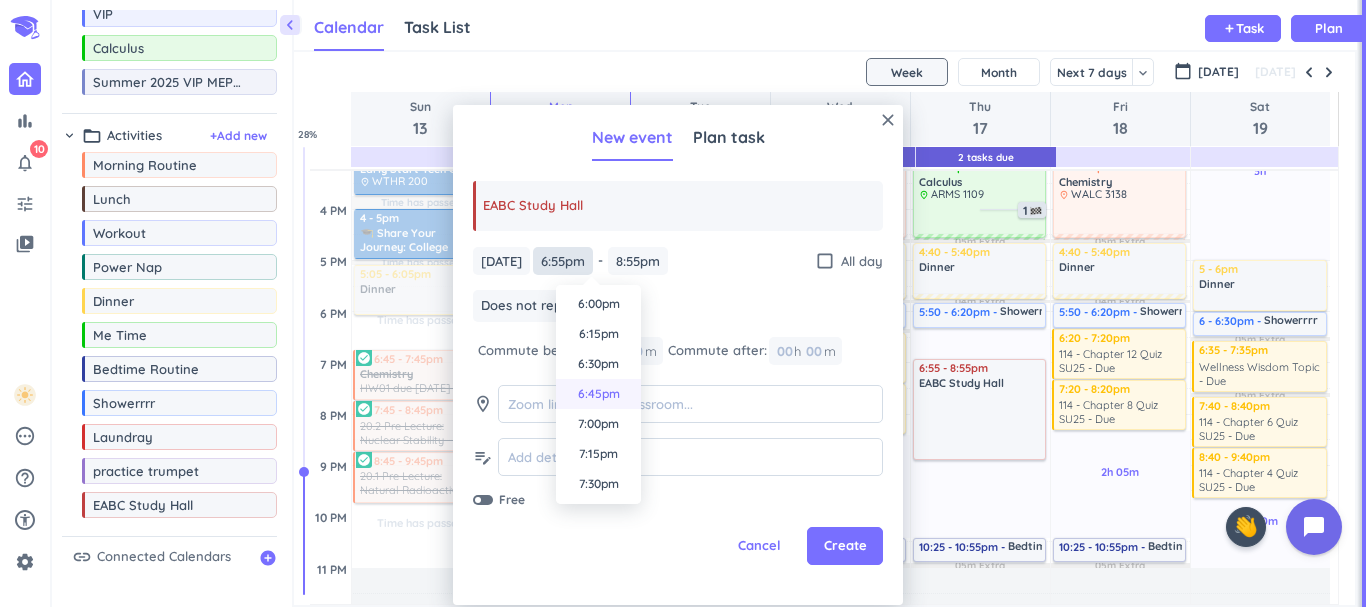 scroll, scrollTop: 2203, scrollLeft: 0, axis: vertical 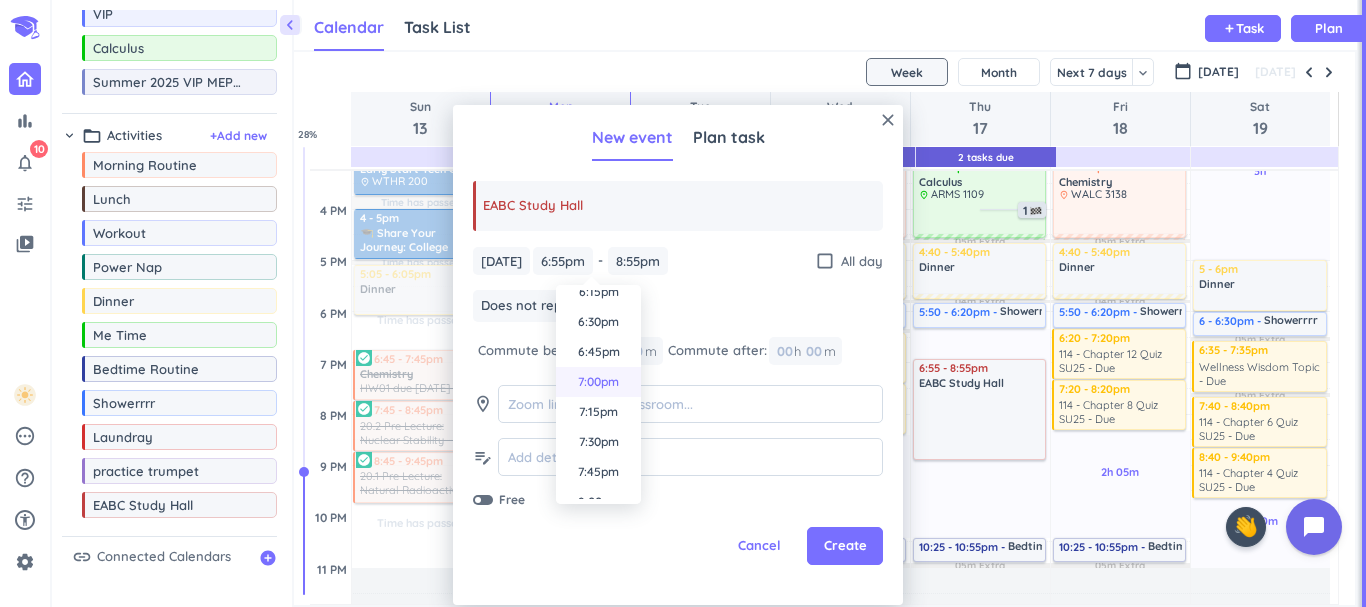click on "7:00pm" at bounding box center [598, 382] 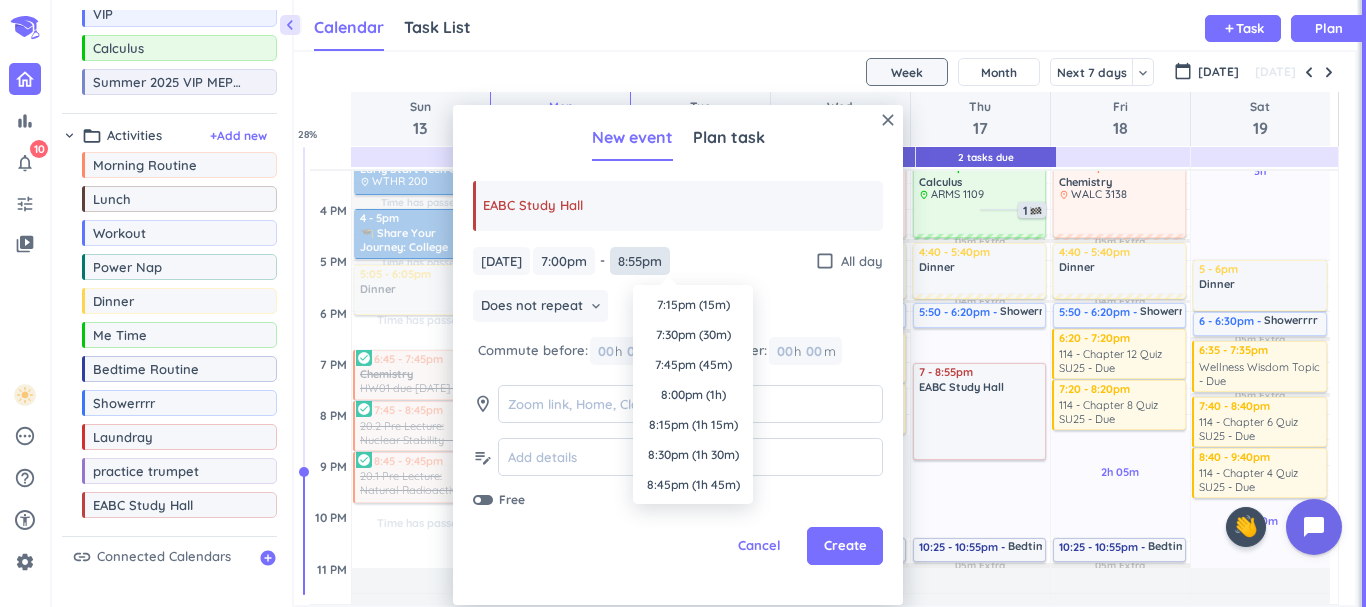 click on "8:55pm" at bounding box center (640, 261) 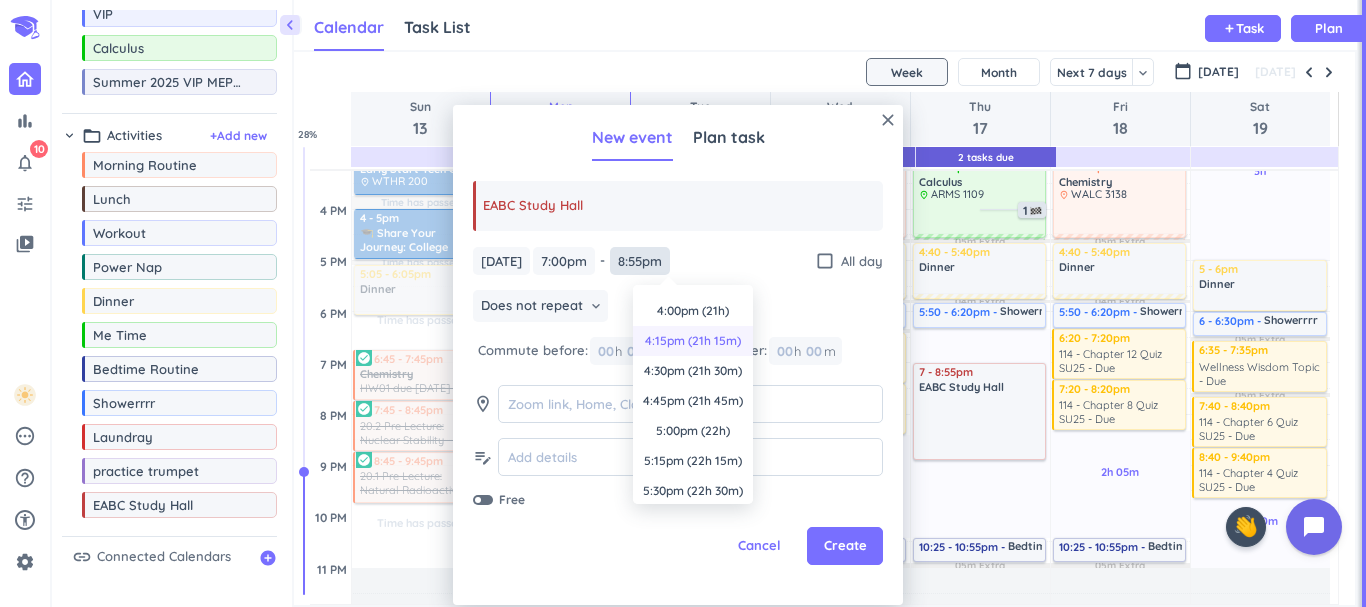 scroll, scrollTop: 2671, scrollLeft: 0, axis: vertical 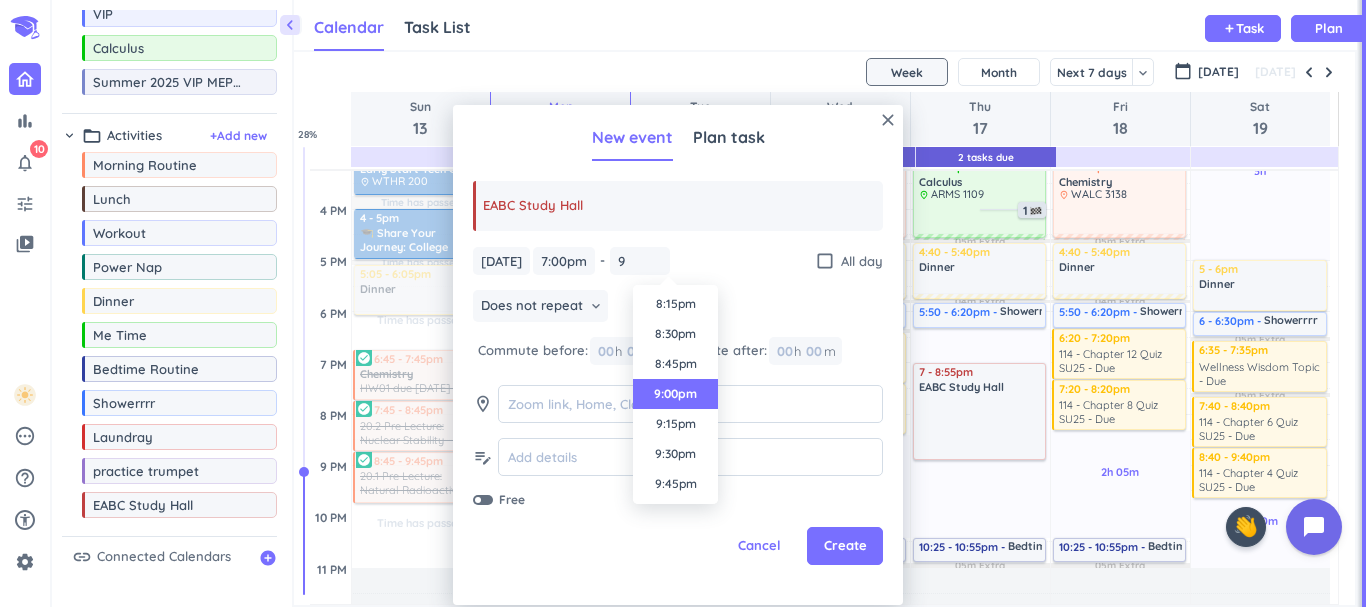 click on "9:00pm" at bounding box center (675, 394) 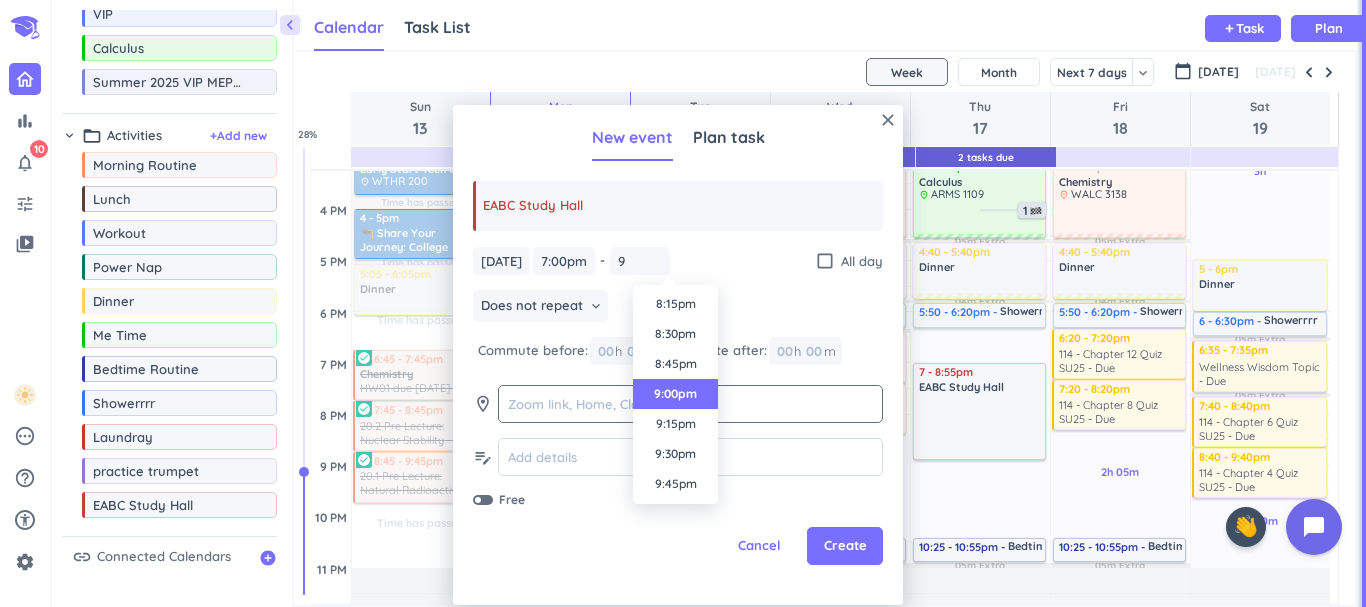 type on "9:00pm" 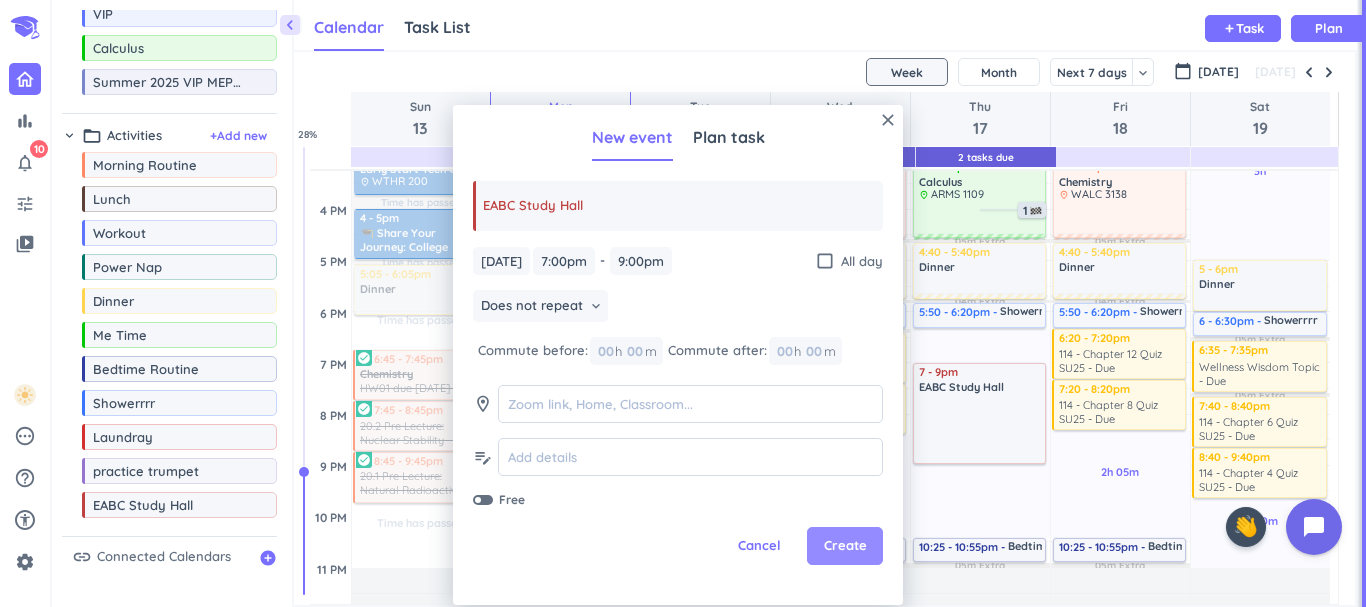 click on "Create" at bounding box center (845, 546) 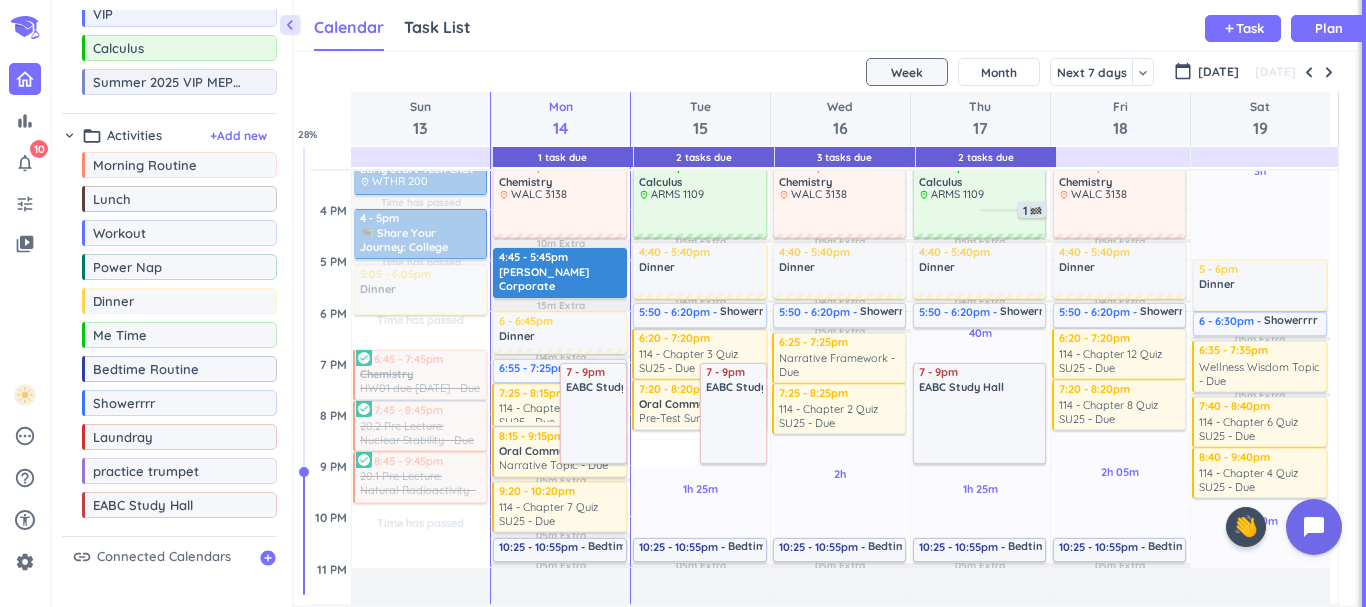 scroll, scrollTop: 0, scrollLeft: 0, axis: both 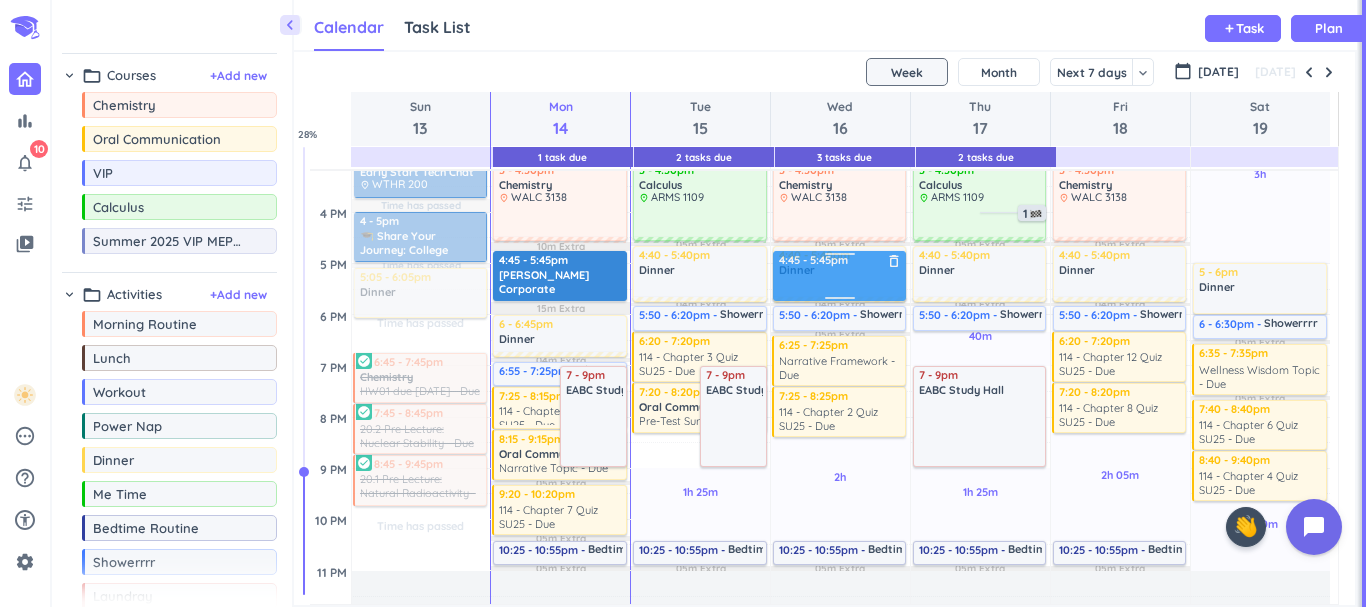 drag, startPoint x: 169, startPoint y: 32, endPoint x: 834, endPoint y: 252, distance: 700.4463 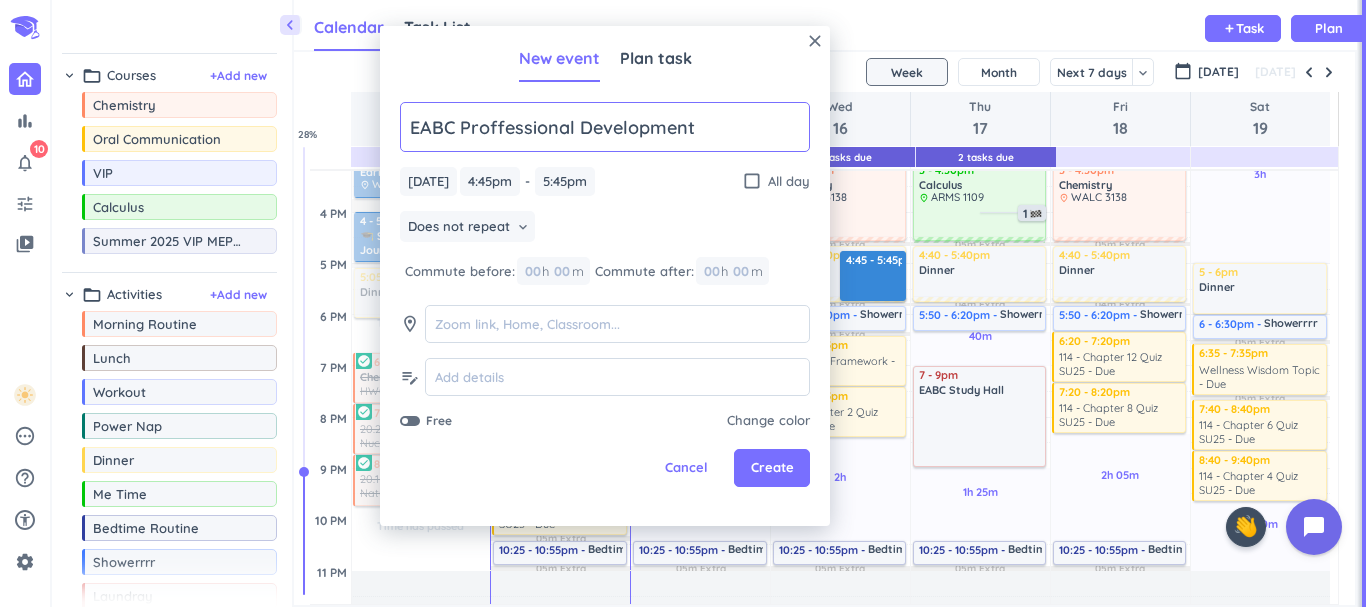 click on "EABC Proffessional Development" 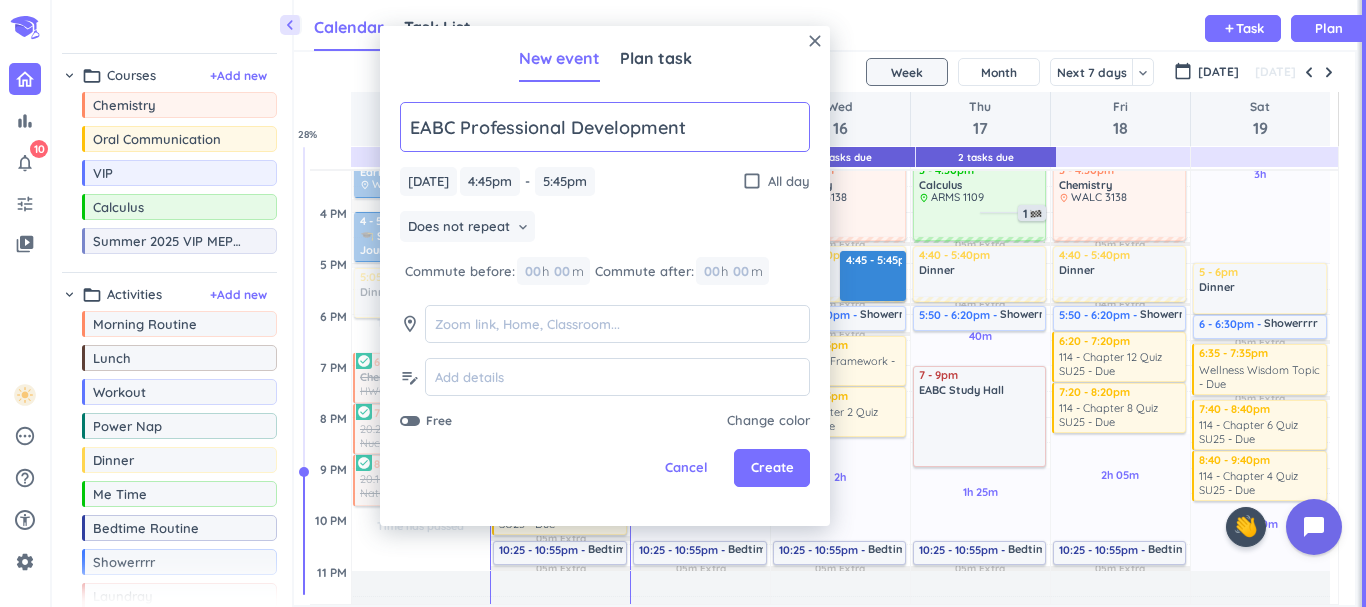 click on "EABC Professional Development" 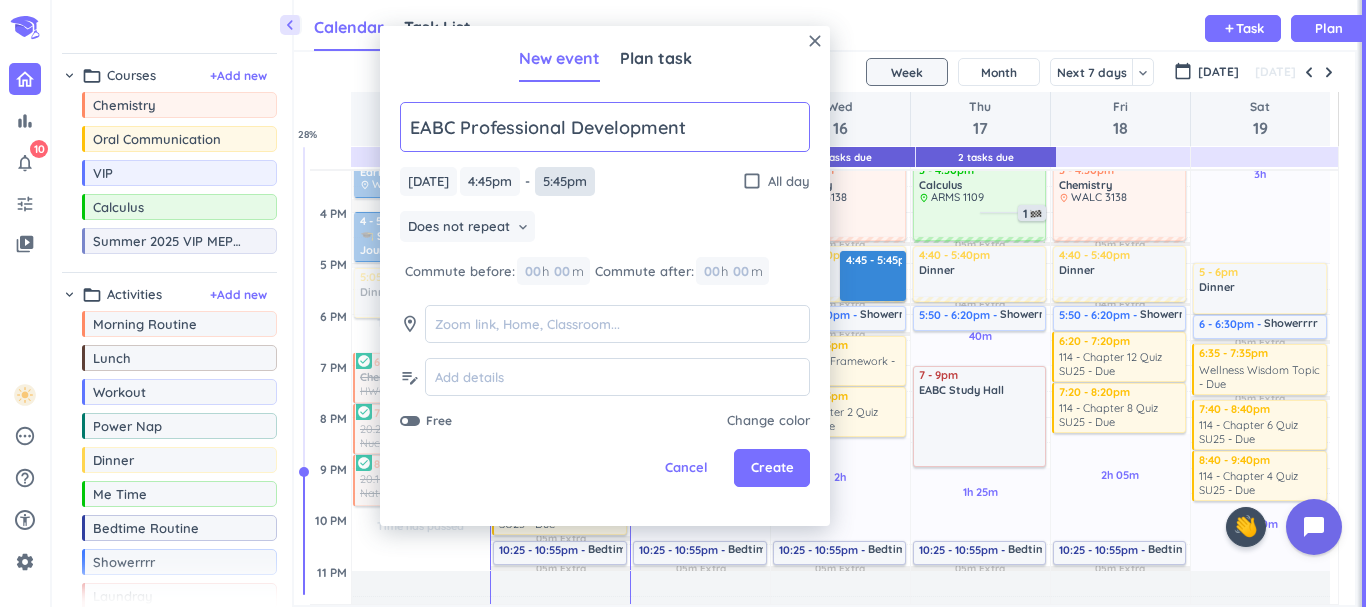 type on "EABC Professional Development" 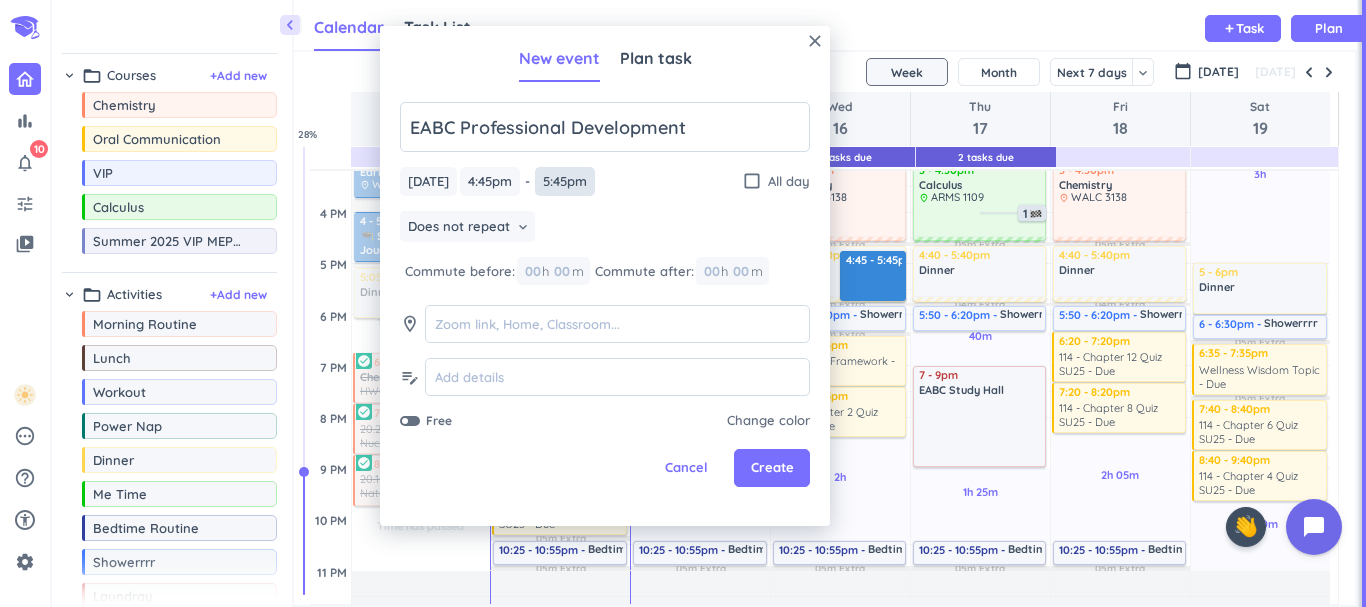 click on "5:45pm" at bounding box center [565, 181] 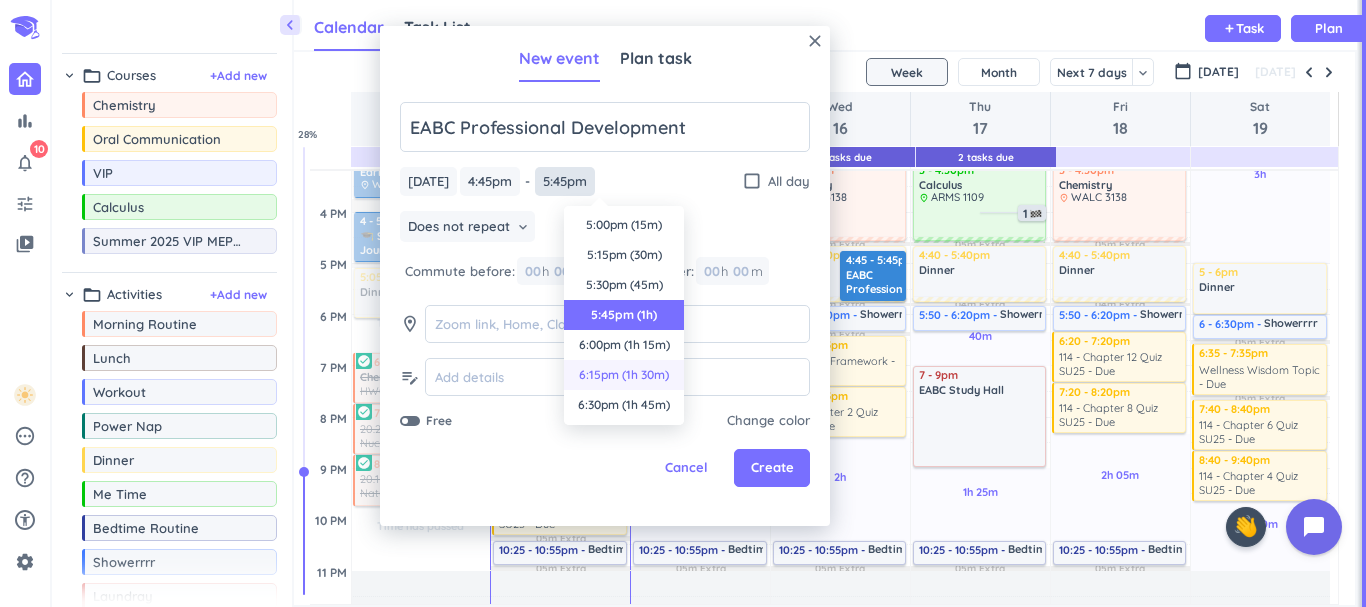 scroll, scrollTop: 0, scrollLeft: 0, axis: both 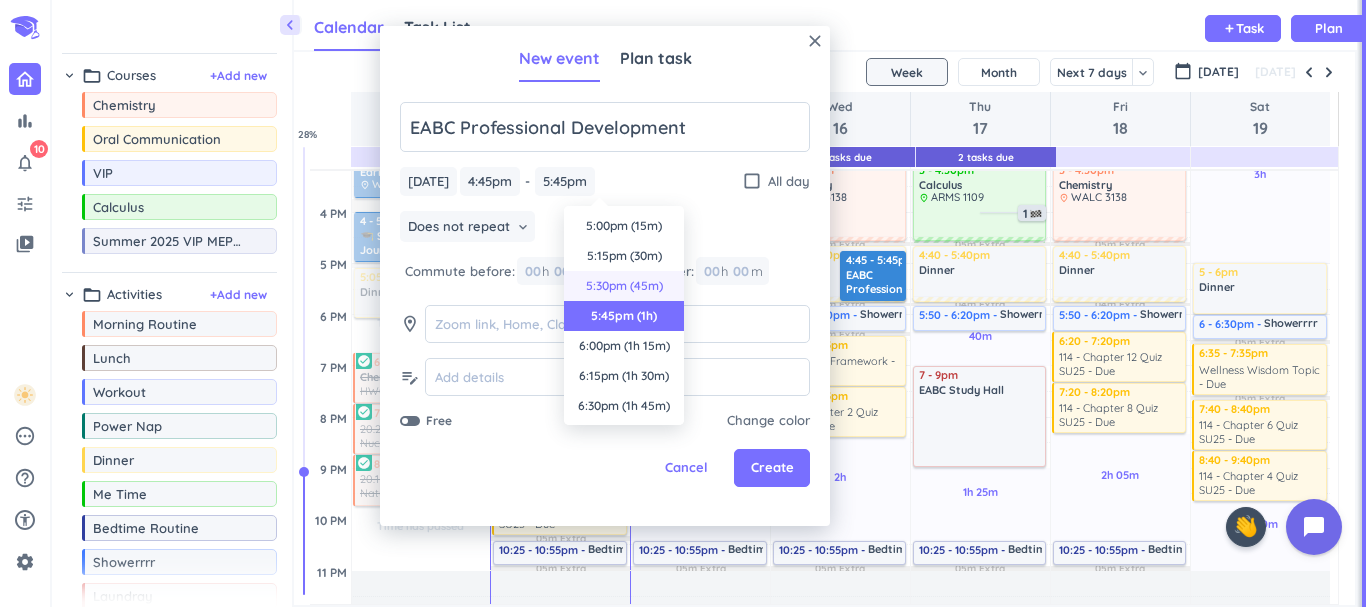 click on "5:30pm (45m)" at bounding box center [624, 286] 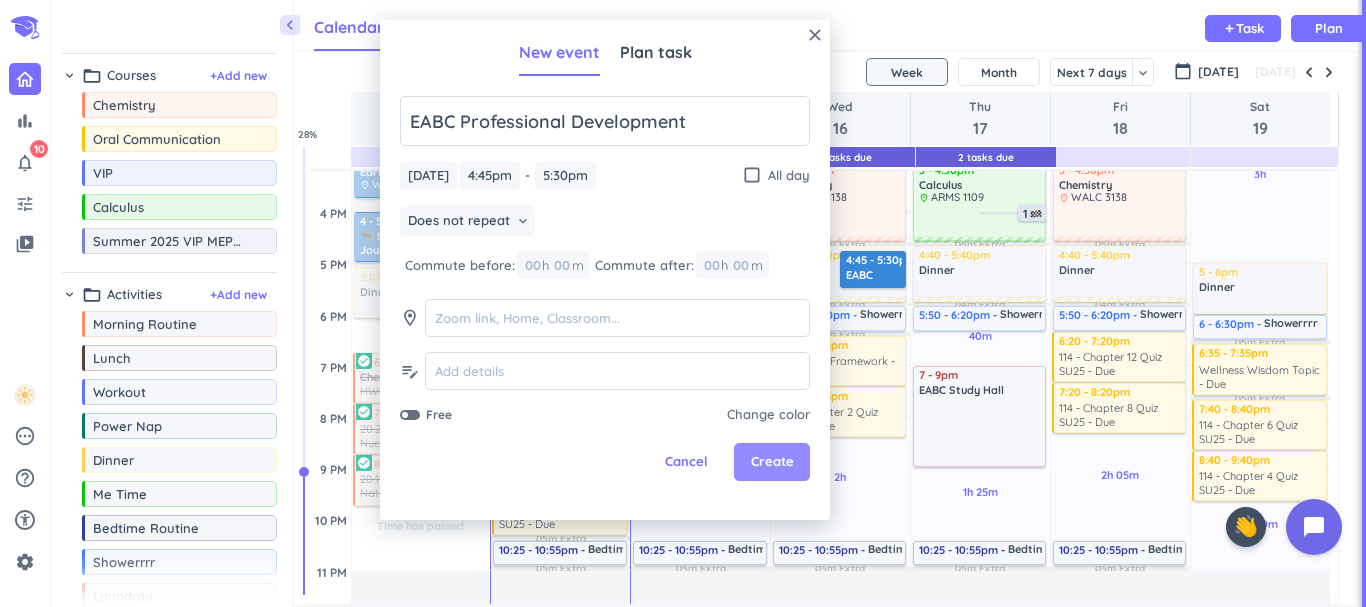 click on "Create" at bounding box center [772, 462] 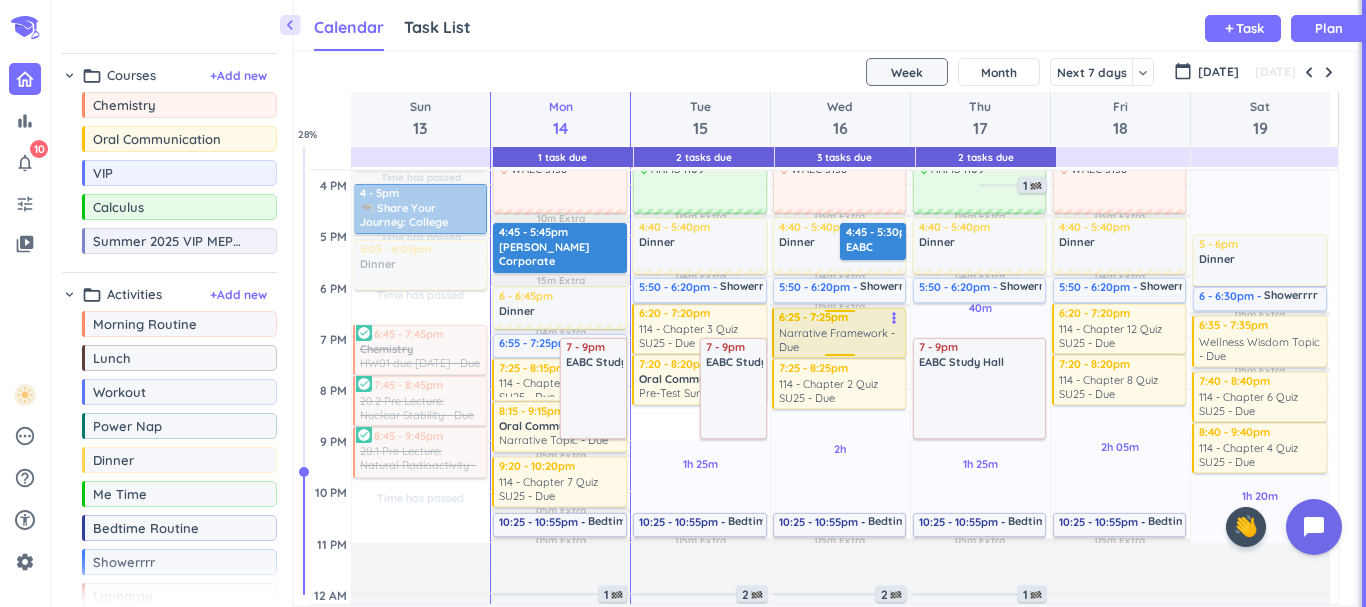 scroll, scrollTop: 585, scrollLeft: 0, axis: vertical 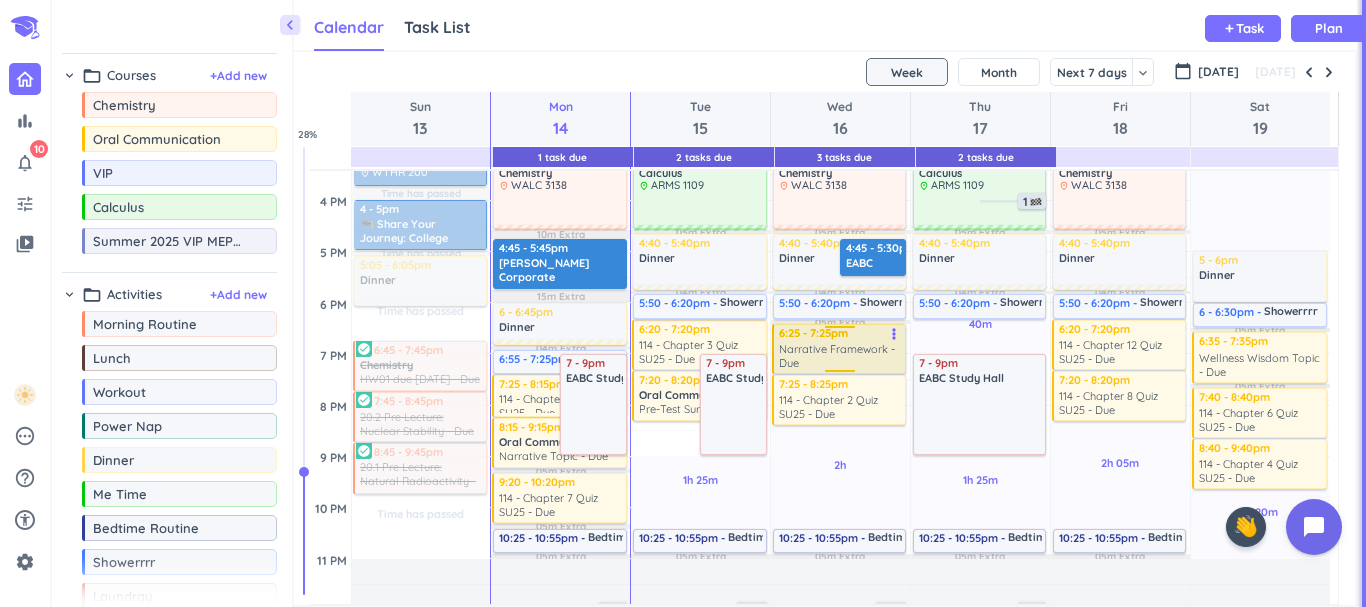 click on "Narrative Framework - Due" at bounding box center (840, 356) 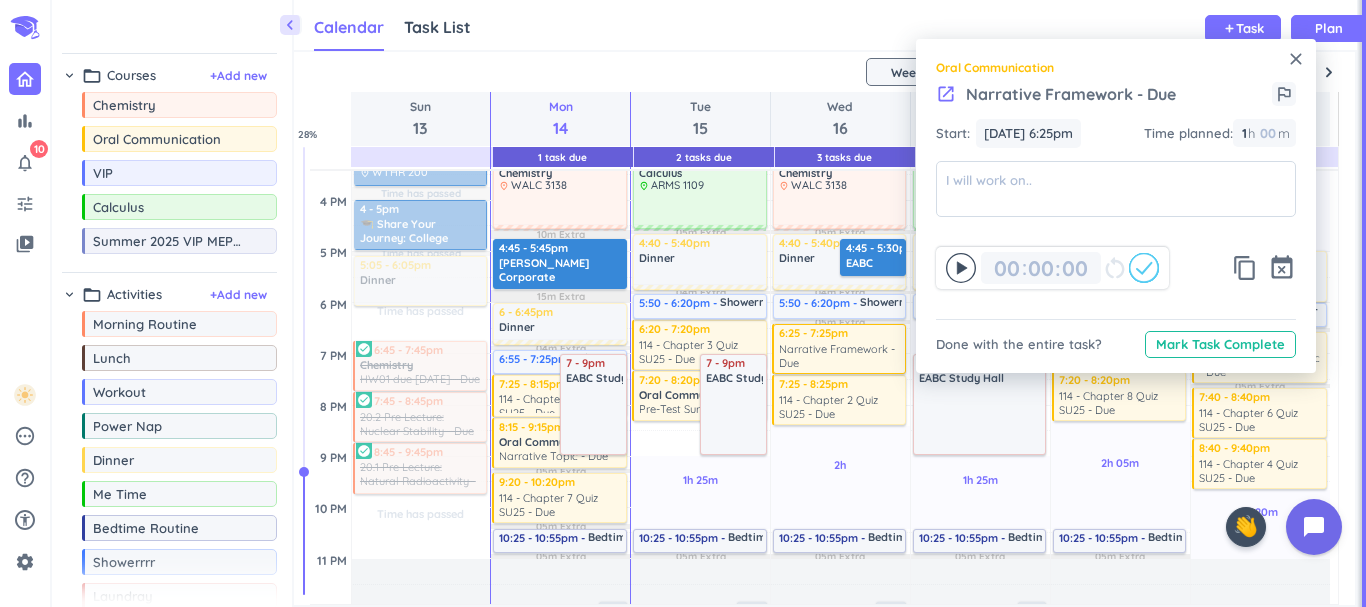 click on "close" at bounding box center [1296, 59] 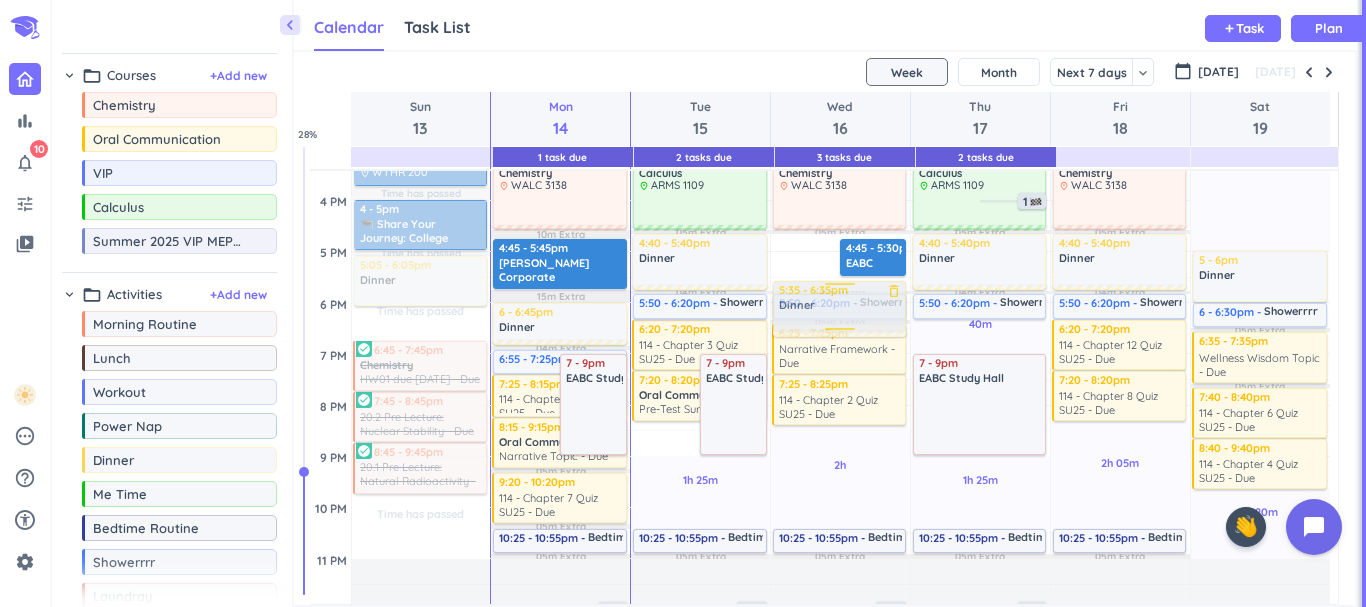 drag, startPoint x: 818, startPoint y: 259, endPoint x: 822, endPoint y: 300, distance: 41.19466 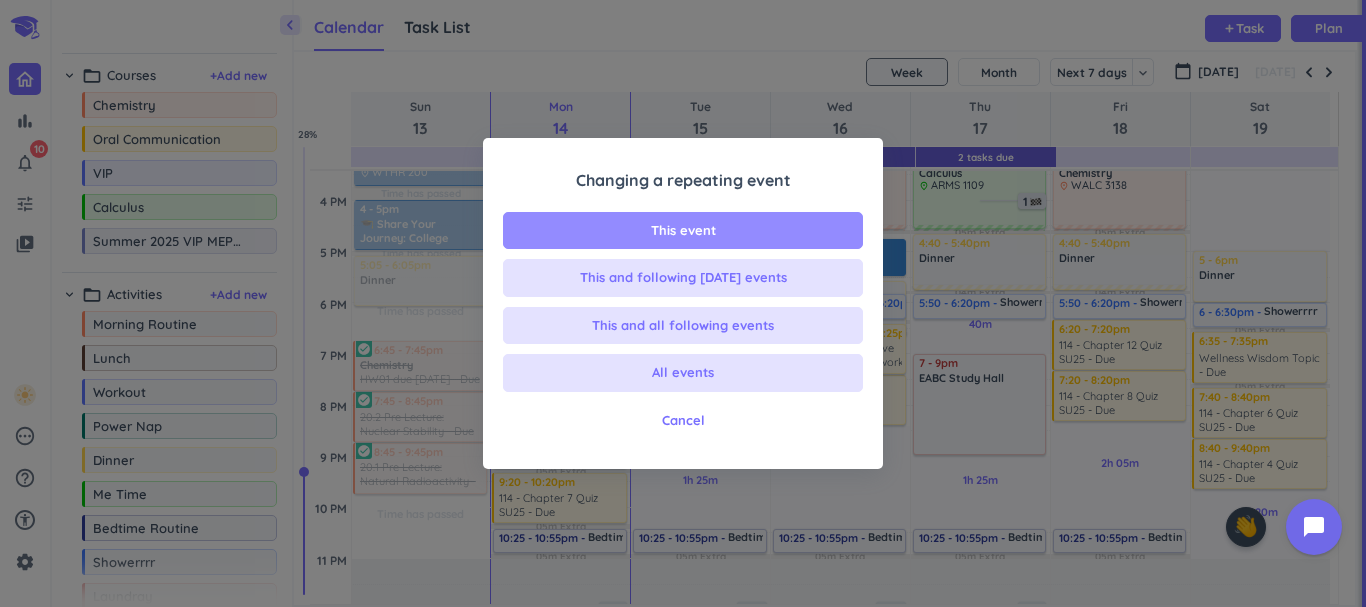 click on "This event" at bounding box center [683, 231] 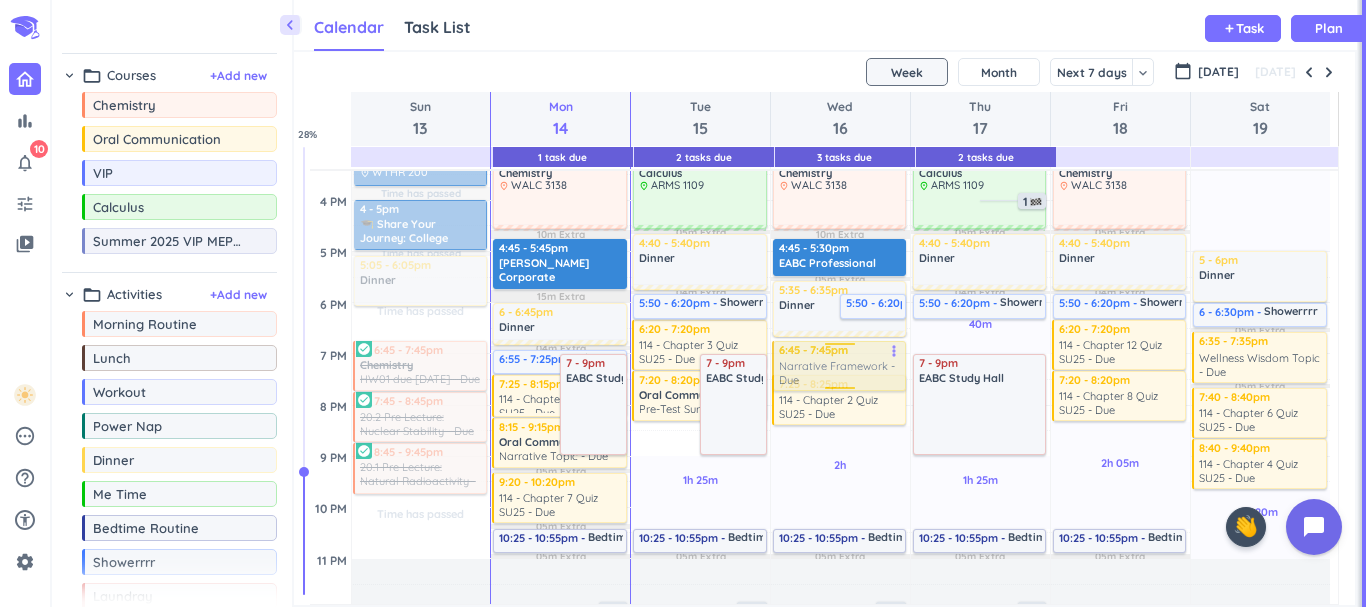 drag, startPoint x: 862, startPoint y: 354, endPoint x: 814, endPoint y: 363, distance: 48.83646 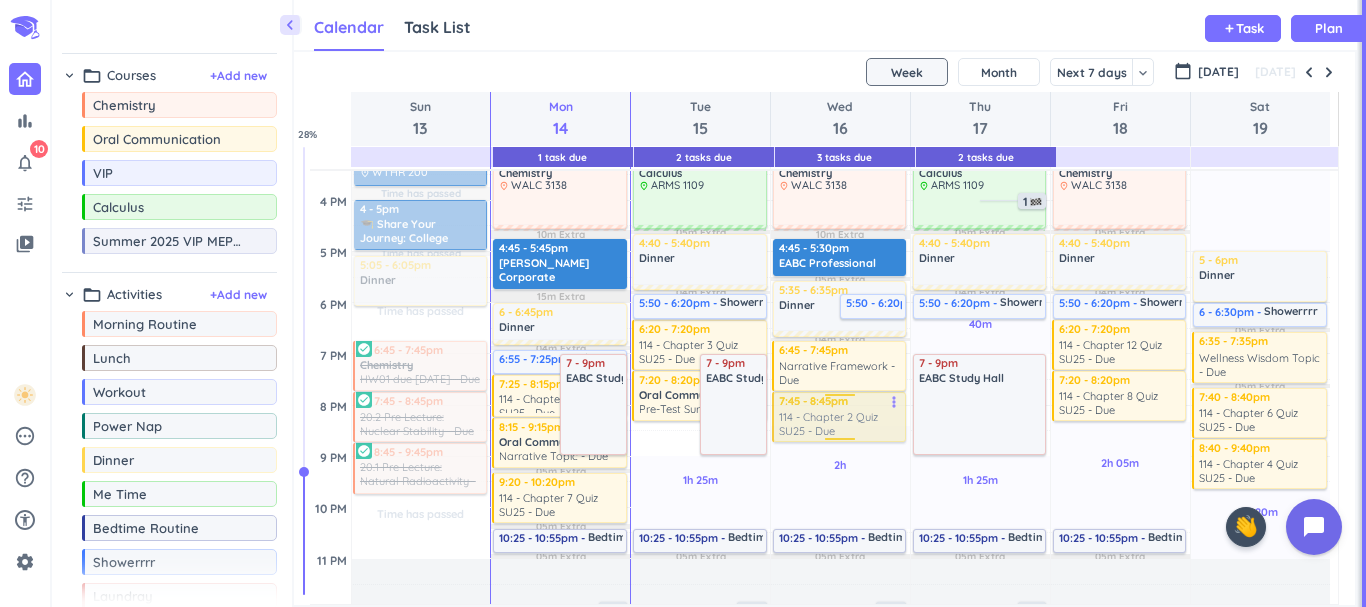 click on "30m Past due Plan 2h  Past due Plan 25m Extra 12m Extra 04m Extra 25m Extra 10m Extra 05m Extra 04m Extra 05m Extra Adjust Awake Time Adjust Awake Time 10:30am - 12pm VIP delete_outline place ARMS B071 1  5:35 - 6:35pm Dinner delete_outline 5:50 - 6:20pm Showerrrr delete_outline 6:45 - 7:45pm Oral Communication Narrative Framework - Due more_vert 7:25 - 8:25pm Oral Communication 114 - Chapter 2 Quiz SU25 - Due more_vert 8 - 8:30am Morning Routine delete_outline 9 - 10am practice trumpet delete_outline 12:05 - 12:50pm Lunch delete_outline 1 - 2:30pm Oral Communication delete_outline place BRNG B238 3 - 4:30pm Chemistry delete_outline place WALC 3138 4:45 - 5:30pm EABC Professional Development delete_outline 10:25 - 10:55pm Bedtime Routine delete_outline 2  7:45 - 8:45pm Oral Communication 114 - Chapter 2 Quiz SU25 - Due more_vert" at bounding box center [840, 200] 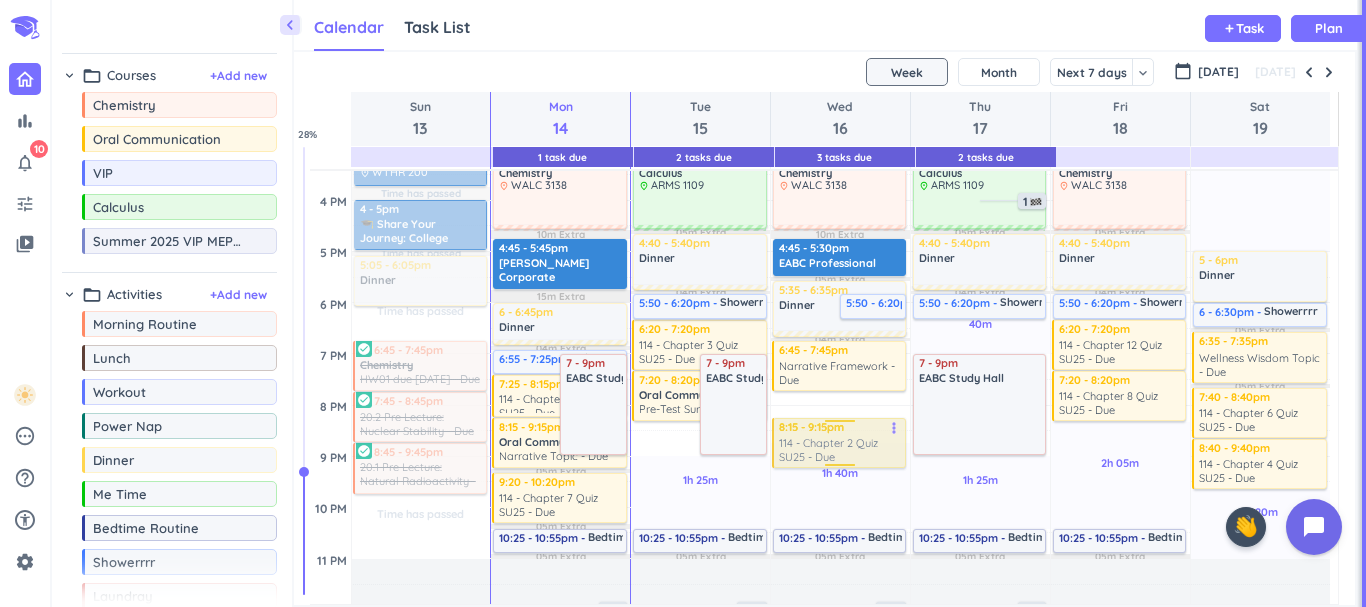 drag, startPoint x: 866, startPoint y: 426, endPoint x: 866, endPoint y: 460, distance: 34 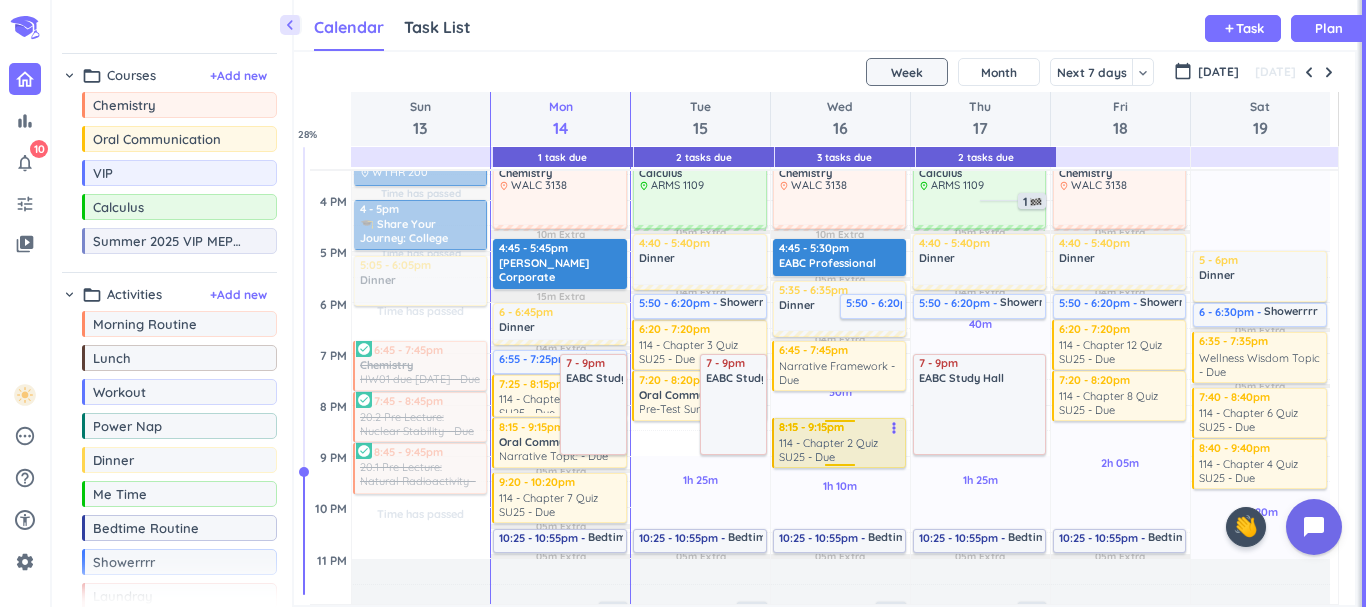 drag, startPoint x: 871, startPoint y: 379, endPoint x: 872, endPoint y: 428, distance: 49.010204 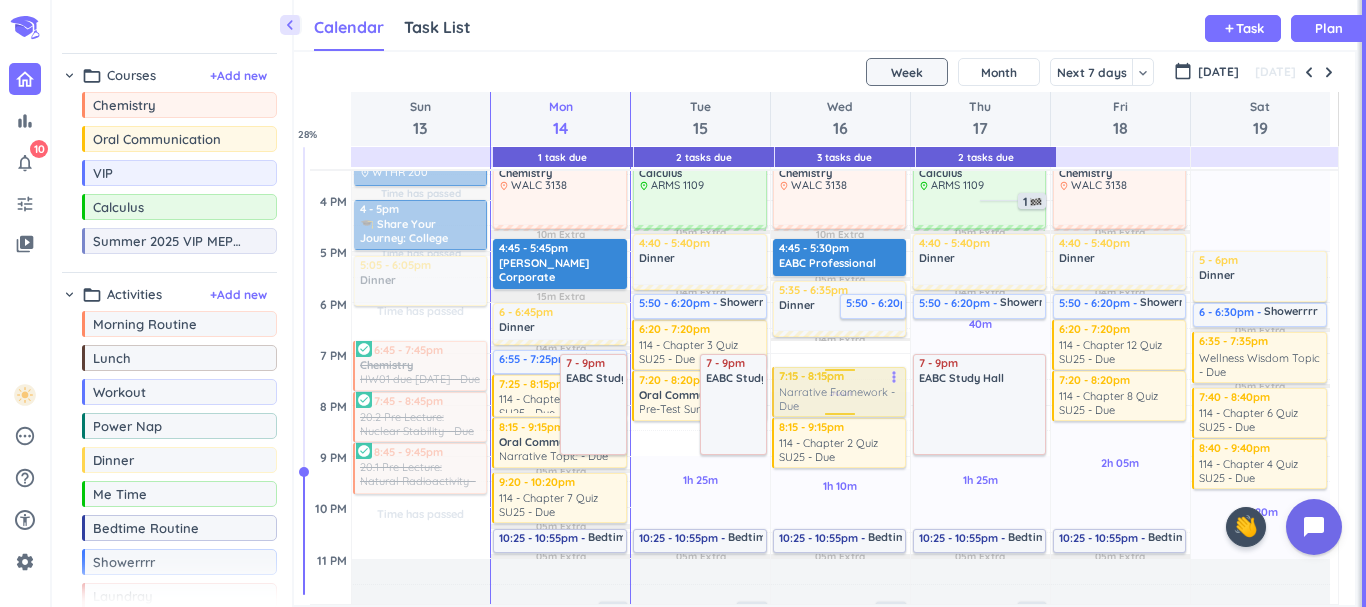 drag, startPoint x: 851, startPoint y: 354, endPoint x: 853, endPoint y: 369, distance: 15.132746 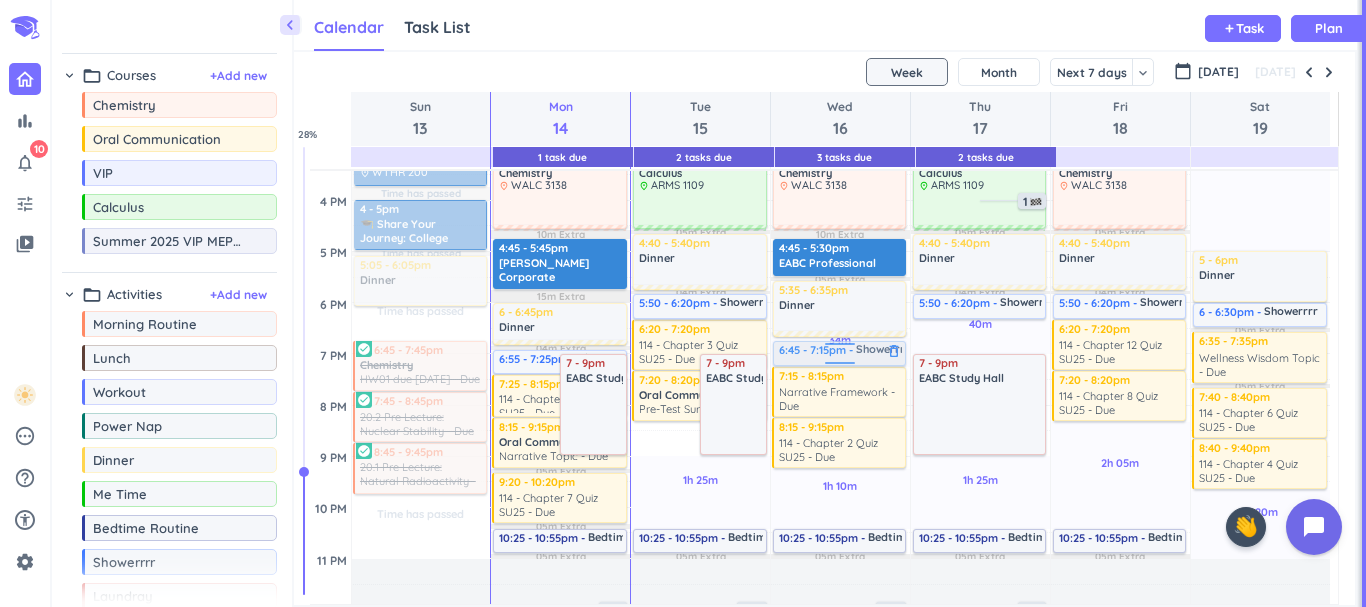 drag, startPoint x: 858, startPoint y: 306, endPoint x: 829, endPoint y: 346, distance: 49.40648 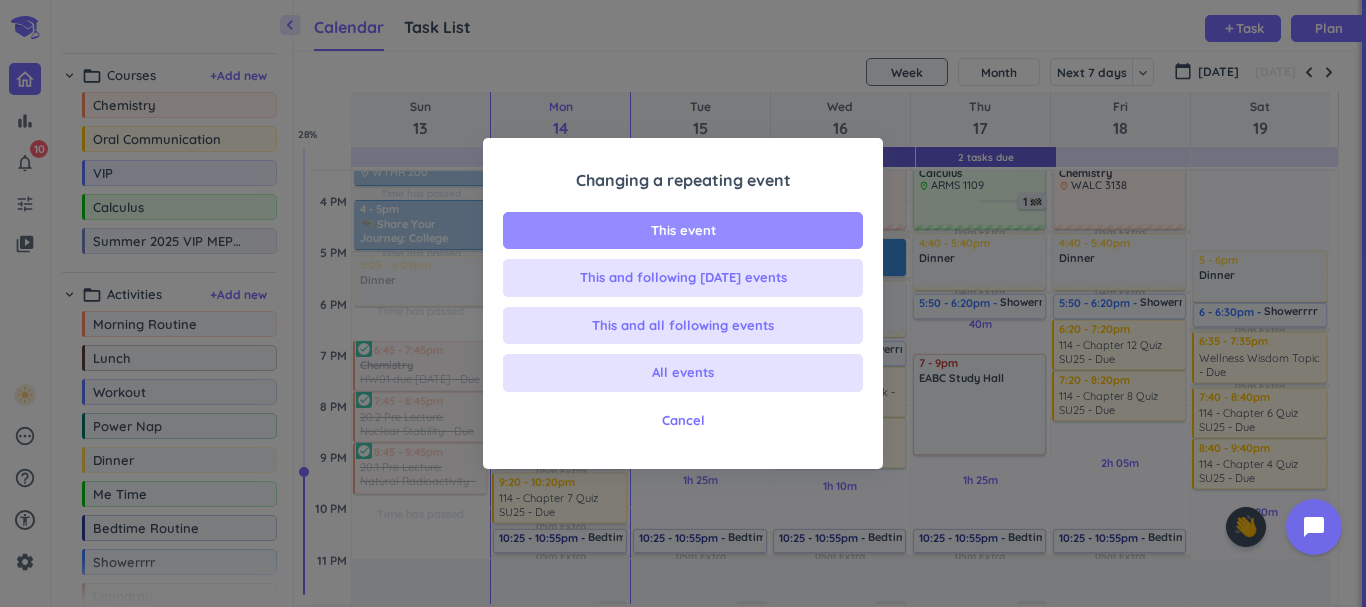 click on "This event" at bounding box center (683, 231) 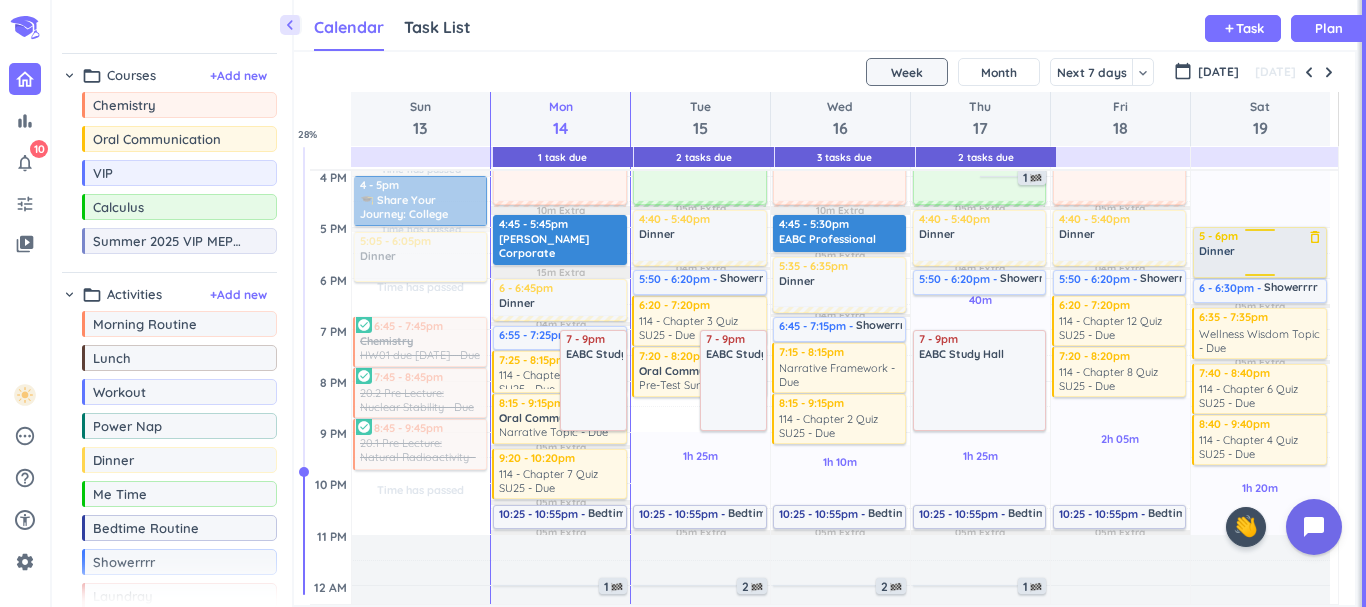 scroll, scrollTop: 615, scrollLeft: 0, axis: vertical 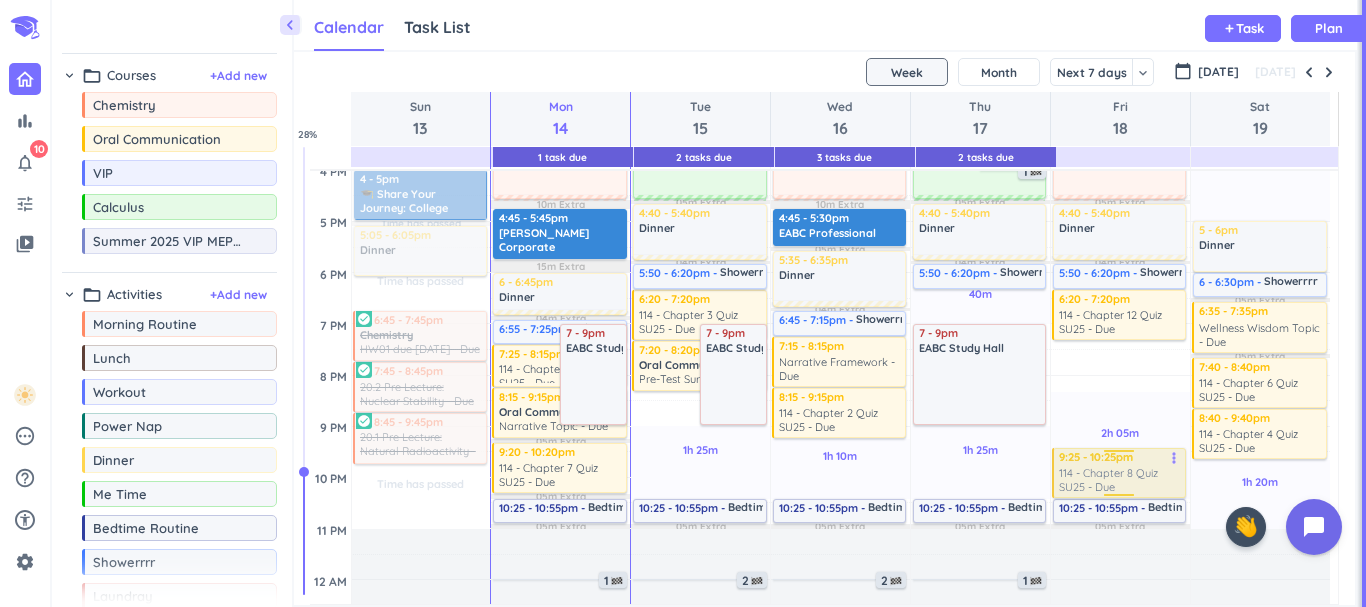 drag, startPoint x: 1136, startPoint y: 362, endPoint x: 1137, endPoint y: 466, distance: 104.00481 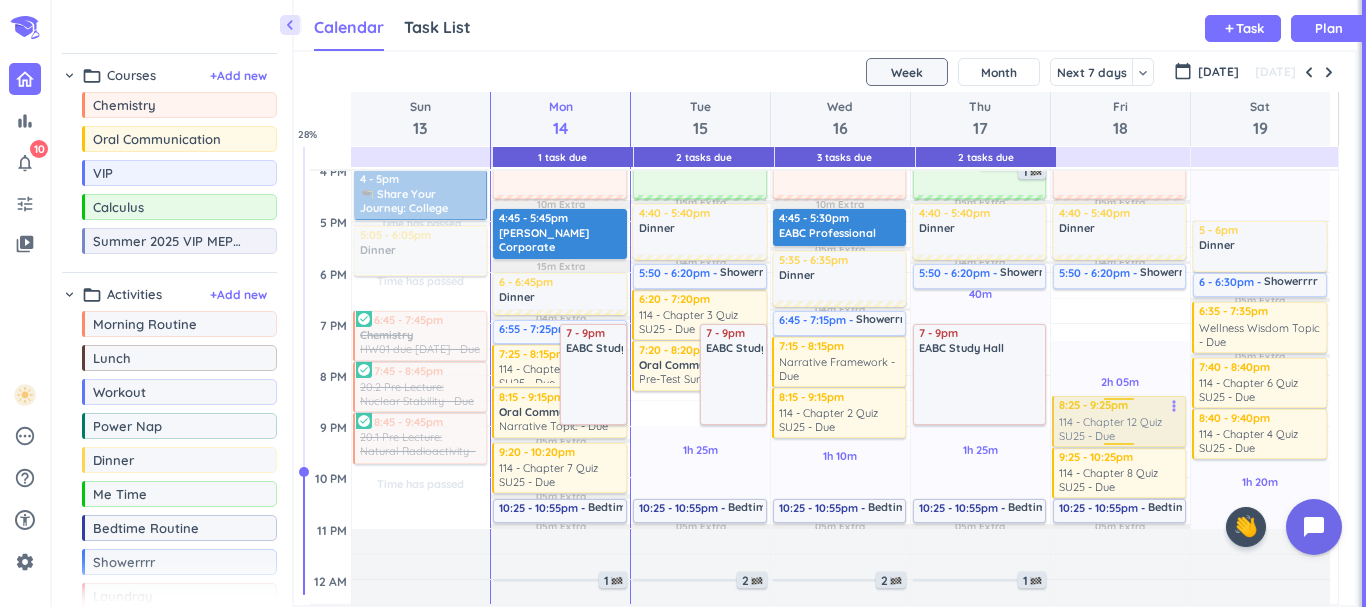click on "30m Past due Plan 2h 05m Past due Plan 25m Extra 12m Extra 04m Extra 25m Extra 05m Extra 04m Extra 05m Extra Adjust Awake Time Adjust Awake Time 1 - 2:30pm Oral Communication delete_outline place BRNG B238 1 - 1:15pm Narrative Presentation delete_outline 2-3 min story 8 - 8:30am Morning Routine delete_outline 9 - 10am practice trumpet delete_outline 10:30am - 12pm VIP delete_outline place ARMS B071 12:05 - 12:50pm Lunch delete_outline 3 - 4:30pm Chemistry delete_outline place WALC 3138 4:40 - 5:40pm Dinner delete_outline 5:50 - 6:20pm Showerrrr delete_outline 6:20 - 7:20pm Oral Communication 114 - Chapter 12 Quiz SU25 - Due more_vert 9:25 - 10:25pm Oral Communication 114 - Chapter 8 Quiz SU25 - Due more_vert 10:25 - 10:55pm Bedtime Routine delete_outline 8:25 - 9:25pm Oral Communication 114 - Chapter 12 Quiz SU25 - Due more_vert" at bounding box center (1120, 170) 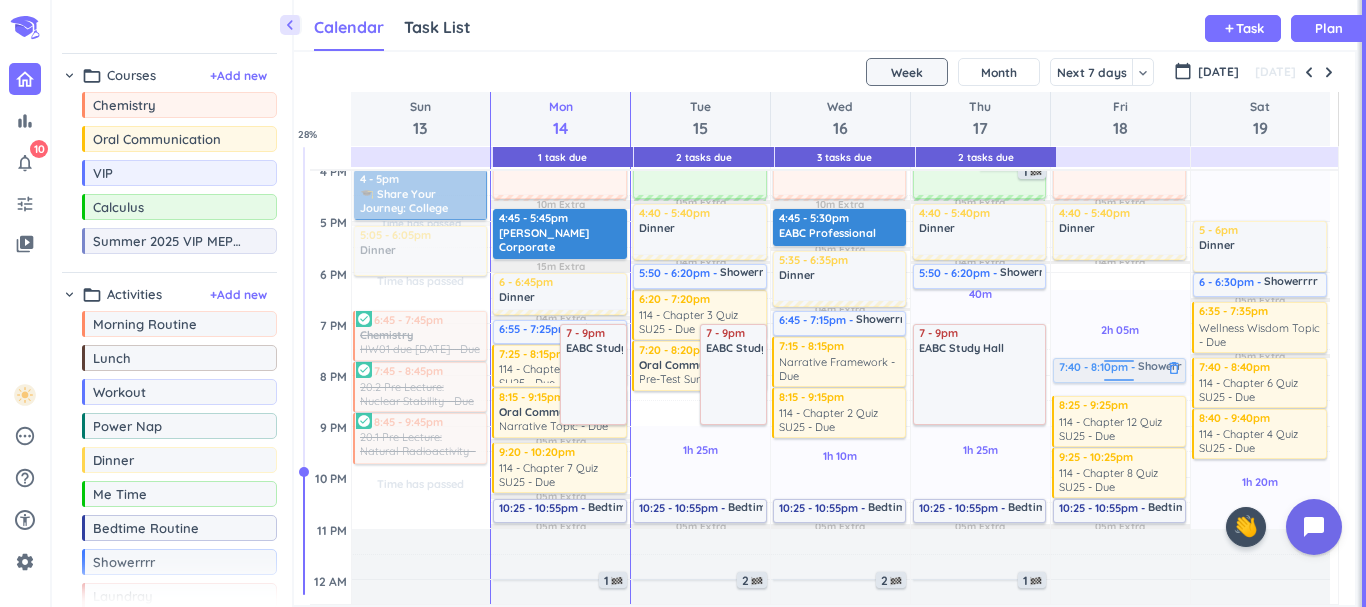 drag, startPoint x: 1152, startPoint y: 277, endPoint x: 1150, endPoint y: 370, distance: 93.0215 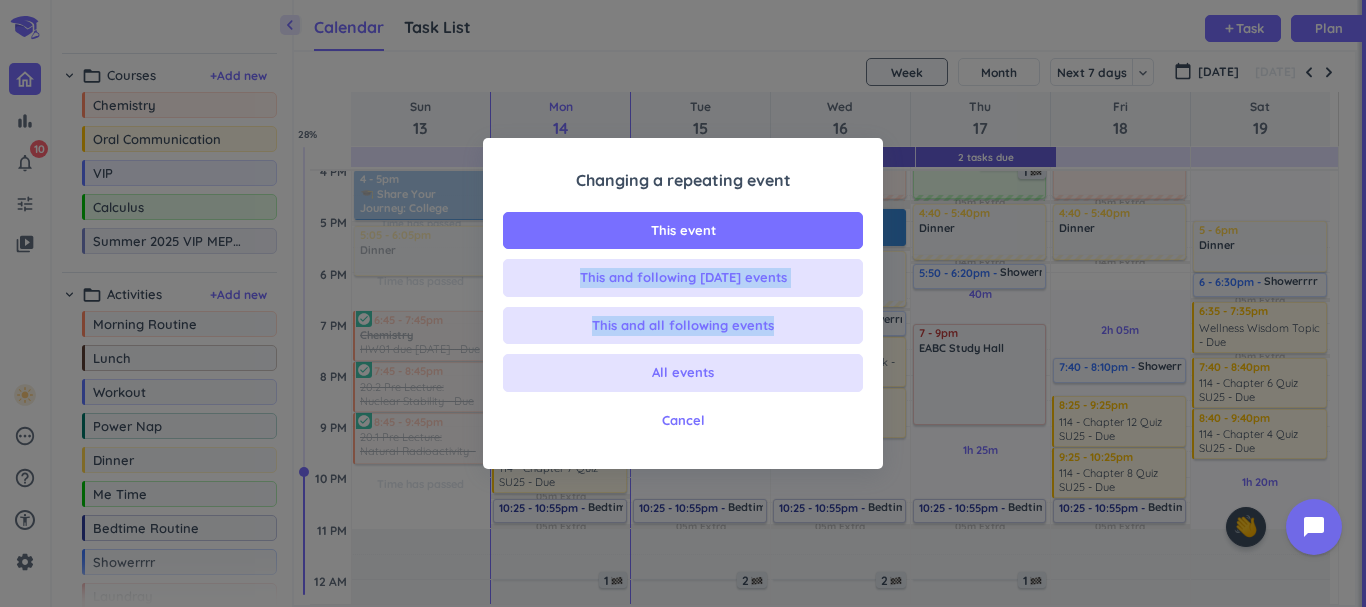 click on "Changing a repeating event This event This and following [DATE] events This and all following events All events Cancel" at bounding box center (683, 303) 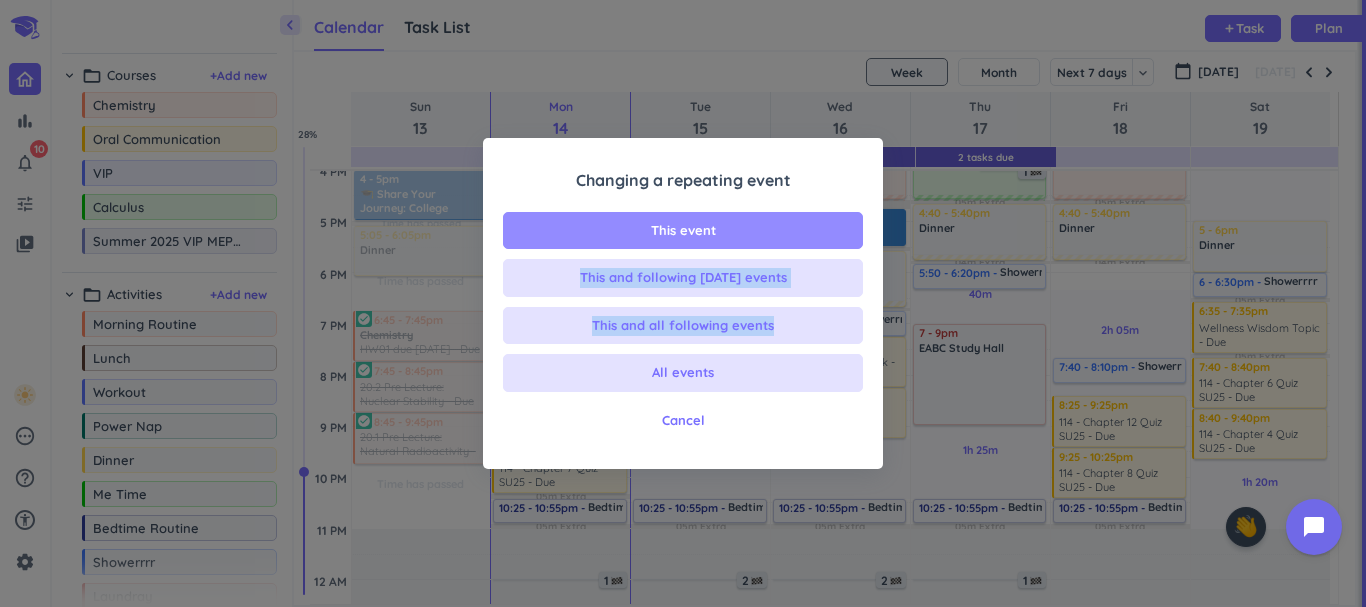 click on "This event" at bounding box center [683, 231] 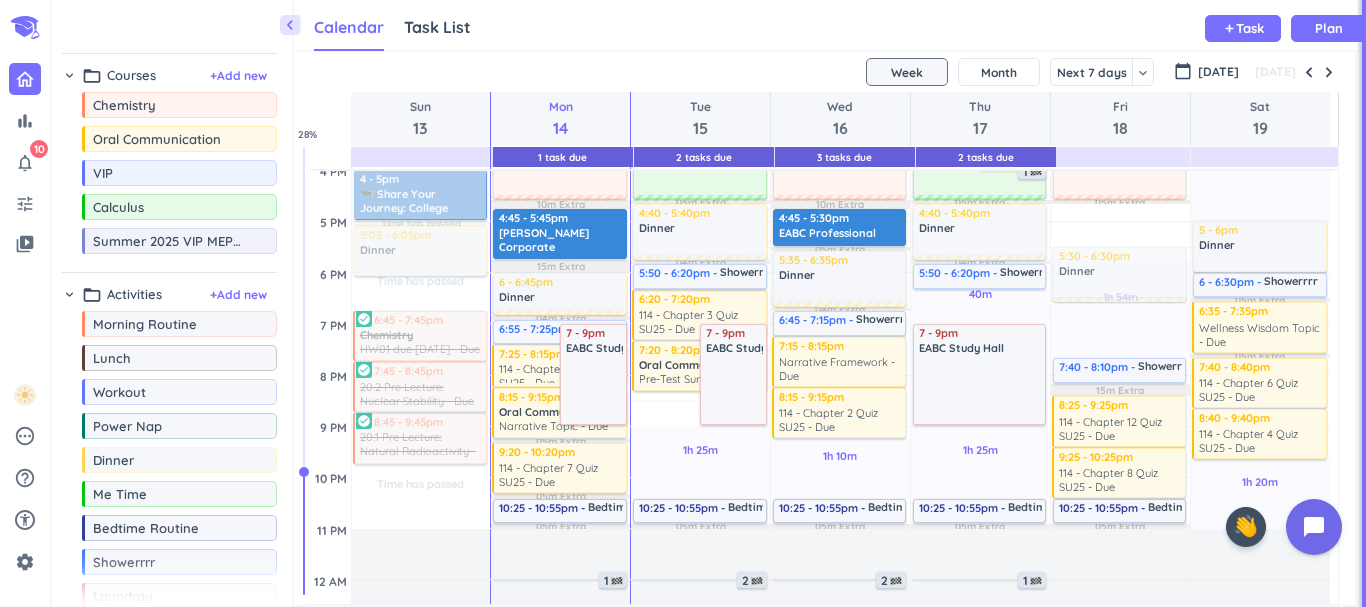 click on "30m Past due Plan 1h 54m Past due Plan 25m Extra 12m Extra 04m Extra 25m Extra 05m Extra 15m Extra 05m Extra Adjust Awake Time Adjust Awake Time 1 - 2:30pm Oral Communication delete_outline place BRNG B238 1 - 1:15pm Narrative Presentation delete_outline 2-3 min story 8 - 8:30am Morning Routine delete_outline 9 - 10am practice trumpet delete_outline 10:30am - 12pm VIP delete_outline place ARMS B071 12:05 - 12:50pm Lunch delete_outline 3 - 4:30pm Chemistry delete_outline place WALC 3138 4:40 - 5:40pm Dinner delete_outline 7:40 - 8:10pm Showerrrr delete_outline 8:25 - 9:25pm Oral Communication 114 - Chapter 12 Quiz SU25 - Due more_vert 9:25 - 10:25pm Oral Communication 114 - Chapter 8 Quiz SU25 - Due more_vert 10:25 - 10:55pm Bedtime Routine delete_outline 5:30 - 6:30pm Dinner delete_outline" at bounding box center (1120, 170) 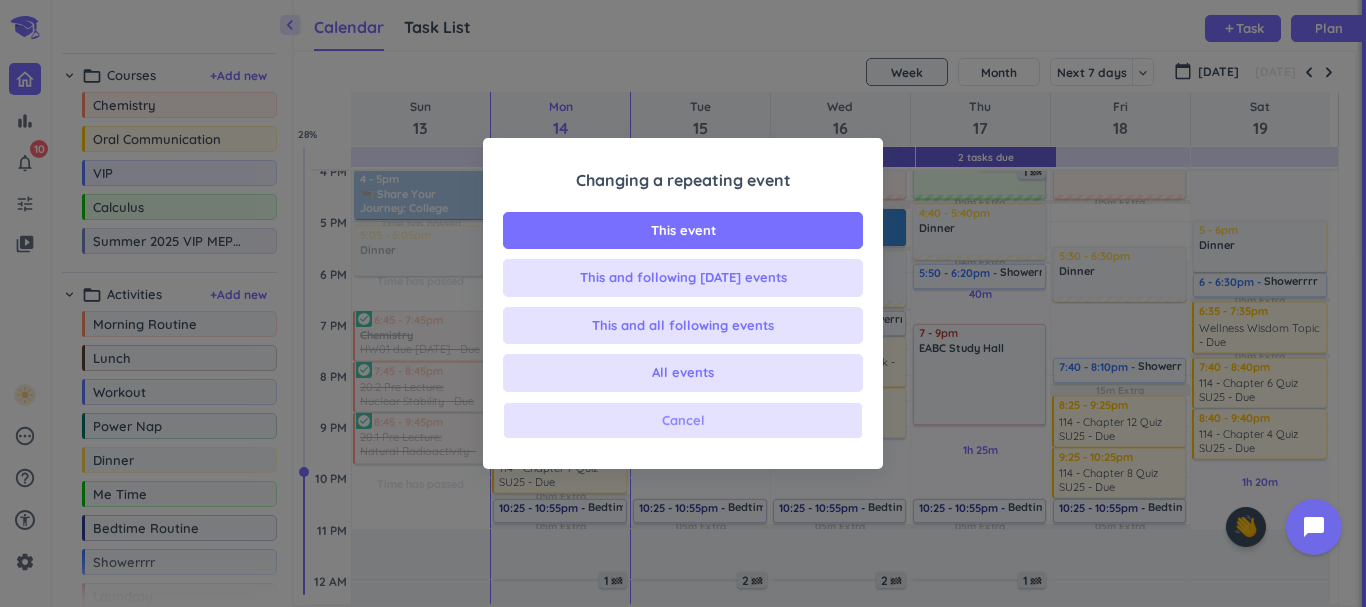 click on "Cancel" at bounding box center (683, 421) 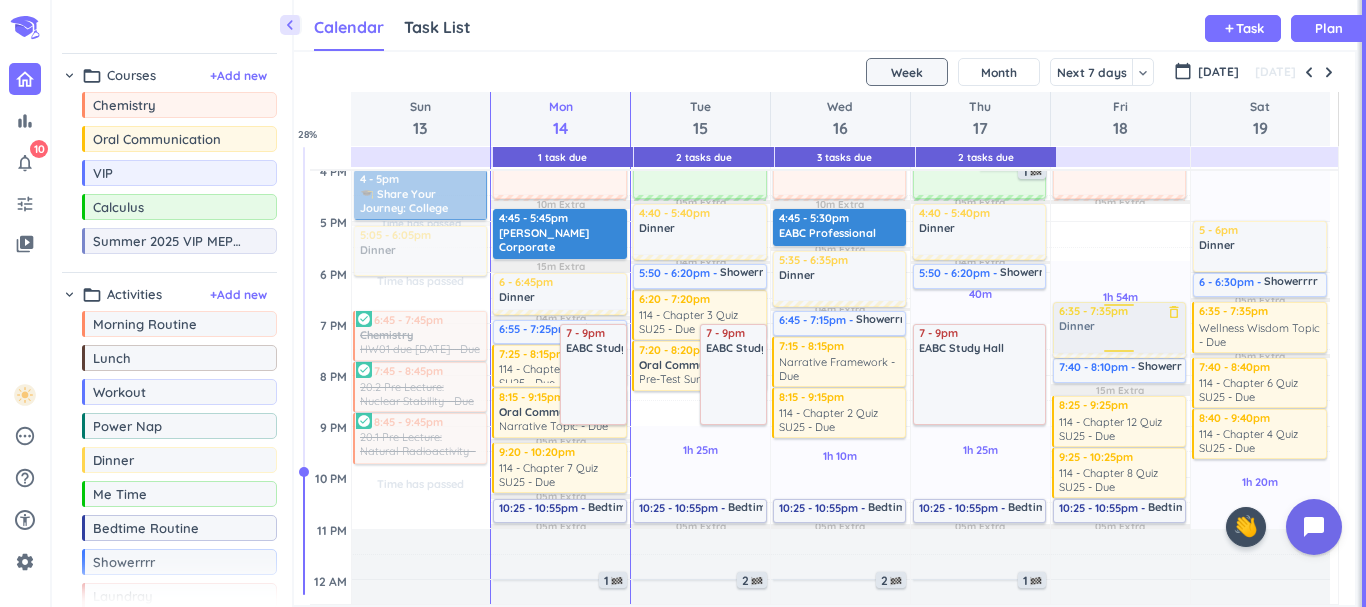 drag, startPoint x: 1102, startPoint y: 229, endPoint x: 1096, endPoint y: 319, distance: 90.199776 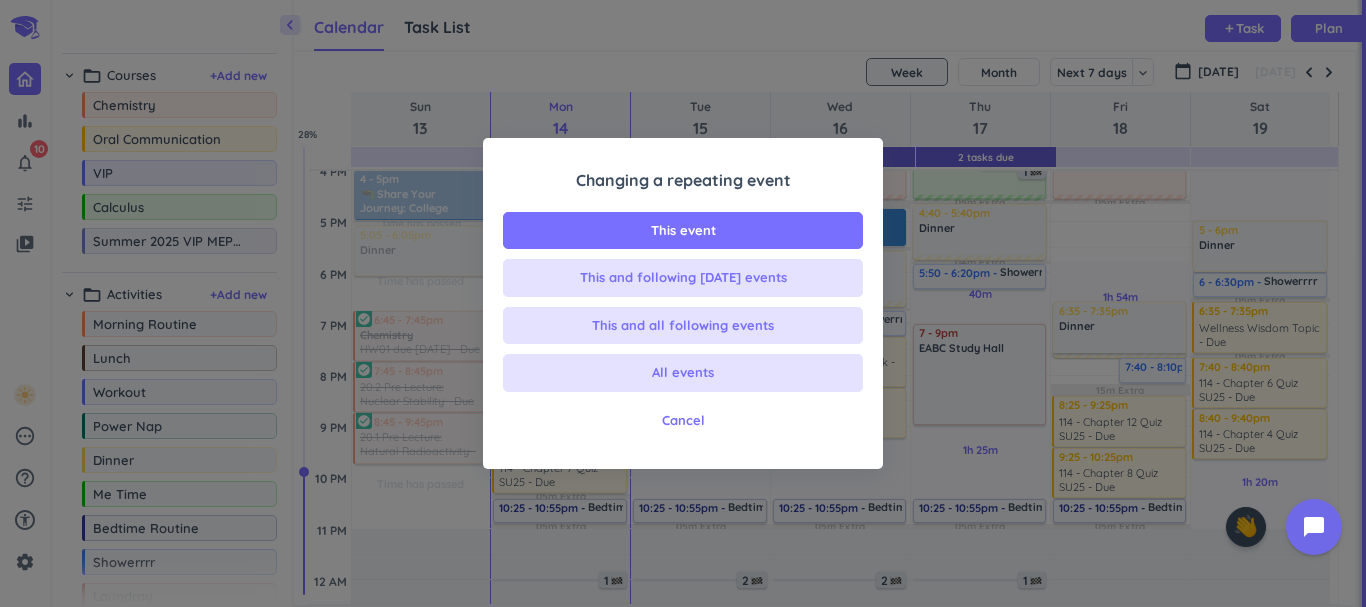 click on "Changing a repeating event This event This and following [DATE] events This and all following events All events Cancel" at bounding box center [683, 303] 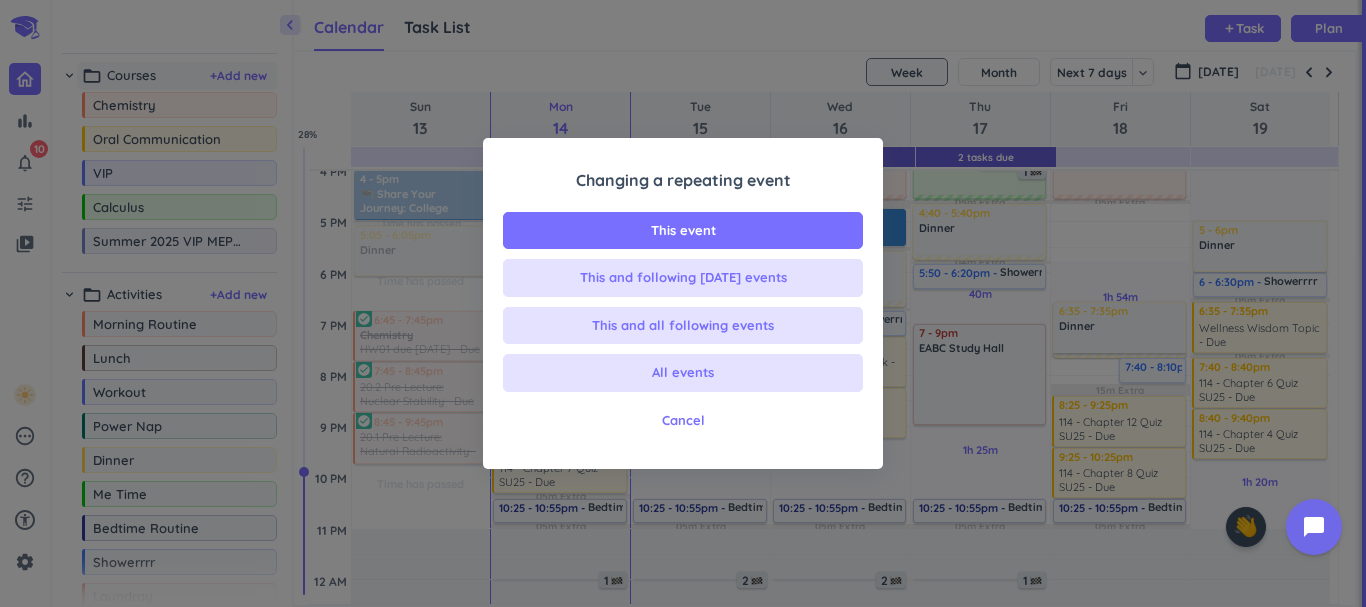 click on "This event" at bounding box center [683, 231] 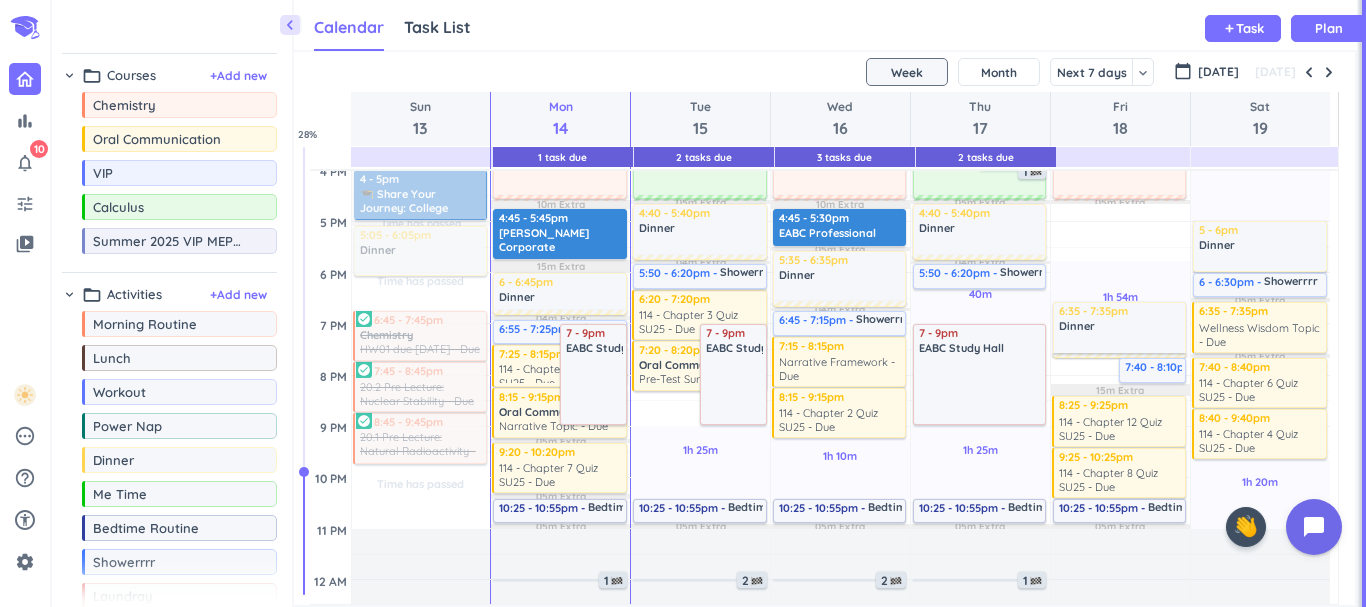 click on "Drag a custom event format_color_fill" at bounding box center [169, 33] 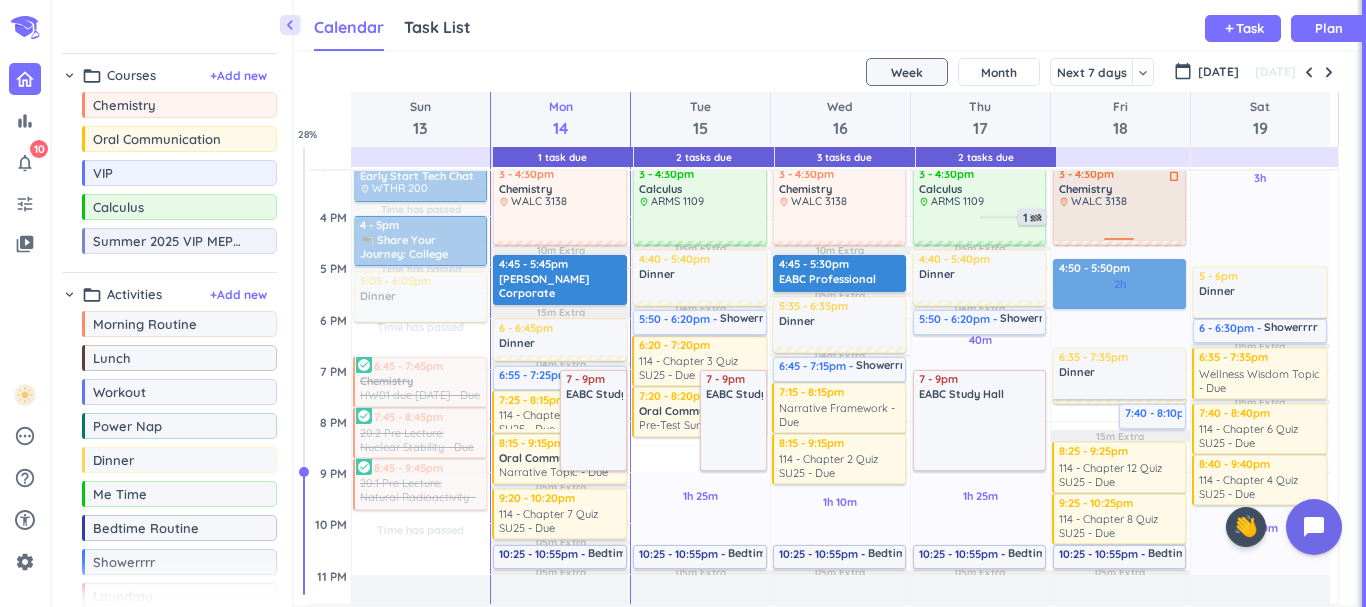 scroll, scrollTop: 515, scrollLeft: 0, axis: vertical 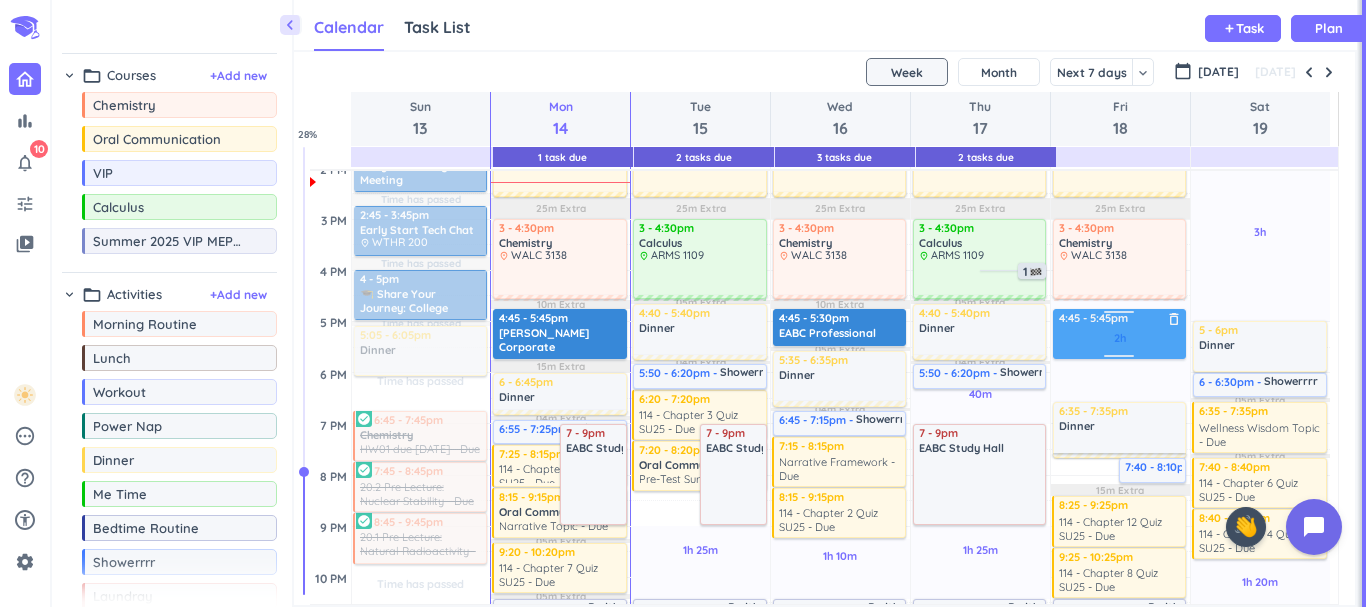drag, startPoint x: 130, startPoint y: 32, endPoint x: 1104, endPoint y: 311, distance: 1013.17175 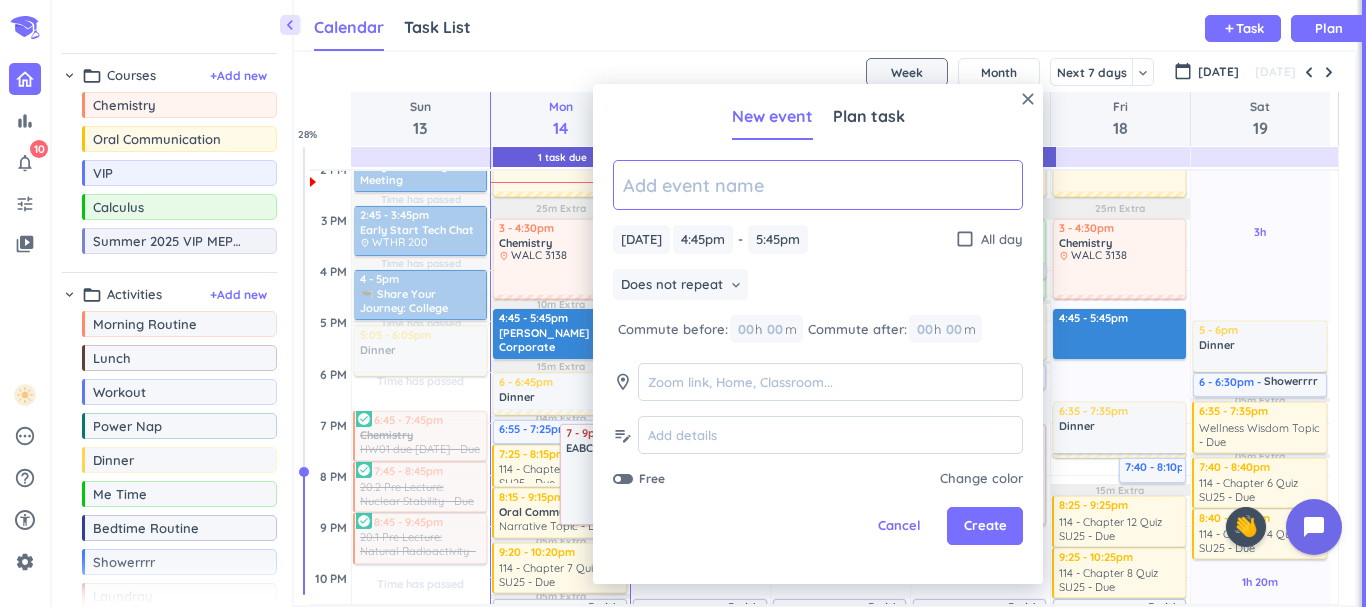 paste on "Fireside Chat with Dr. [PERSON_NAME]" 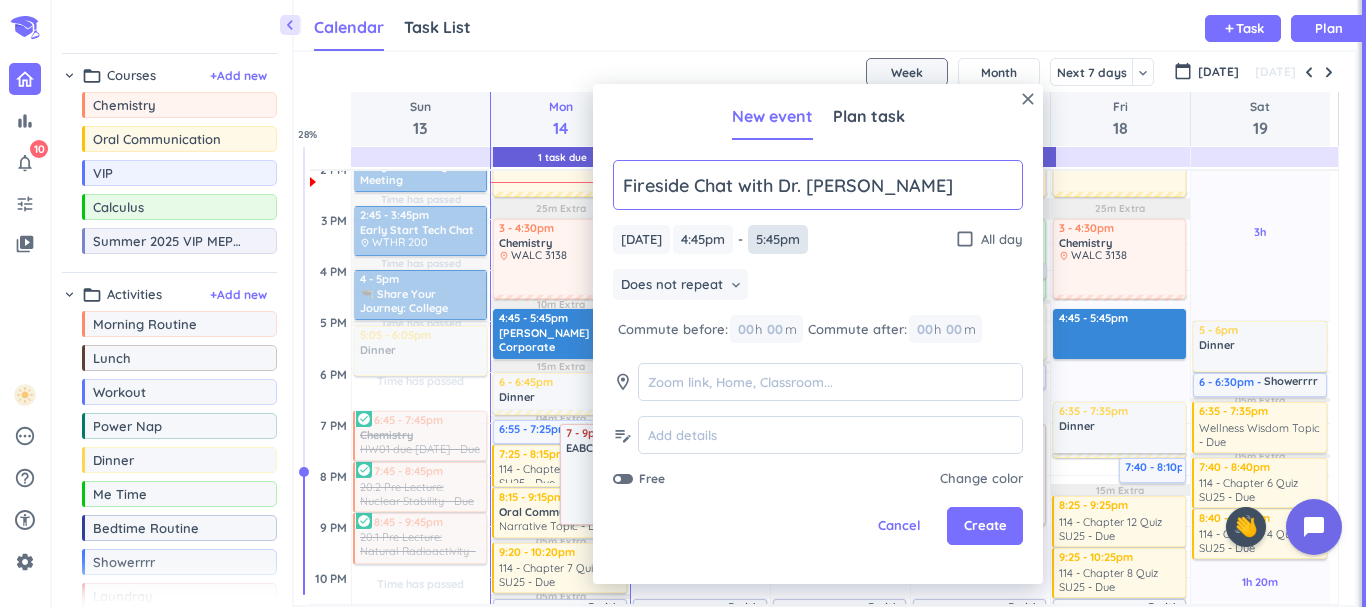 type on "Fireside Chat with Dr. [PERSON_NAME]" 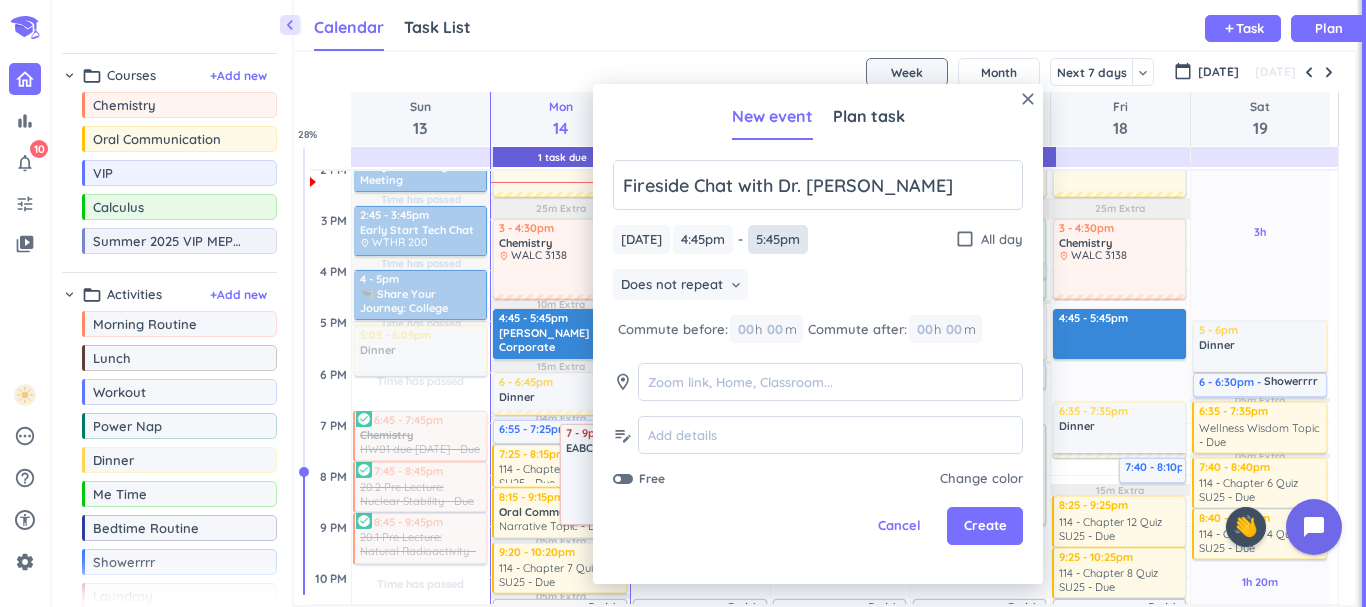 click on "5:45pm" at bounding box center [778, 239] 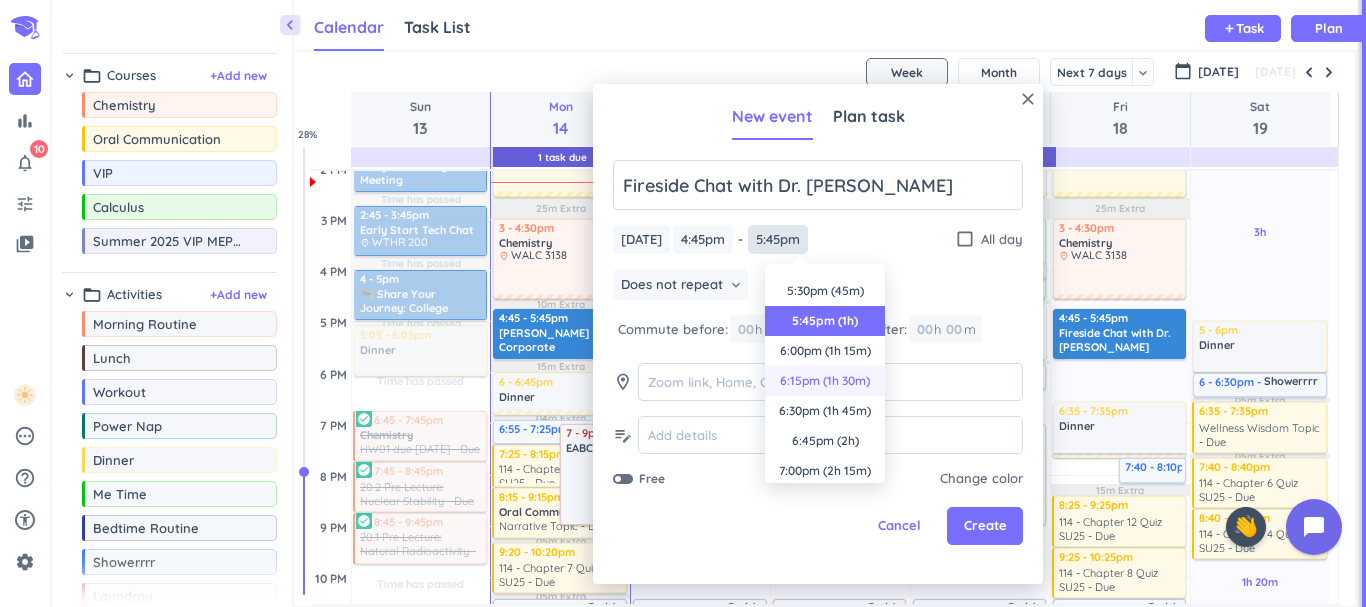 scroll, scrollTop: 45, scrollLeft: 0, axis: vertical 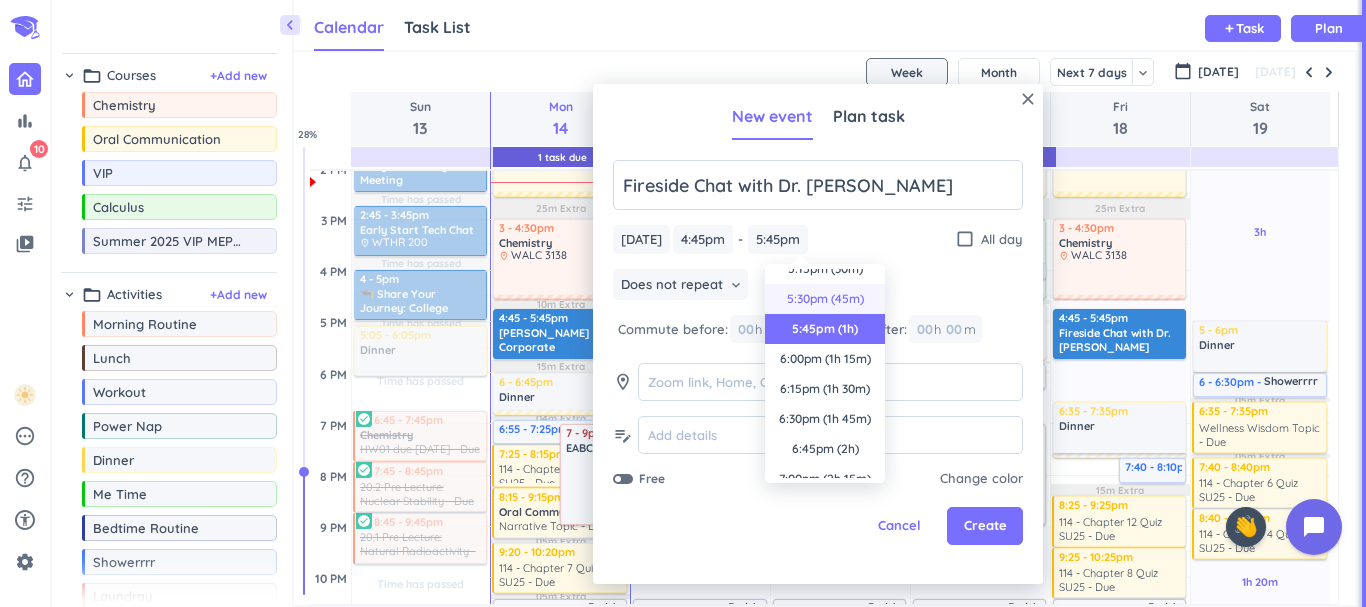 click on "5:30pm (45m)" at bounding box center (825, 299) 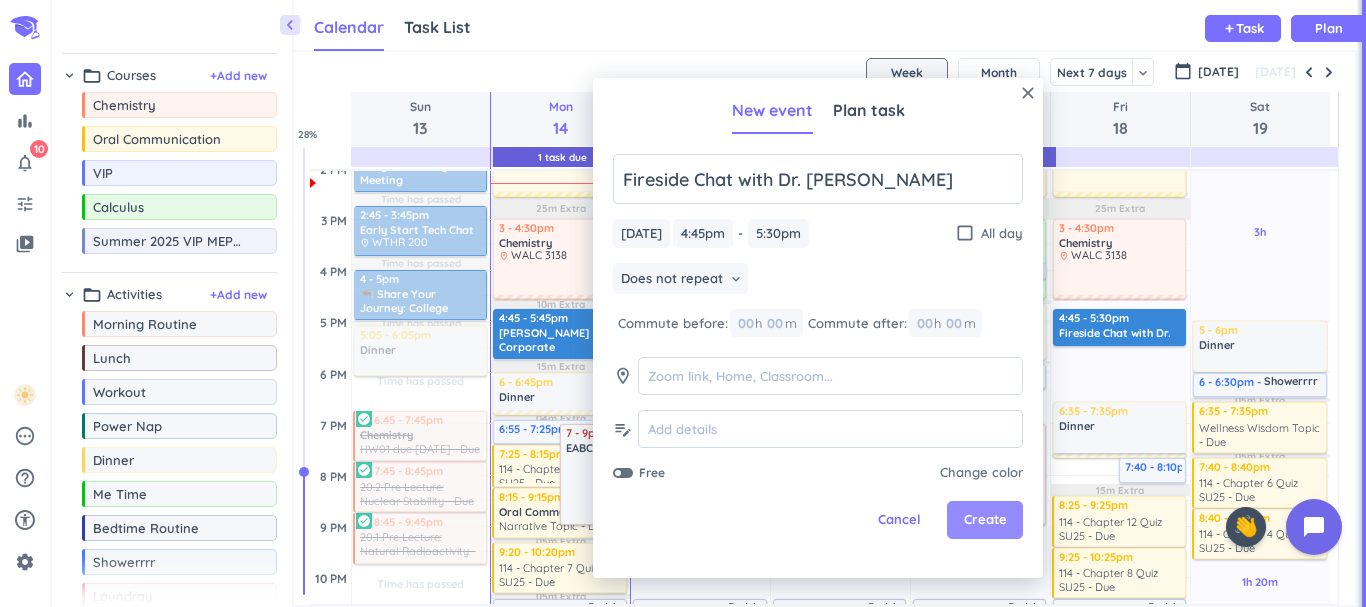 click on "Create" at bounding box center [985, 520] 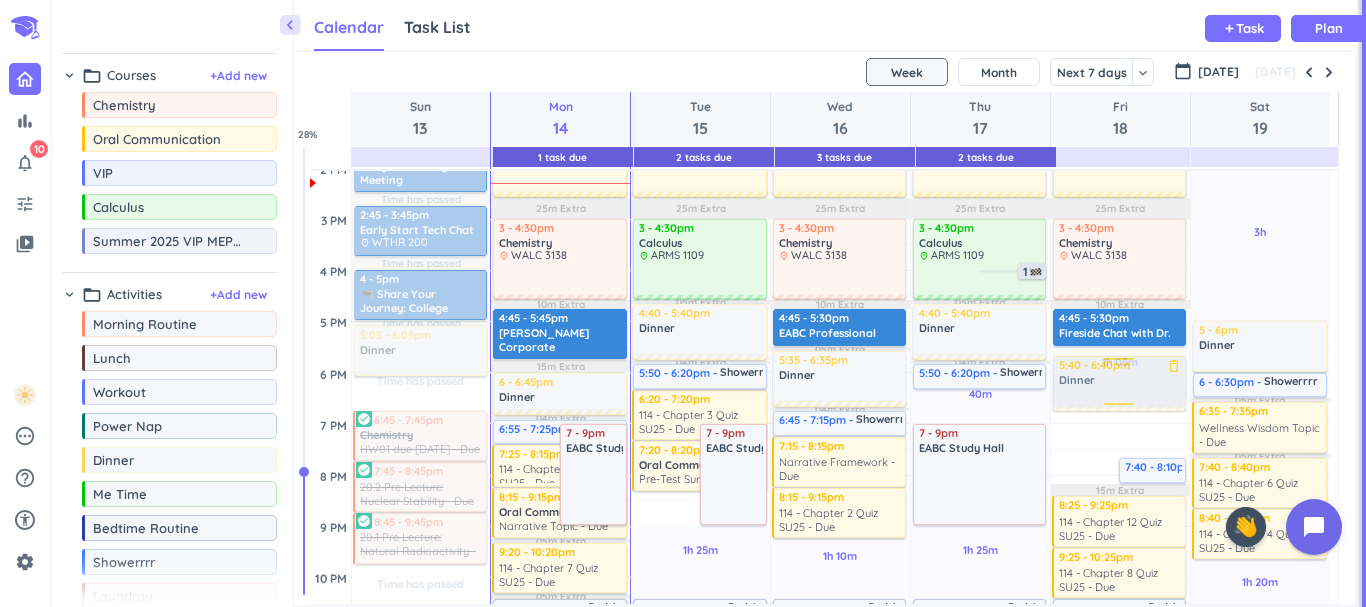drag, startPoint x: 1079, startPoint y: 428, endPoint x: 1084, endPoint y: 372, distance: 56.22277 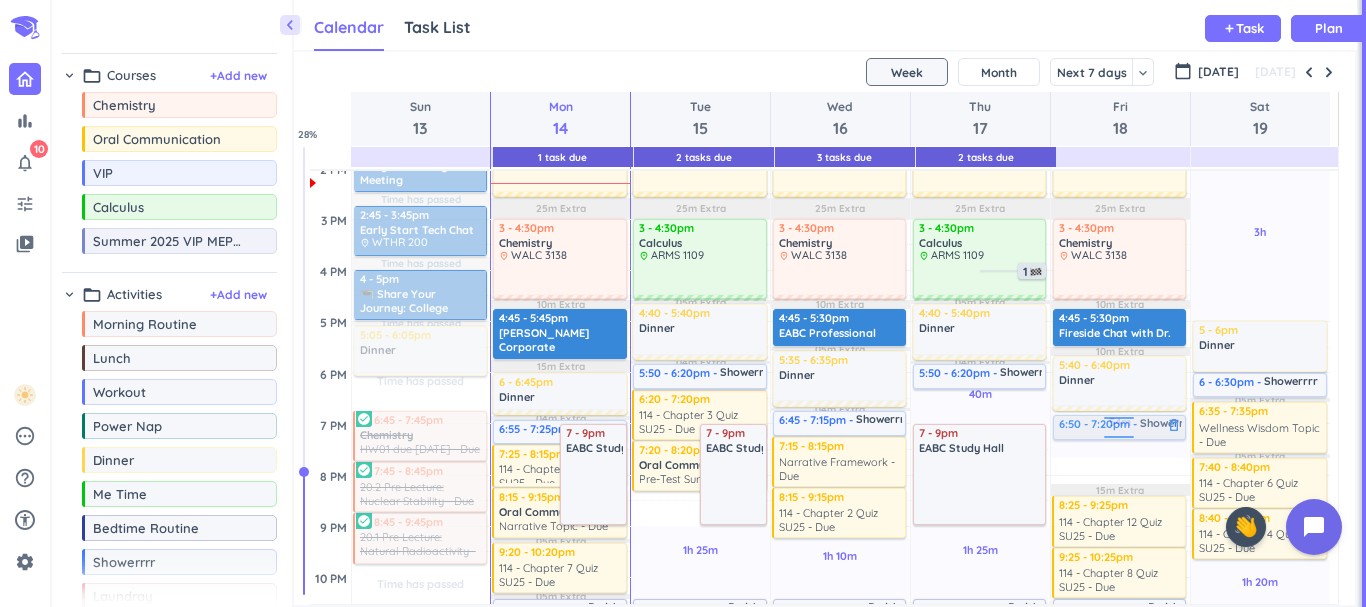 drag, startPoint x: 1086, startPoint y: 469, endPoint x: 1085, endPoint y: 428, distance: 41.01219 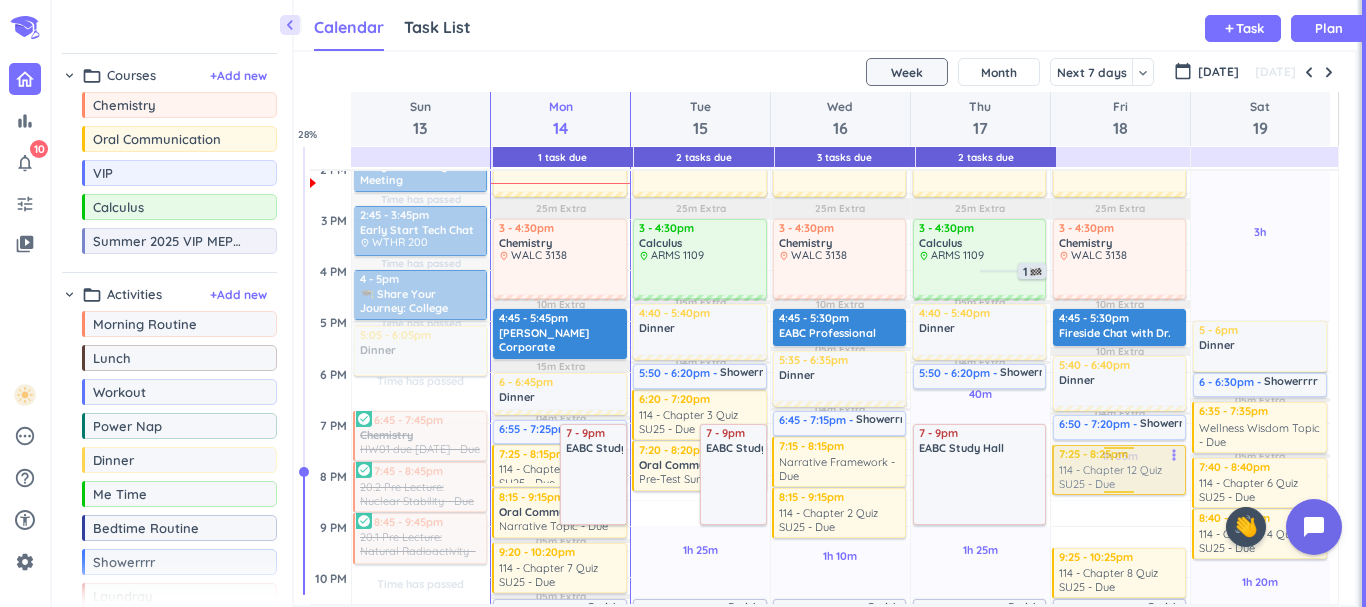 drag, startPoint x: 1081, startPoint y: 518, endPoint x: 1082, endPoint y: 473, distance: 45.01111 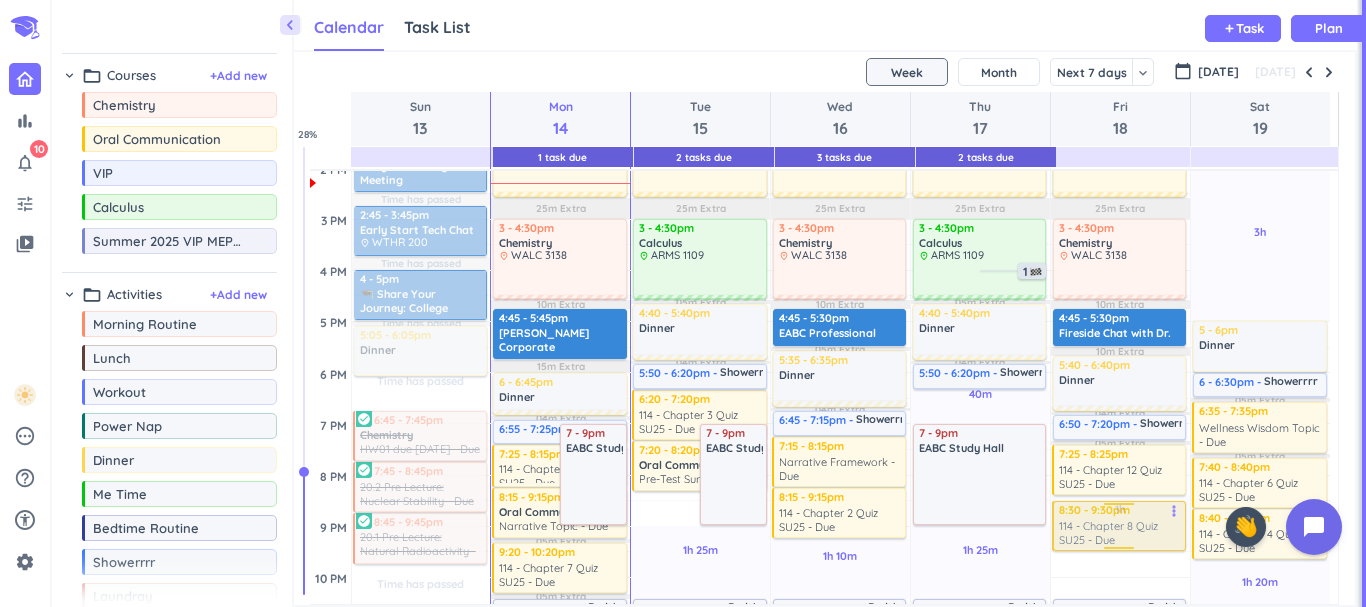 click on "30m Past due Plan 1h  Past due Plan 25m Extra 12m Extra 04m Extra 25m Extra 10m Extra 10m Extra 04m Extra 05m Extra 05m Extra Adjust Awake Time Adjust Awake Time 1 - 2:30pm Oral Communication delete_outline place BRNG B238 1 - 1:15pm Narrative Presentation delete_outline 2-3 min story 8 - 8:30am Morning Routine delete_outline 9 - 10am practice trumpet delete_outline 10:30am - 12pm VIP delete_outline place ARMS B071 12:05 - 12:50pm Lunch delete_outline 3 - 4:30pm Chemistry delete_outline place WALC 3138 4:45 - 5:30pm Fireside Chat with Dr. [PERSON_NAME] delete_outline 5:40 - 6:40pm Dinner delete_outline 6:50 - 7:20pm Showerrrr delete_outline 7:25 - 8:25pm Oral Communication 114 - Chapter 12 Quiz SU25 - Due more_vert 9:25 - 10:25pm Oral Communication 114 - Chapter 8 Quiz SU25 - Due more_vert 10:25 - 10:55pm Bedtime Routine delete_outline 8:30 - 9:30pm Oral Communication 114 - Chapter 8 Quiz SU25 - Due more_vert" at bounding box center (1120, 270) 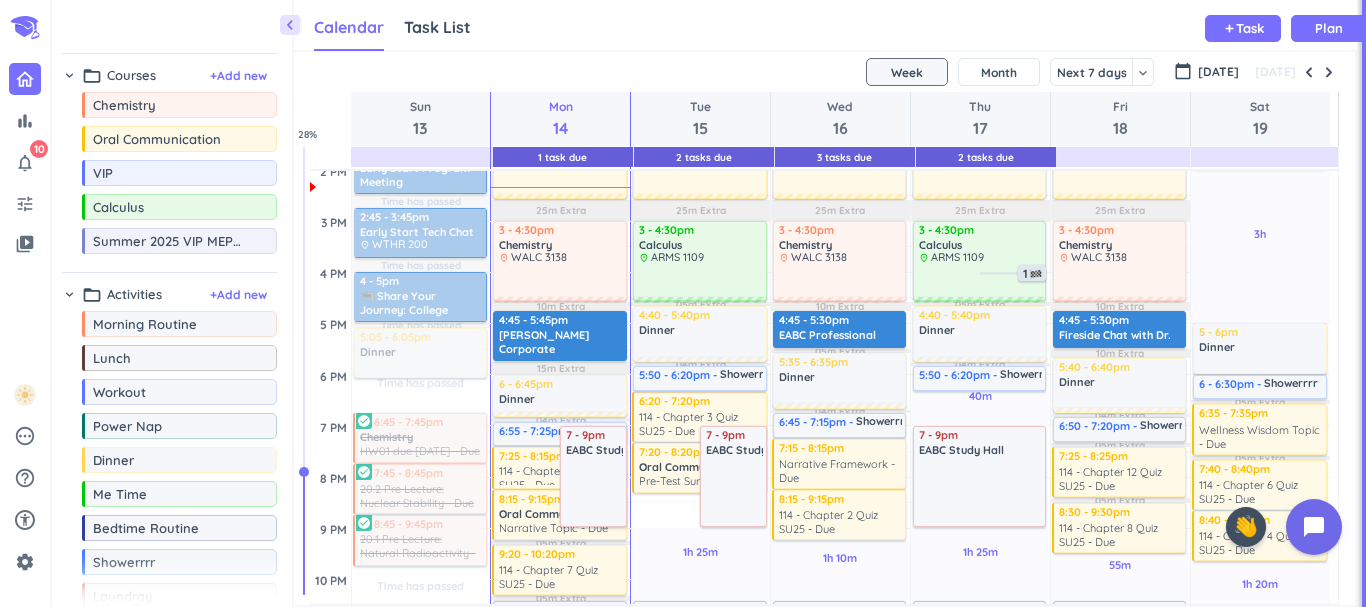 scroll, scrollTop: 638, scrollLeft: 0, axis: vertical 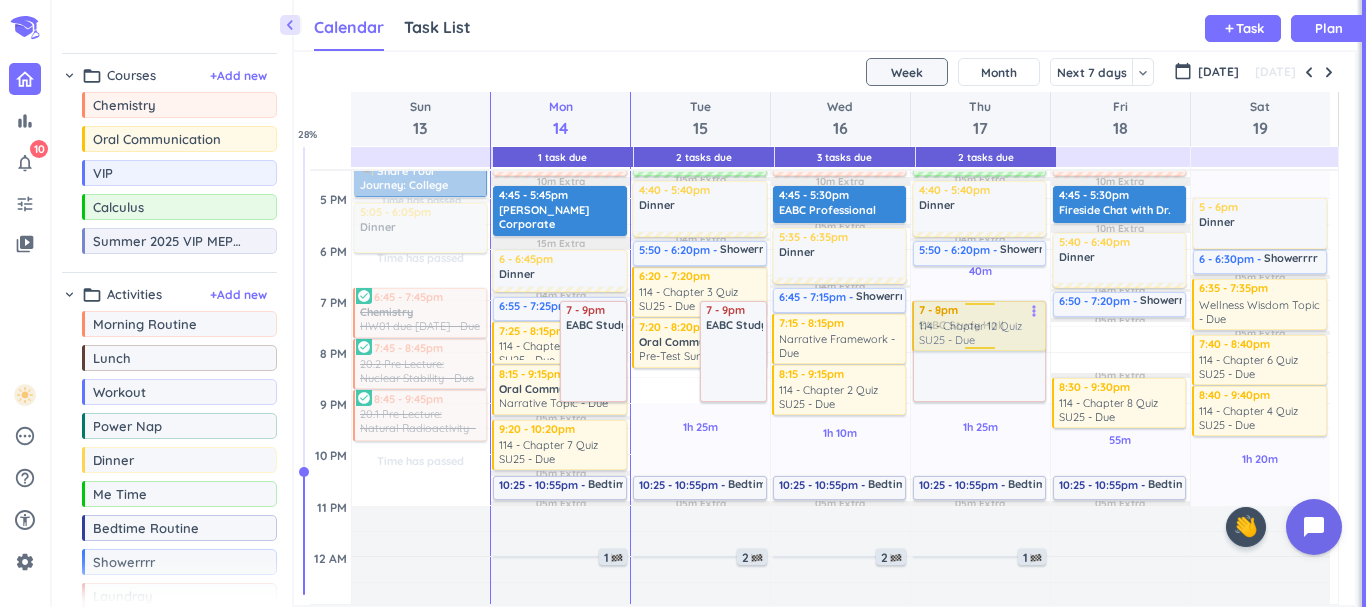 drag, startPoint x: 1126, startPoint y: 354, endPoint x: 990, endPoint y: 326, distance: 138.85243 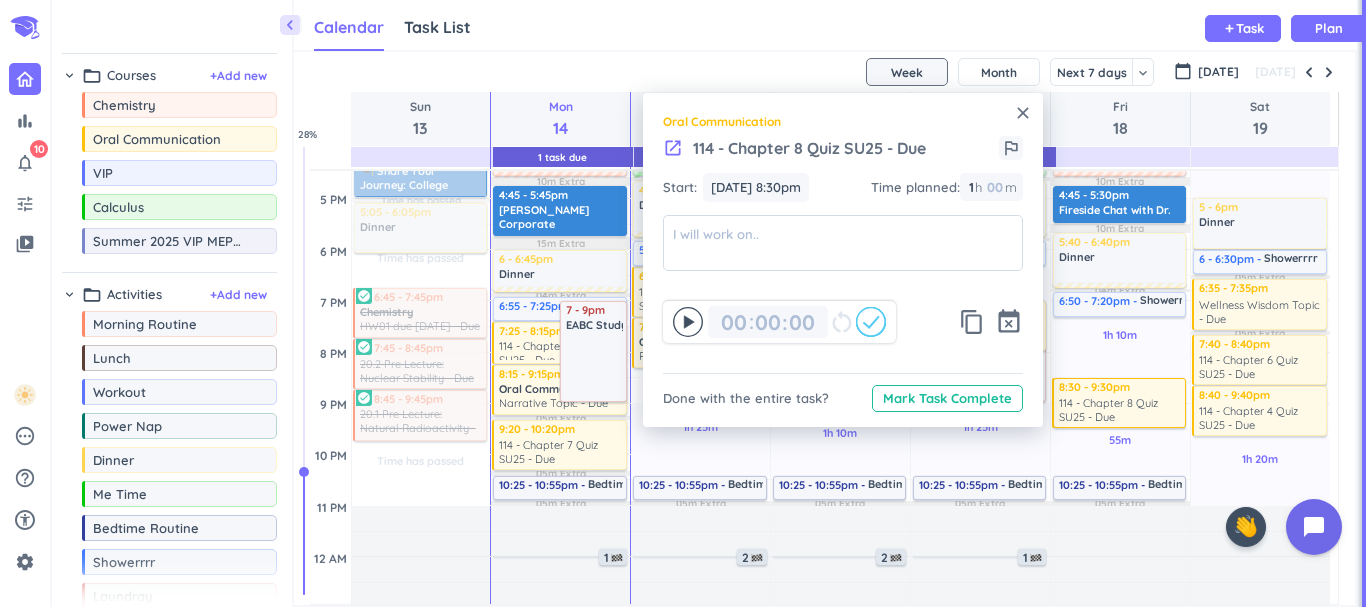 click on "close" at bounding box center (1023, 113) 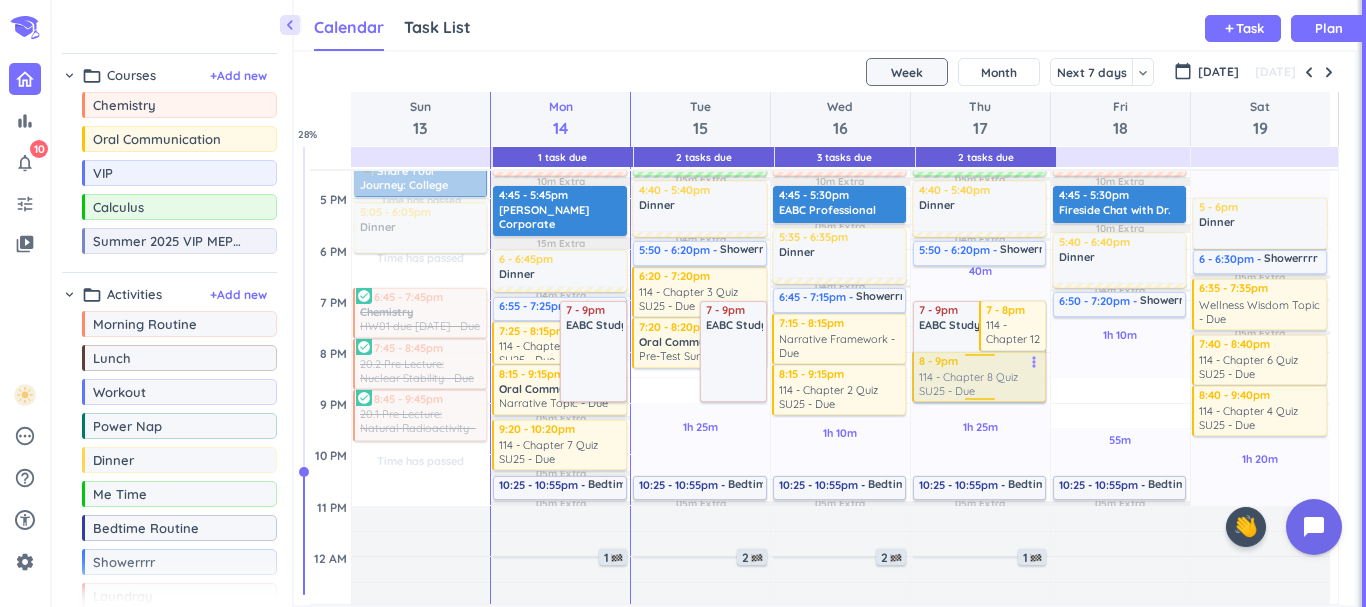 drag, startPoint x: 1098, startPoint y: 403, endPoint x: 996, endPoint y: 388, distance: 103.09704 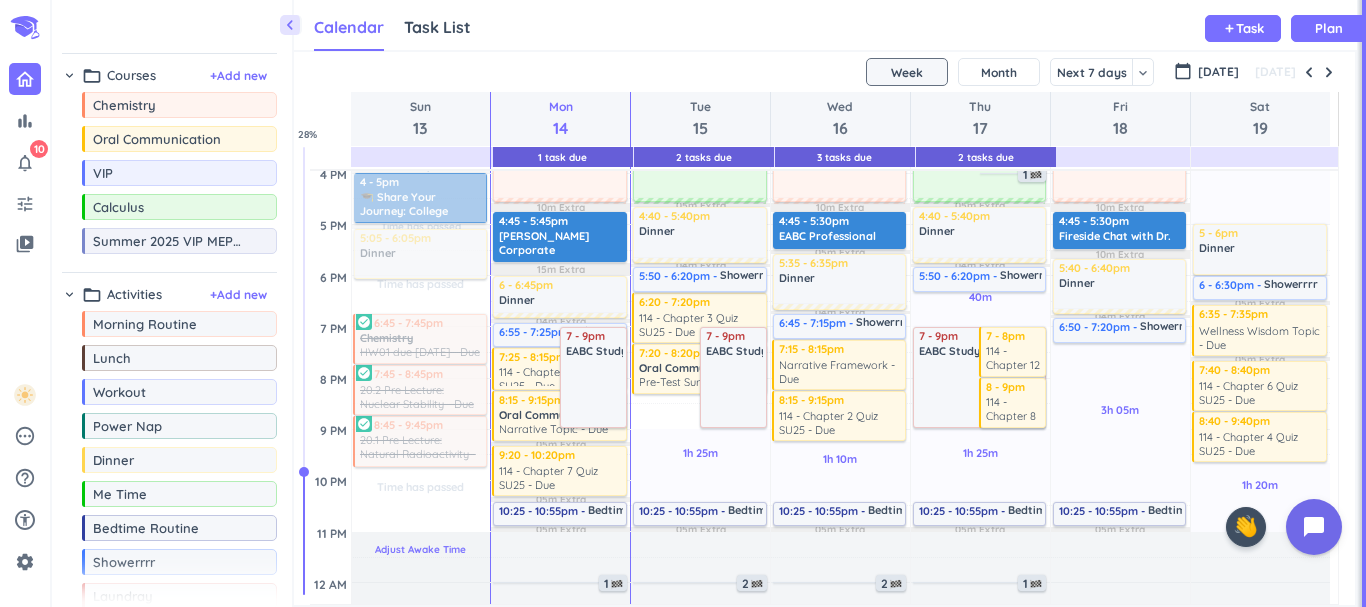 scroll, scrollTop: 607, scrollLeft: 0, axis: vertical 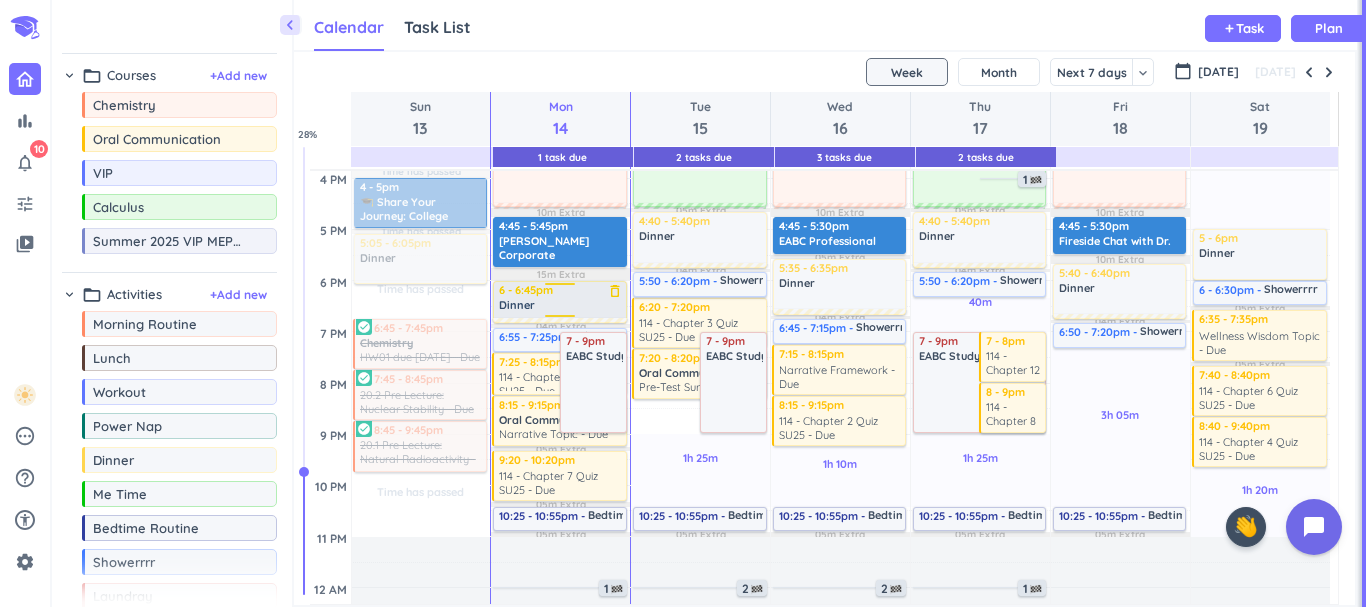 click on "Dinner" at bounding box center [517, 305] 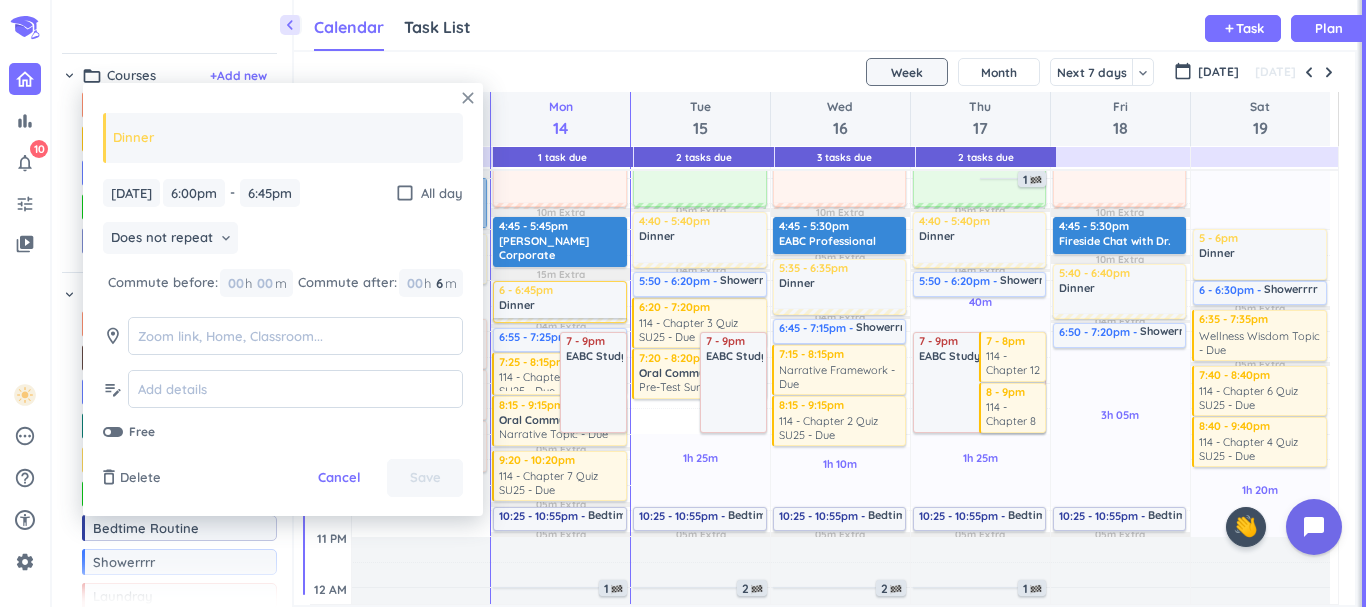 click on "close" at bounding box center [468, 98] 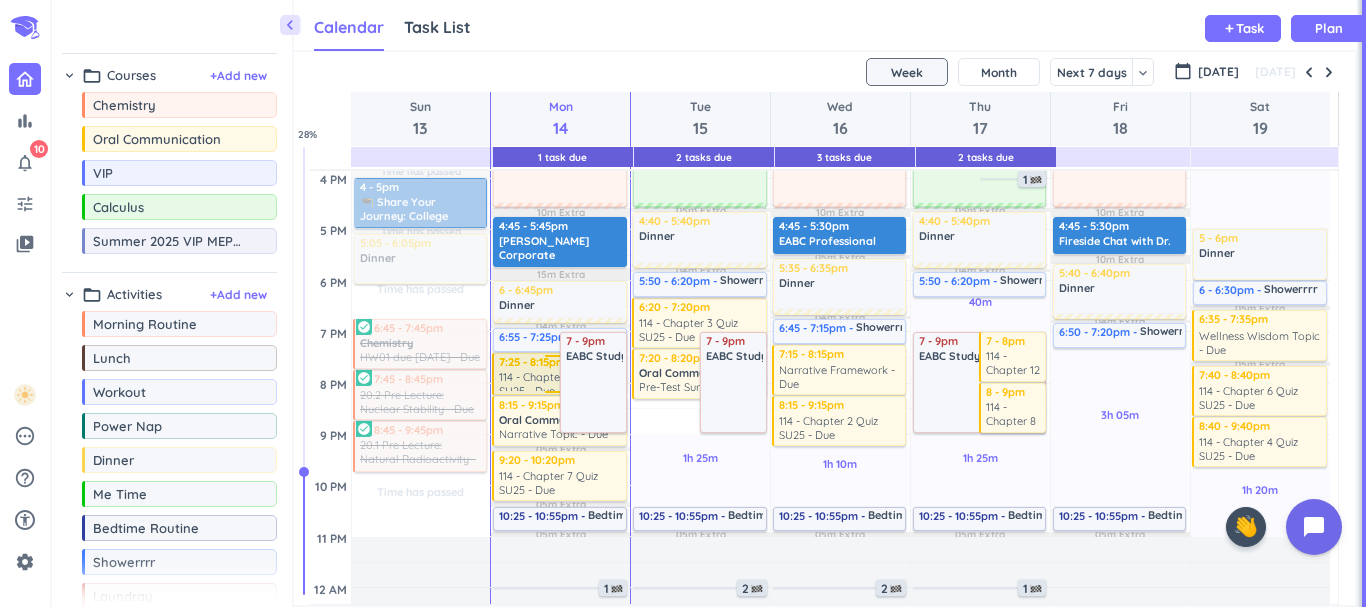 click on "114 - Chapter 1 Quiz SU25 - Due" at bounding box center [560, 380] 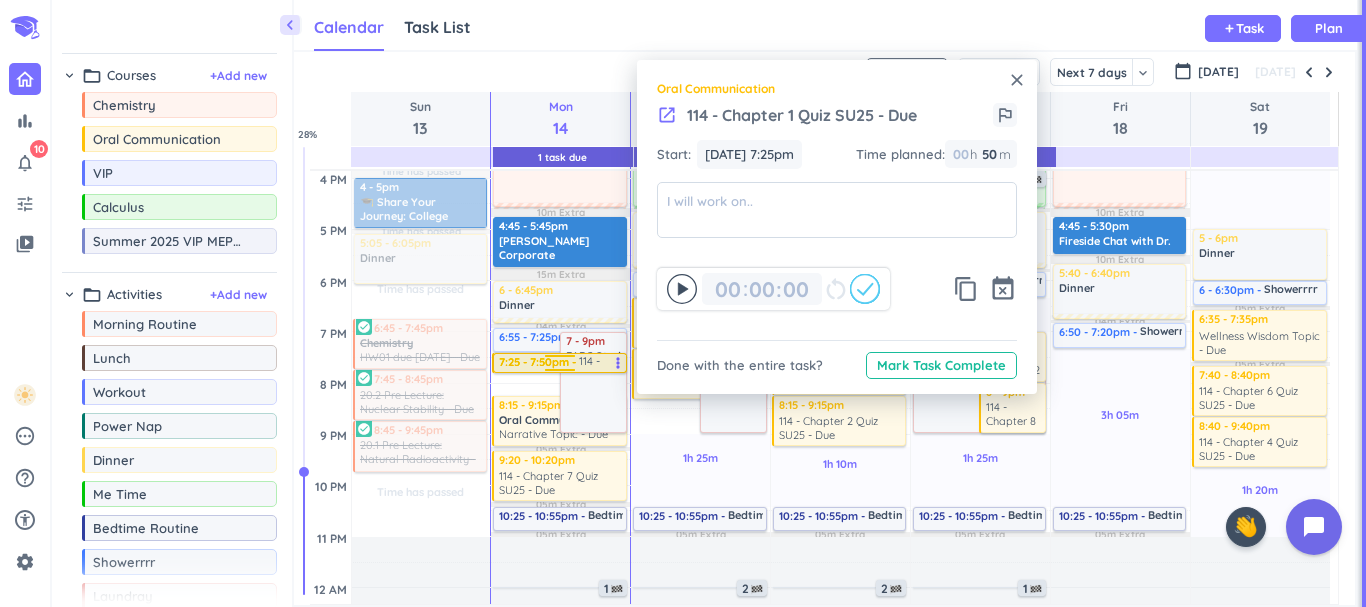 drag, startPoint x: 553, startPoint y: 391, endPoint x: 553, endPoint y: 366, distance: 25 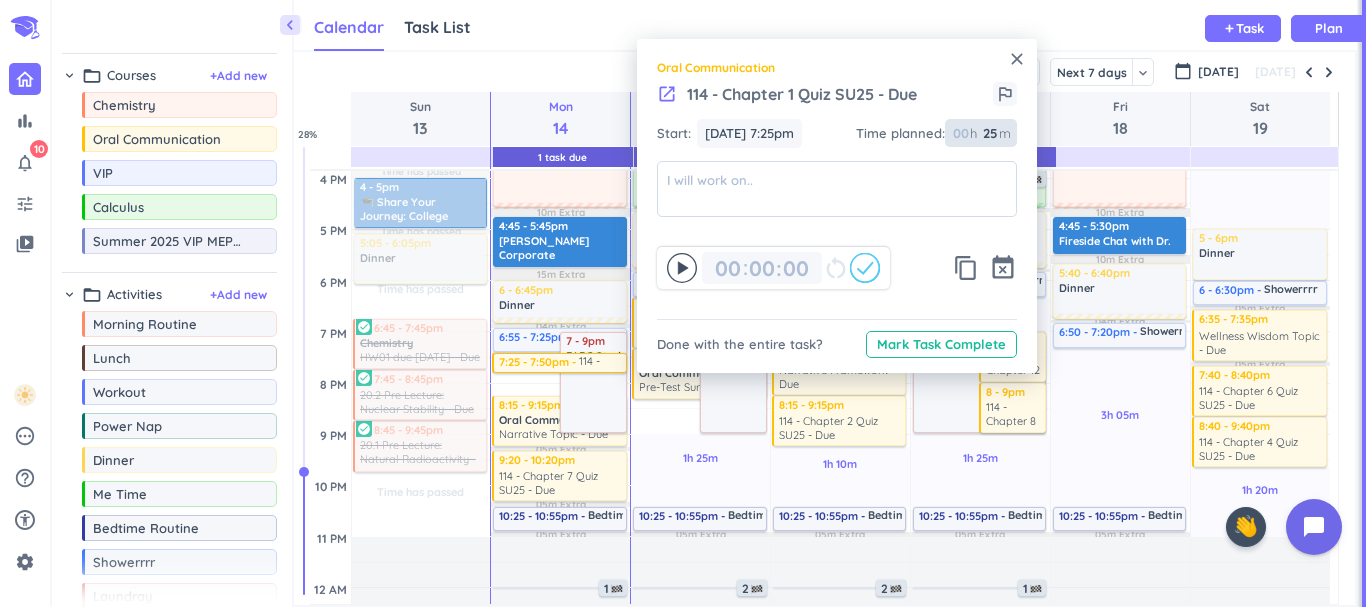 click on "25" at bounding box center [988, 133] 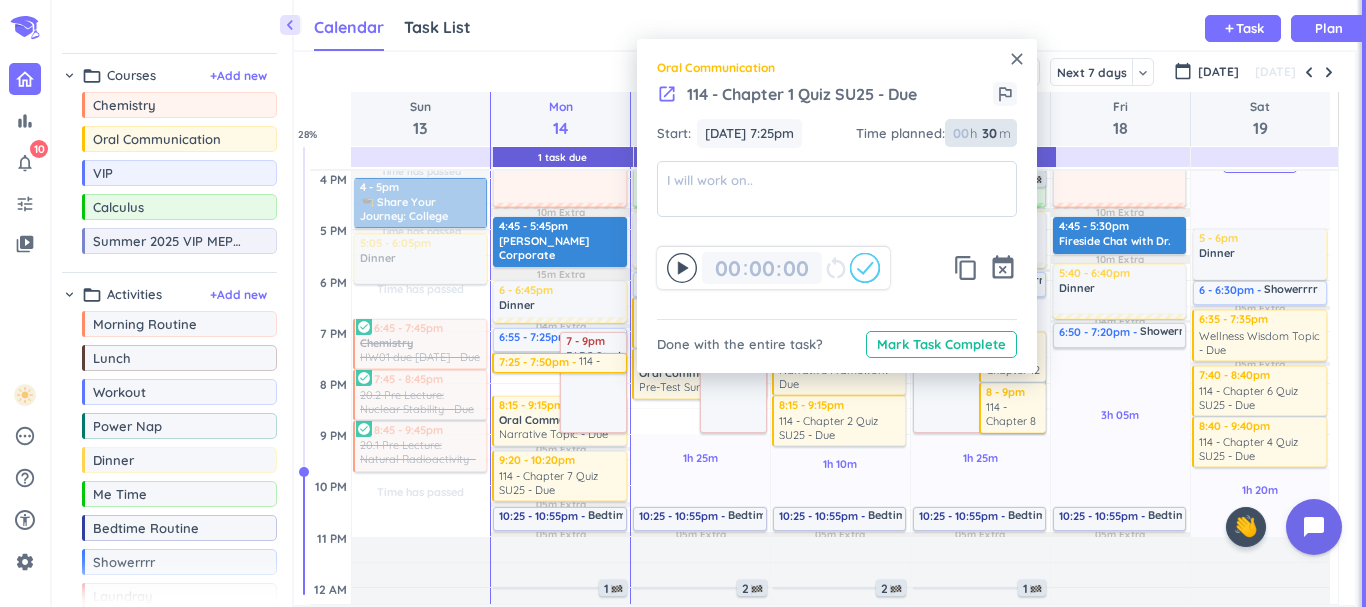 type on "30" 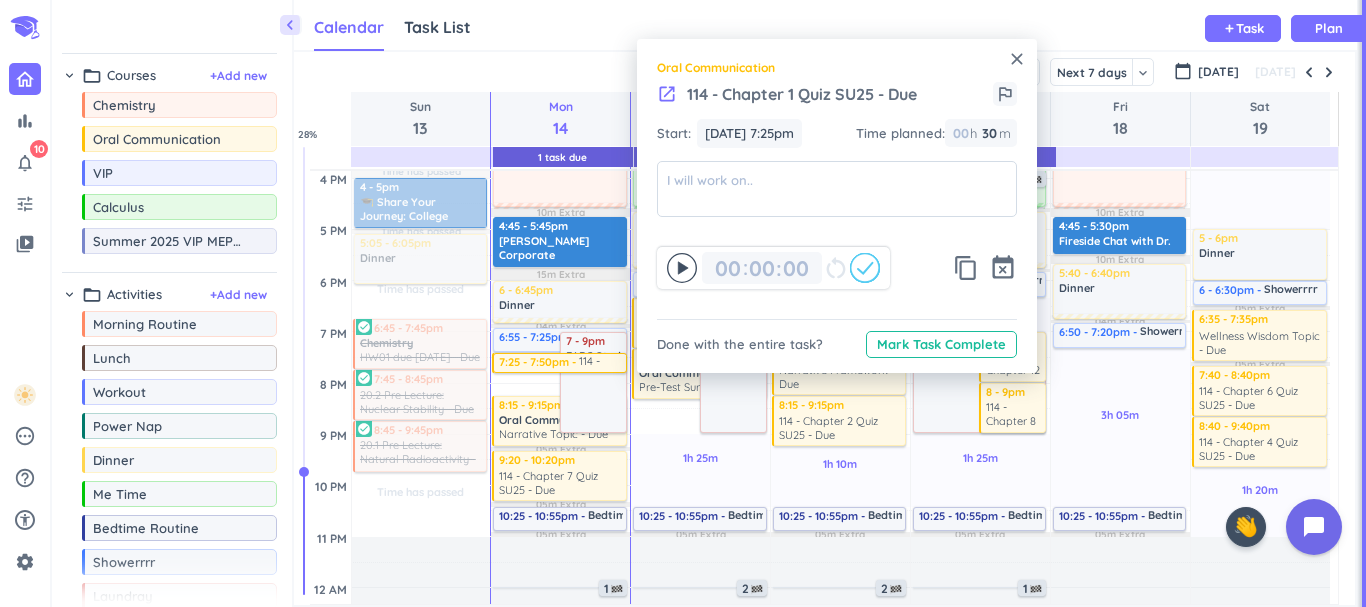 click on "Calendar Task List Calendar keyboard_arrow_down add Task Plan" at bounding box center [825, 25] 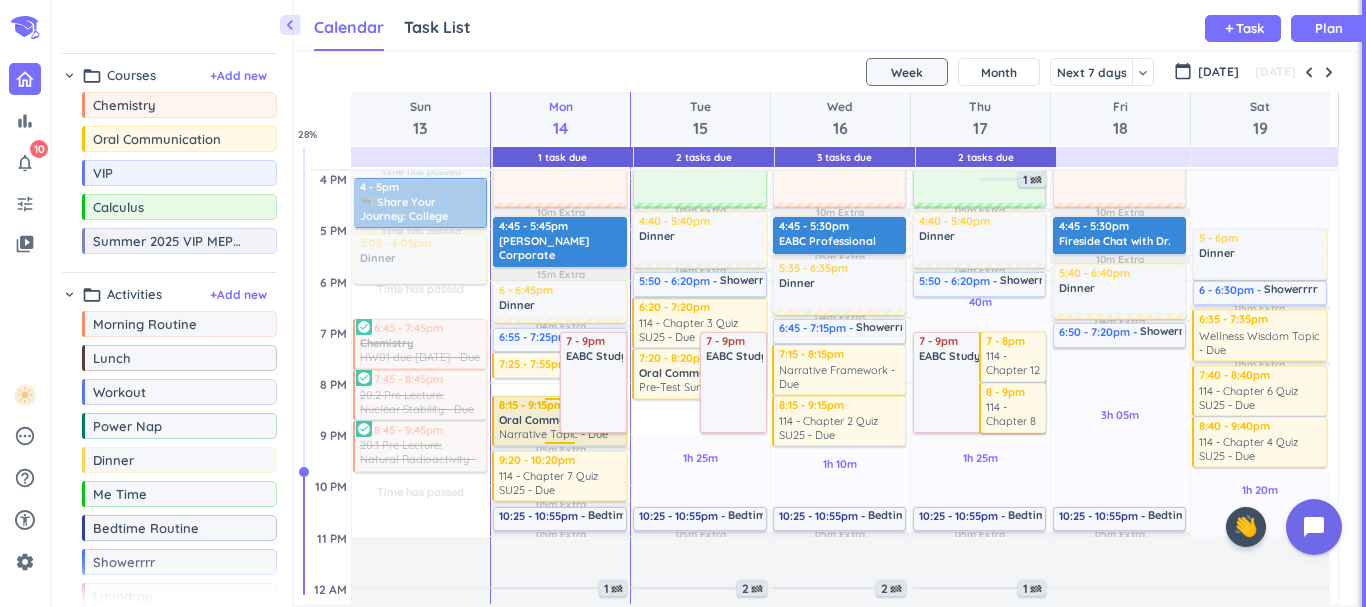 click on "Oral Communication" at bounding box center [560, 420] 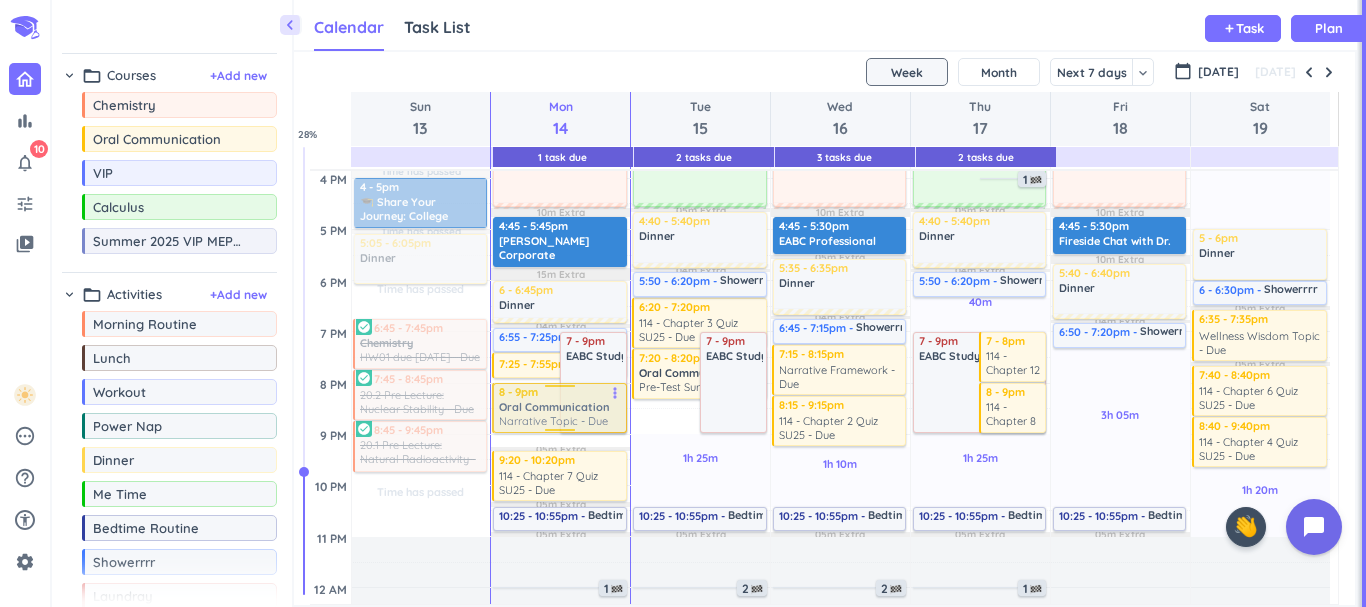 drag, startPoint x: 530, startPoint y: 415, endPoint x: 531, endPoint y: 396, distance: 19.026299 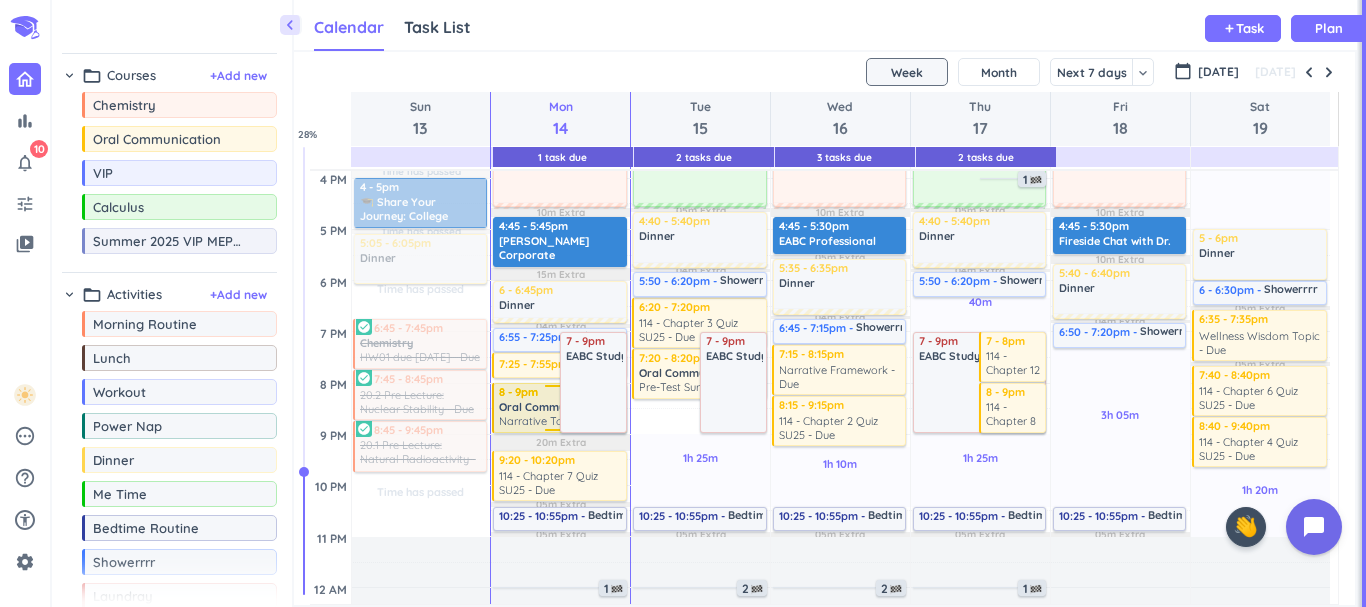 click on "Narrative Topic - Due" at bounding box center (553, 421) 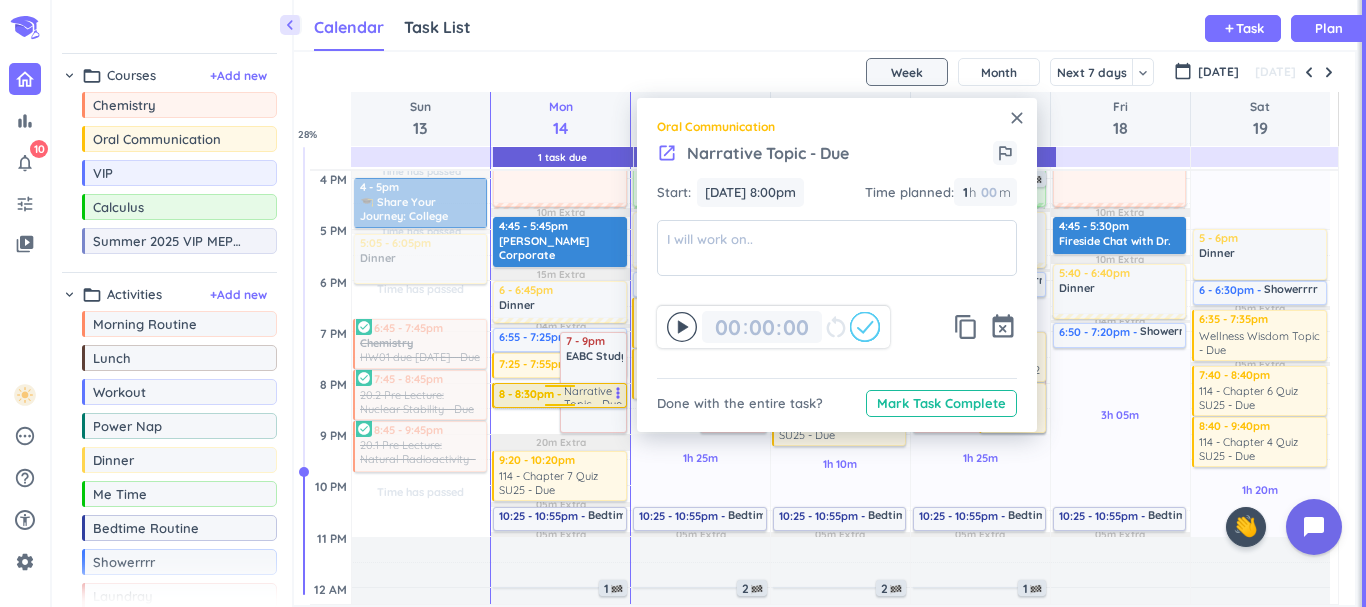 drag, startPoint x: 553, startPoint y: 429, endPoint x: 553, endPoint y: 402, distance: 27 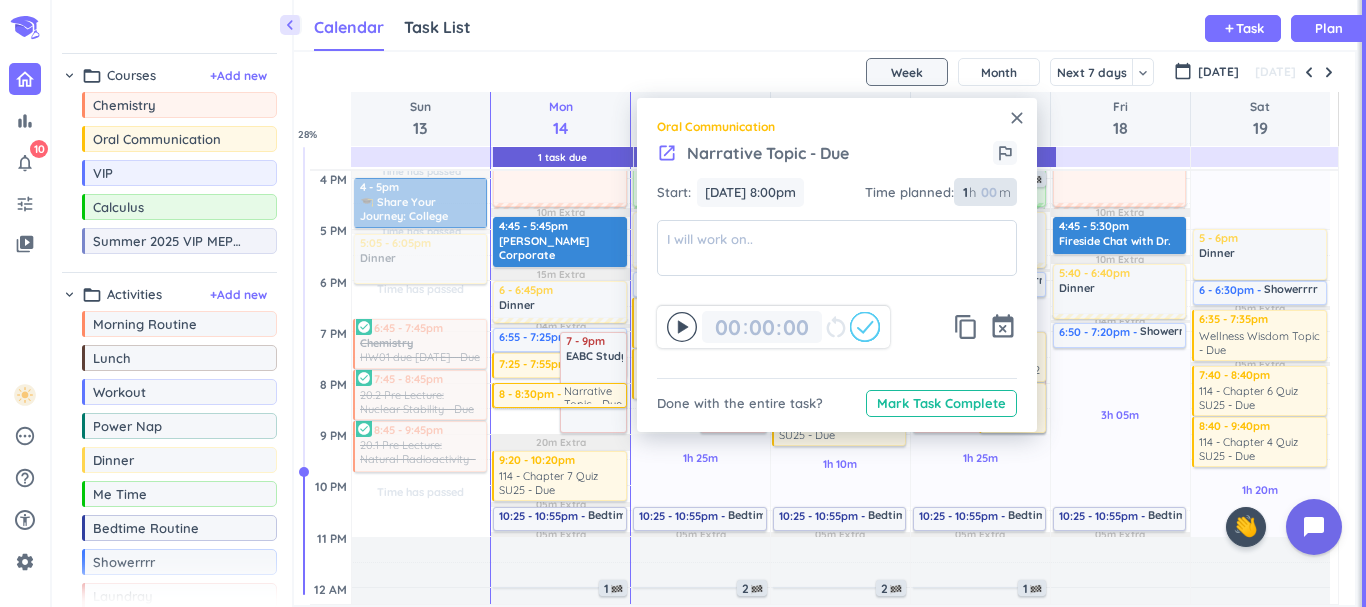 click on "1" at bounding box center [964, 192] 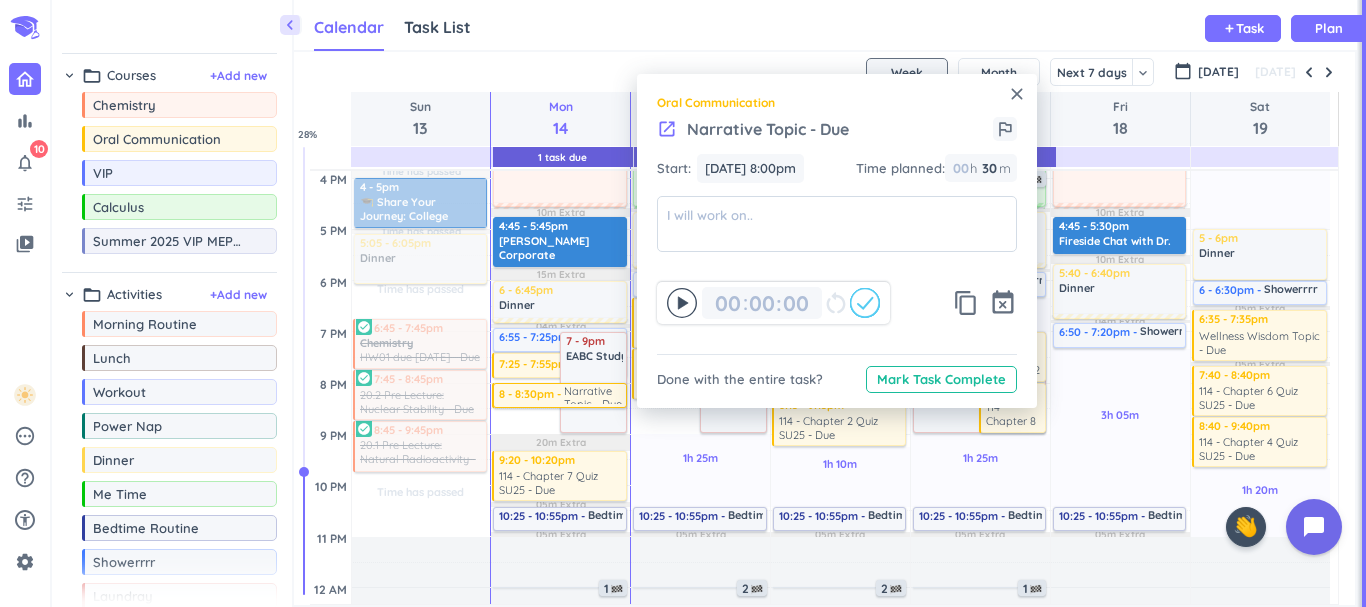 click on "close" at bounding box center (1017, 94) 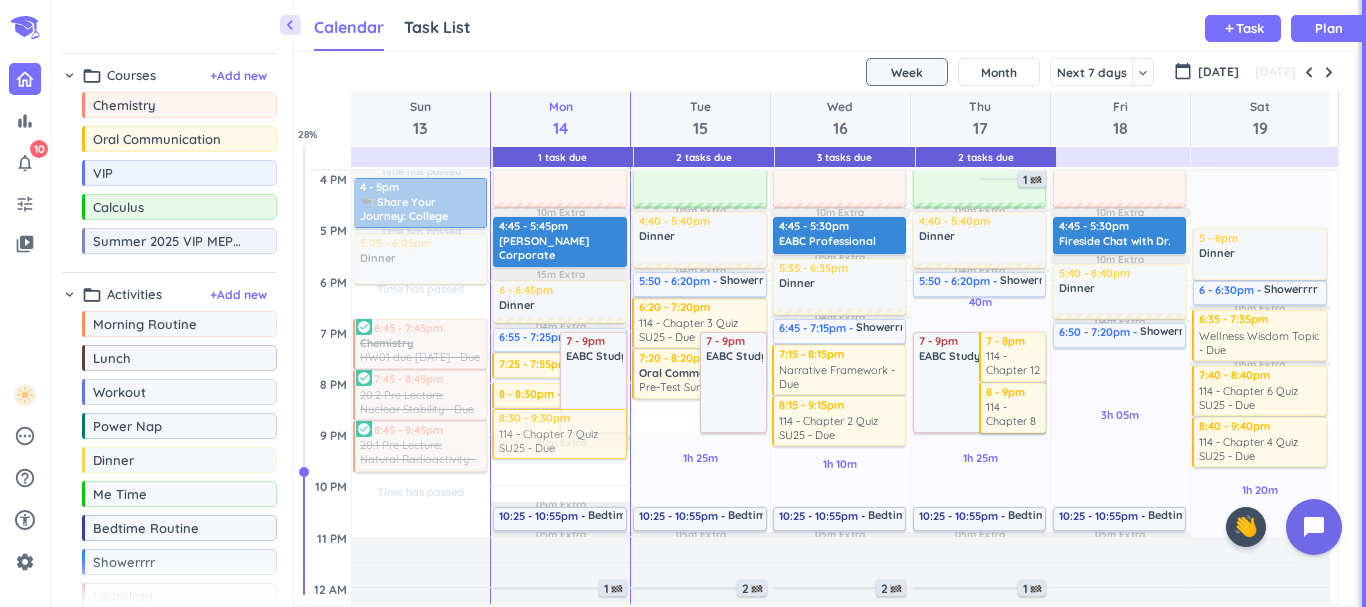 click on "Time has passed Past due Plan Time has passed Time has passed Time has passed 25m Extra 10m Extra 15m Extra 04m Extra 20m Extra 05m Extra 05m Extra Adjust Awake Time Adjust Awake Time 6:55 - 7:25pm Showerrrr delete_outline 7 - 9pm EABC Study Hall delete_outline 7:25 - 7:55pm 114 - Chapter 1 Quiz SU25 - Due more_vert 8 - 8:30pm Narrative Topic - Due more_vert 8 - 8:30am Morning Routine delete_outline 9 - 10am practice trumpet delete_outline 10:30am - 12pm VIP delete_outline place ARMS B071 12:05 - 12:50pm Lunch delete_outline 1 - 2:30pm Oral Communication delete_outline place BRNG B238 3 - 4:30pm Chemistry delete_outline place WALC 3138 4:45 - 5:45pm [PERSON_NAME] Corporate Engagement  delete_outline place WALC 3138 6 - 6:45pm Dinner delete_outline 9:20 - 10:20pm Oral Communication 114 - Chapter 7 Quiz SU25 - Due more_vert 10:25 - 10:55pm Bedtime Routine delete_outline 1  8:30 - 9:30pm Oral Communication 114 - Chapter 7 Quiz SU25 - Due more_vert" at bounding box center (560, 178) 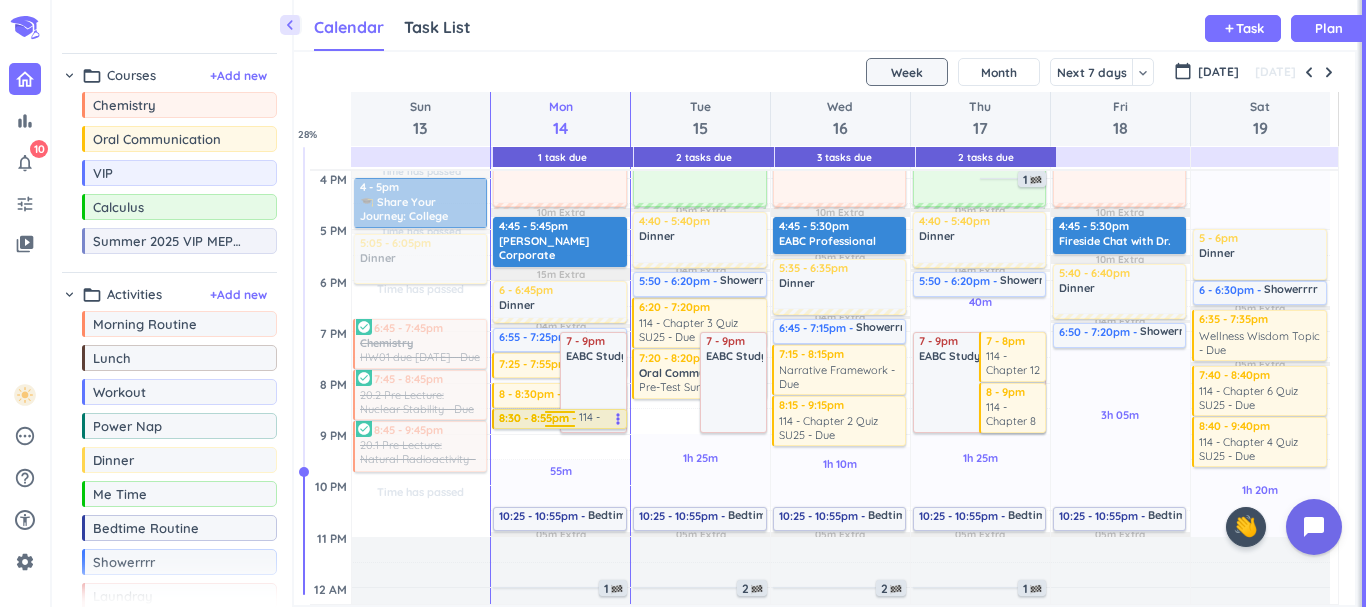drag, startPoint x: 556, startPoint y: 456, endPoint x: 558, endPoint y: 428, distance: 28.071337 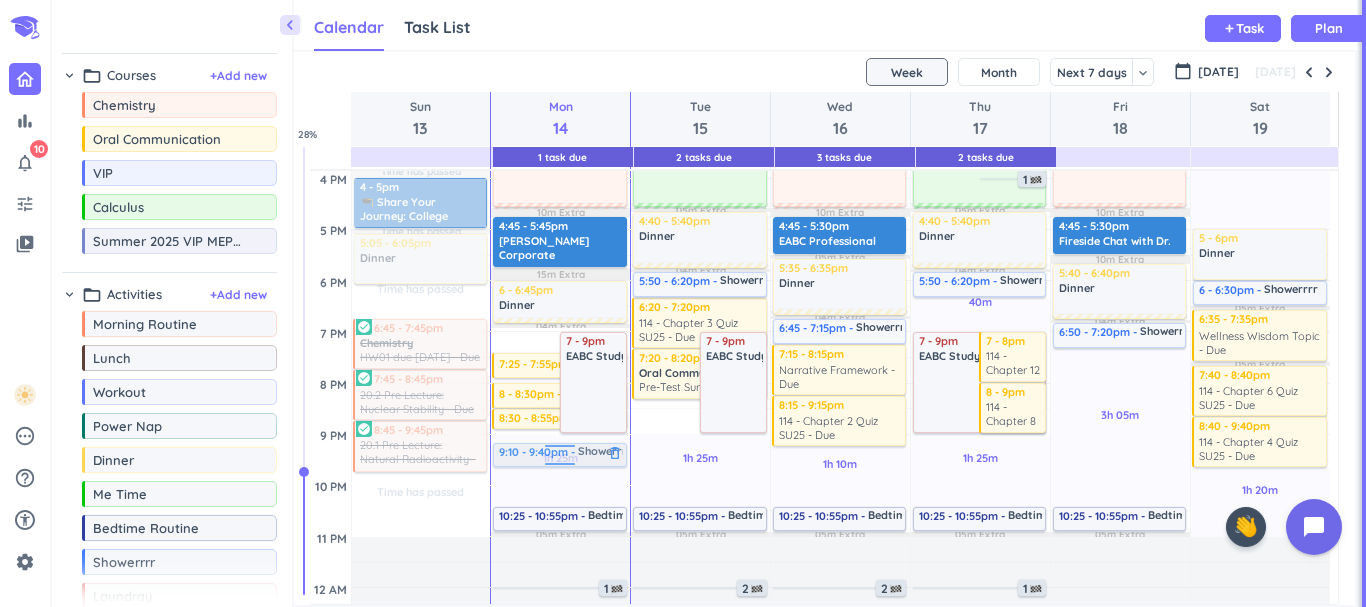 drag, startPoint x: 523, startPoint y: 341, endPoint x: 574, endPoint y: 458, distance: 127.632286 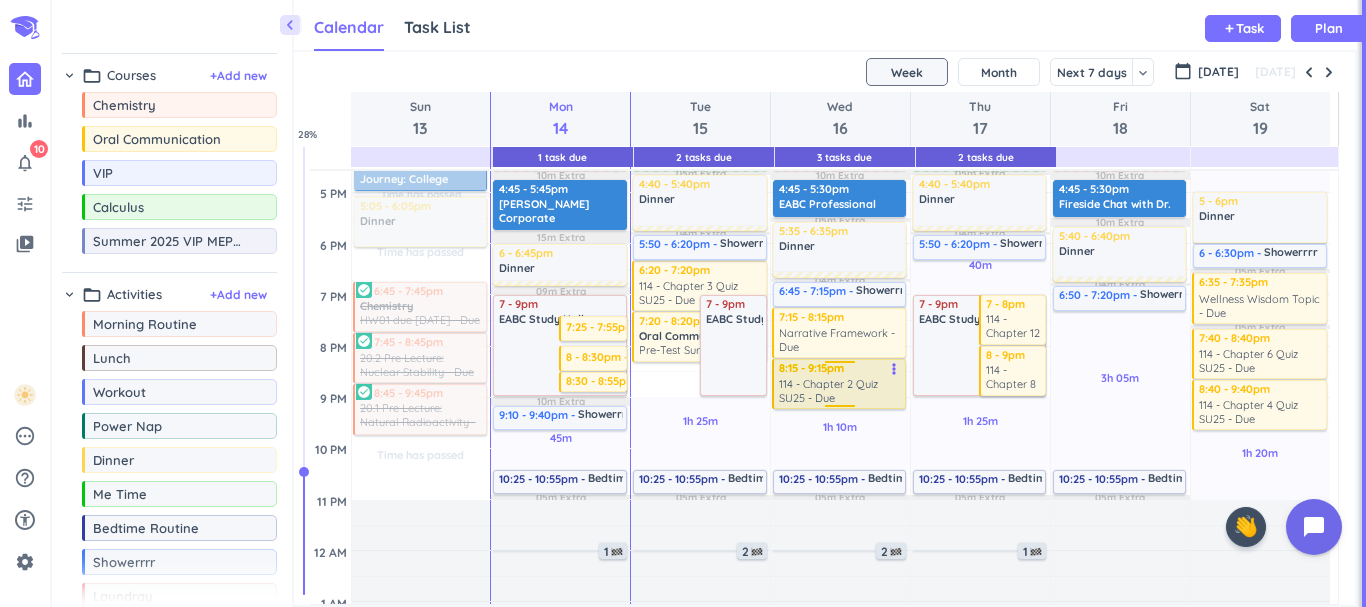 scroll, scrollTop: 643, scrollLeft: 0, axis: vertical 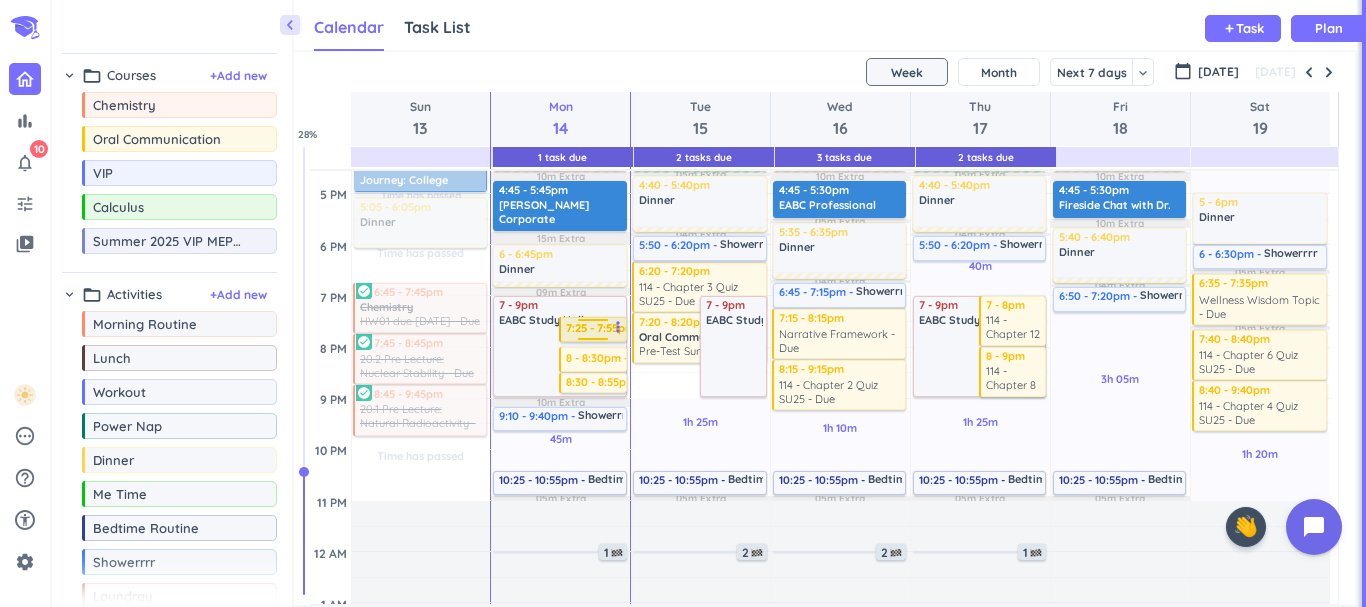 click at bounding box center (593, 323) 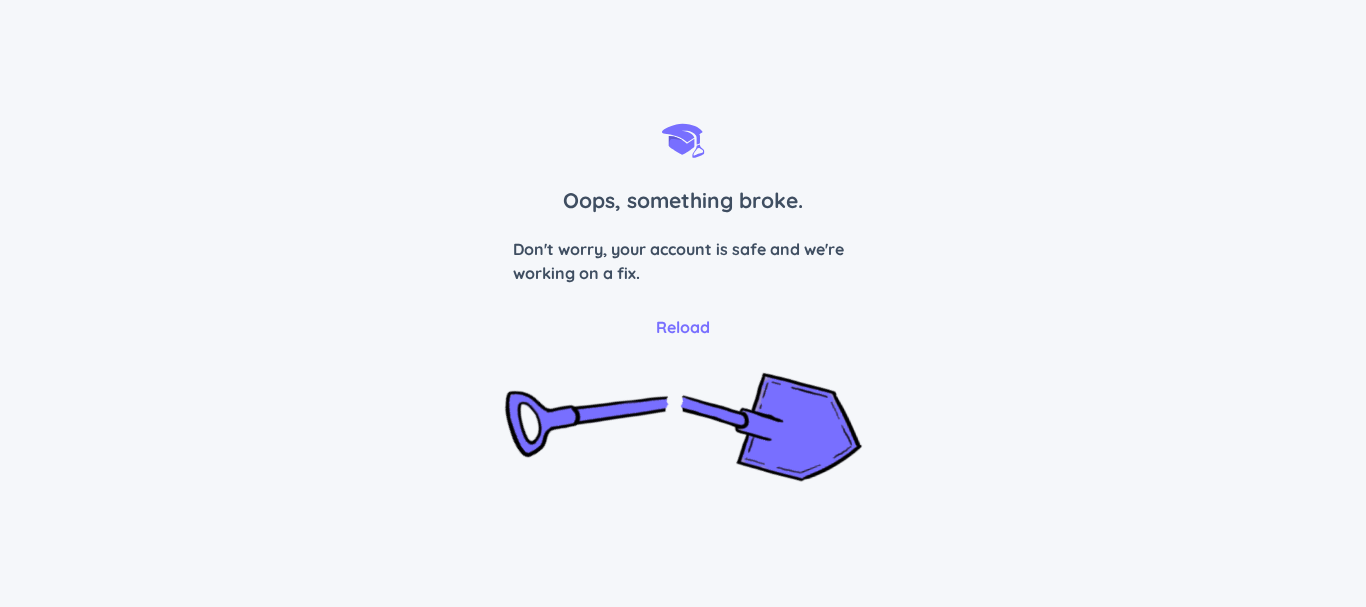 scroll, scrollTop: 0, scrollLeft: 0, axis: both 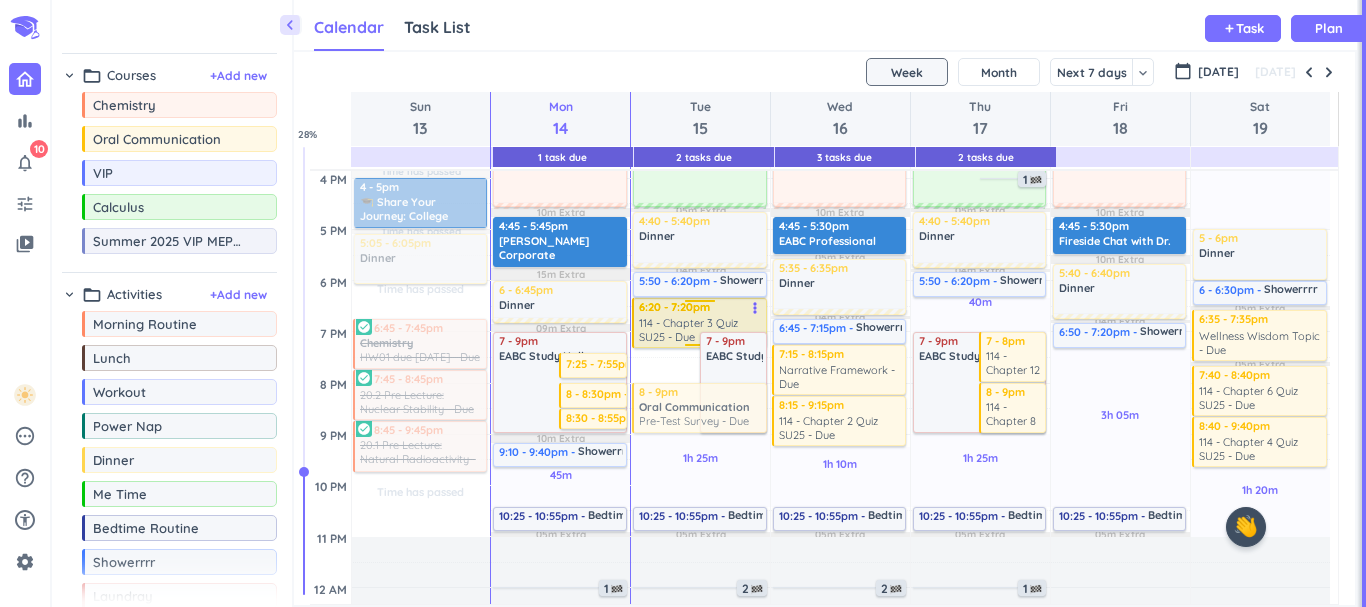 drag, startPoint x: 674, startPoint y: 373, endPoint x: 678, endPoint y: 322, distance: 51.156624 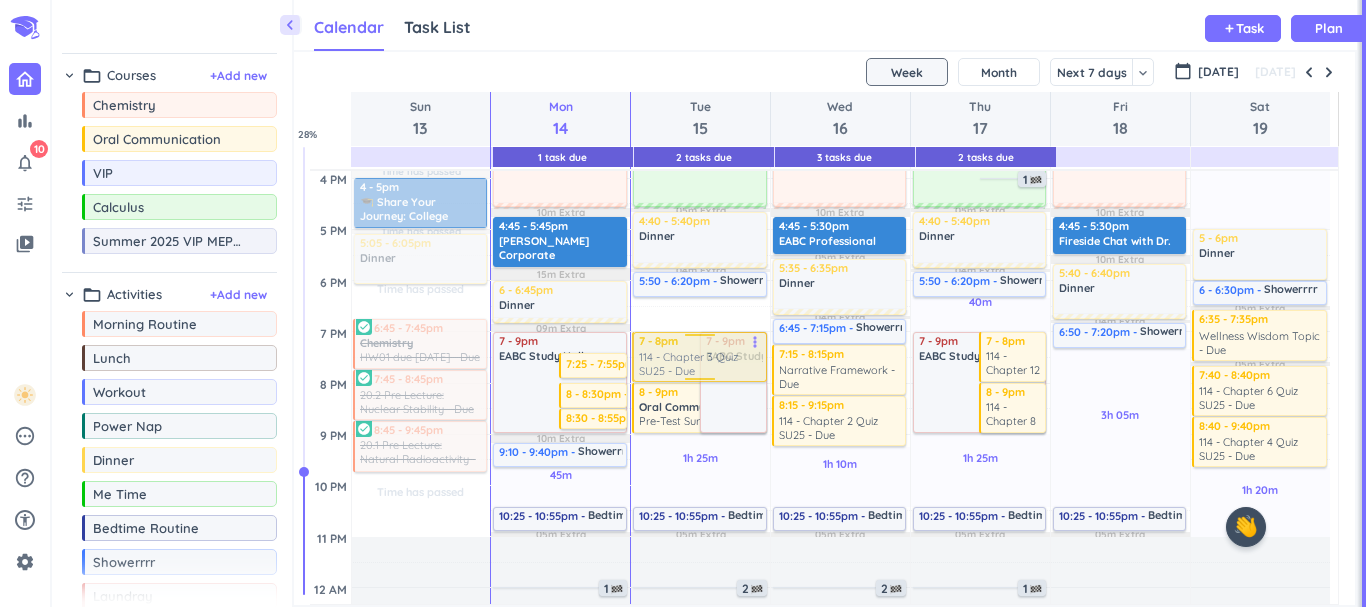 drag, startPoint x: 680, startPoint y: 341, endPoint x: 681, endPoint y: 358, distance: 17.029387 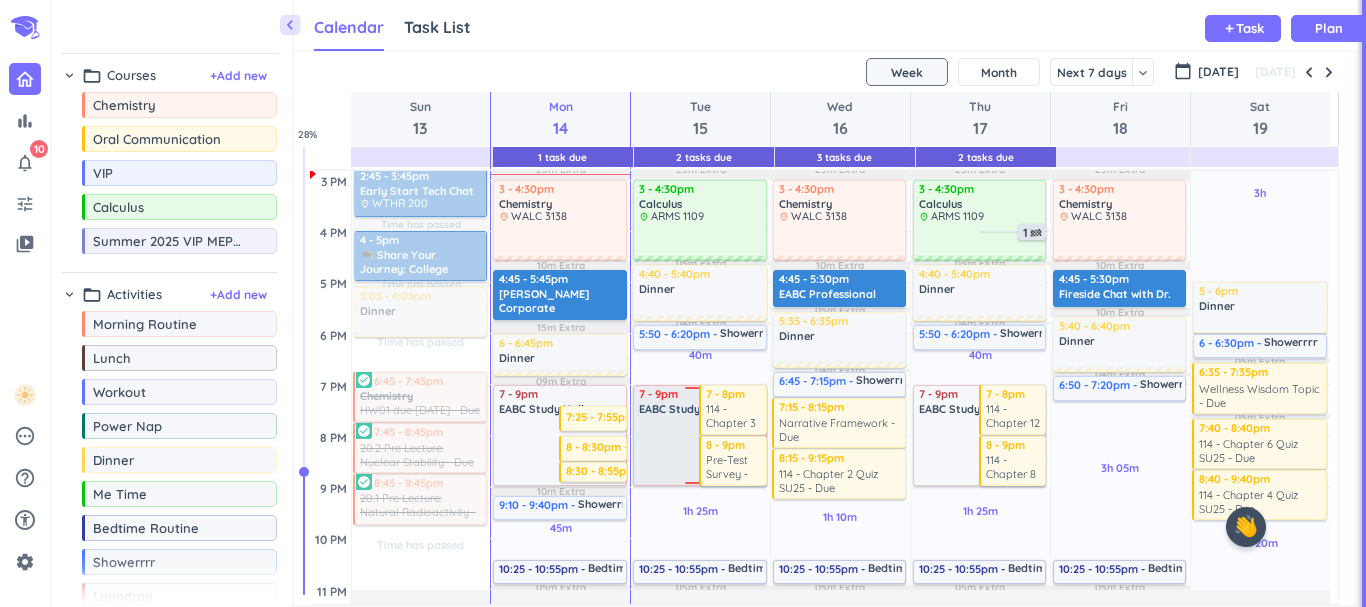 scroll, scrollTop: 573, scrollLeft: 0, axis: vertical 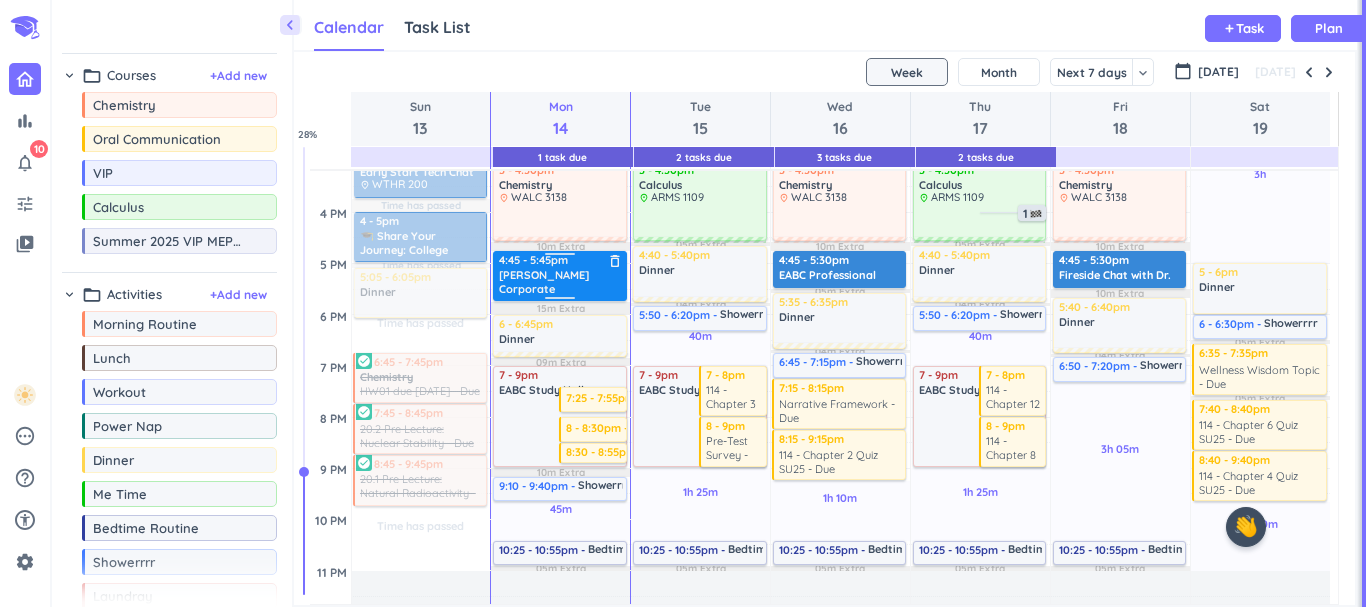 click on "4:45 - 5:45pm Freudenberg Corporate Engagement  delete_outline place WALC 3138" at bounding box center (560, 275) 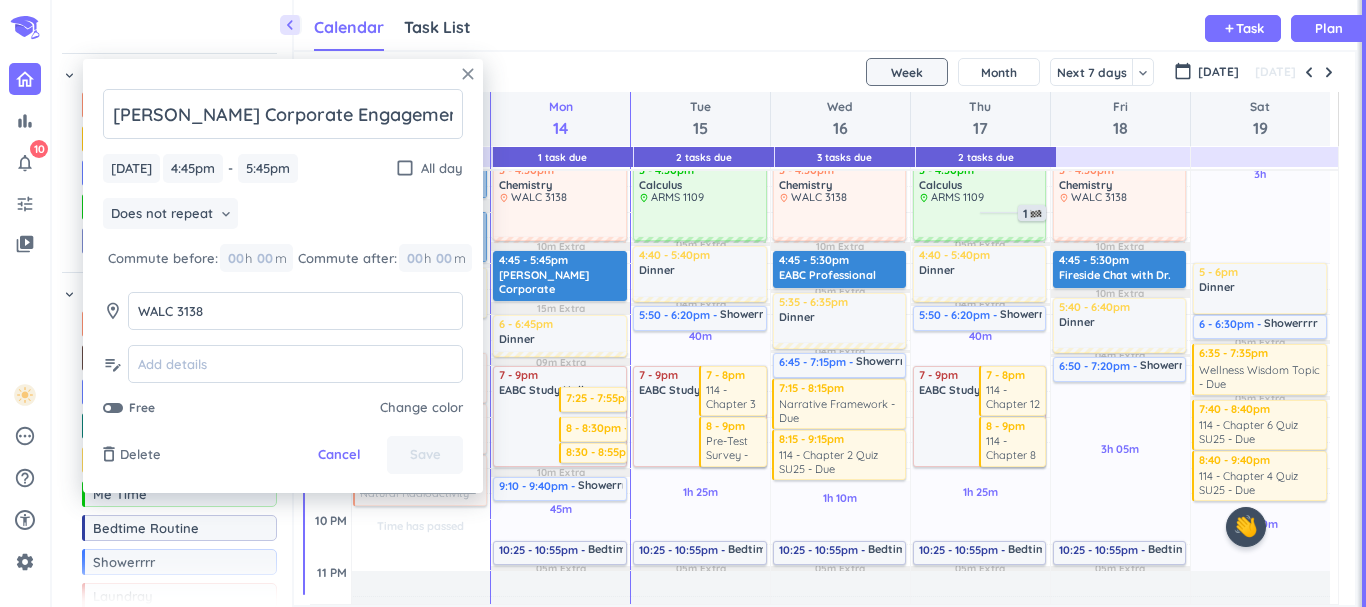 click on "close" at bounding box center [468, 74] 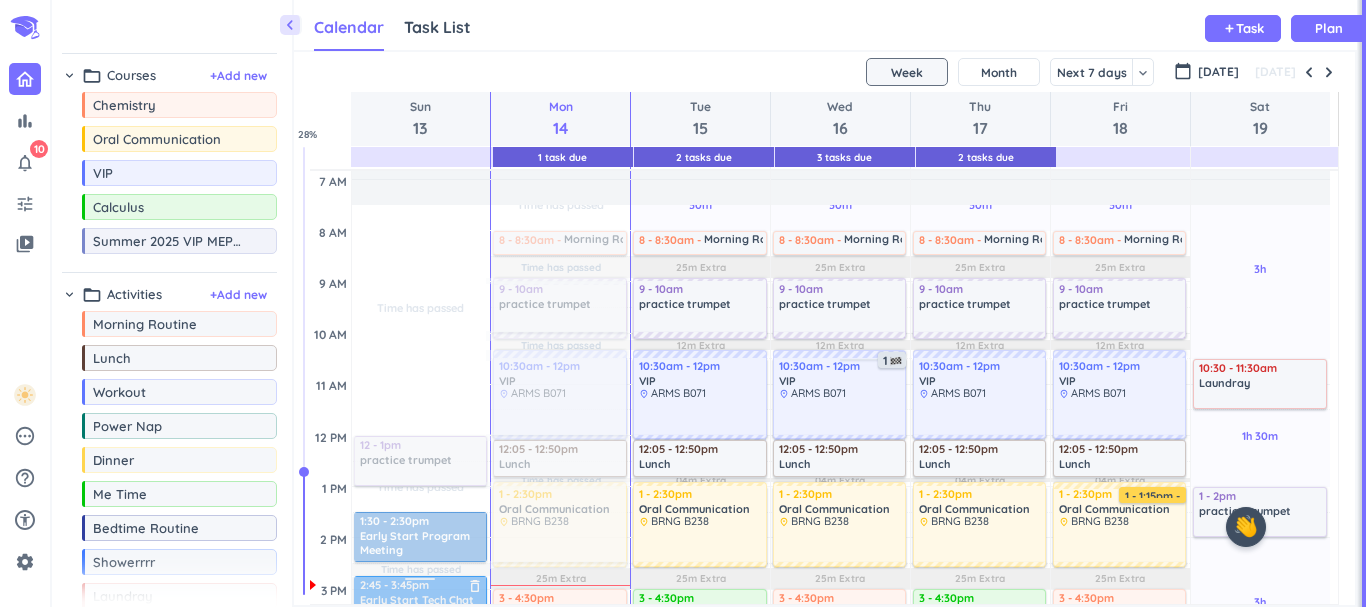 scroll, scrollTop: 124, scrollLeft: 0, axis: vertical 